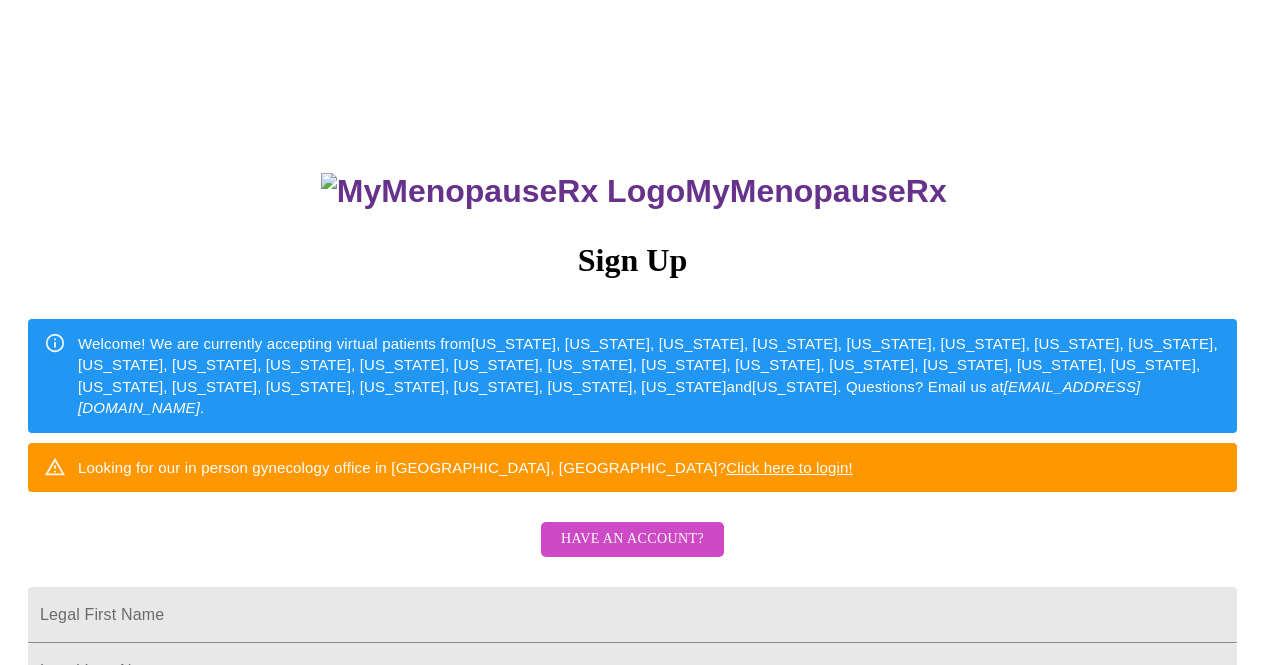 scroll, scrollTop: 0, scrollLeft: 0, axis: both 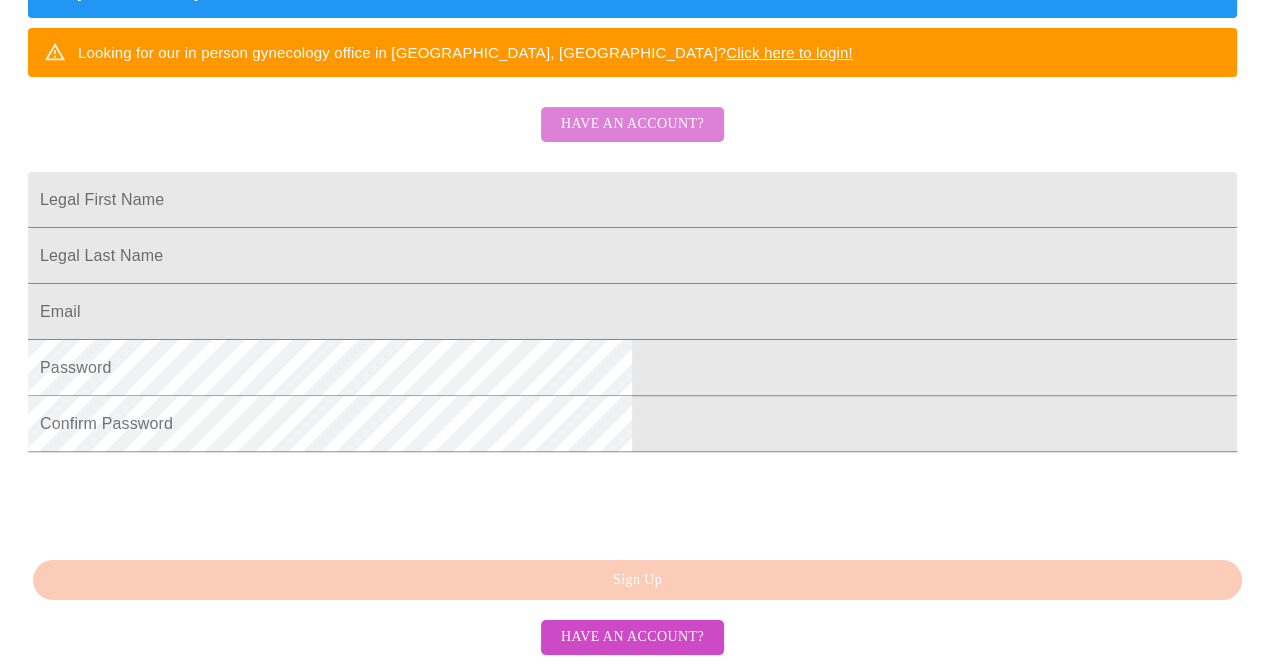 click on "Have an account?" at bounding box center [632, 124] 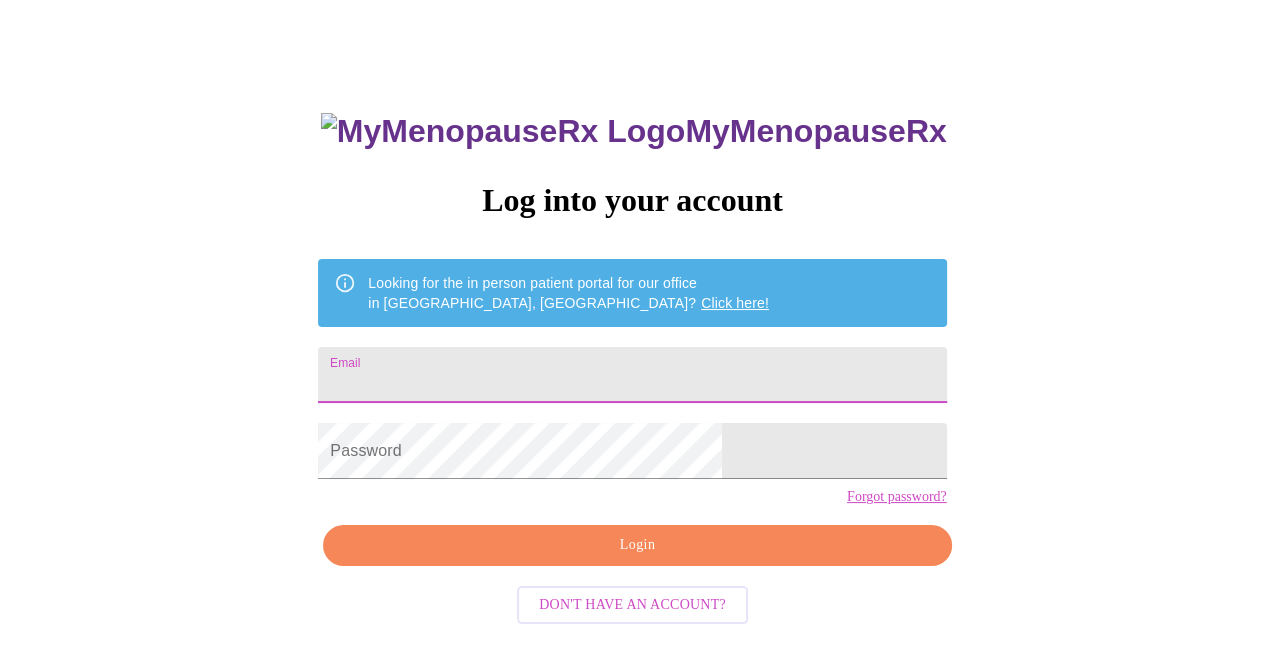 click on "Email" at bounding box center (632, 375) 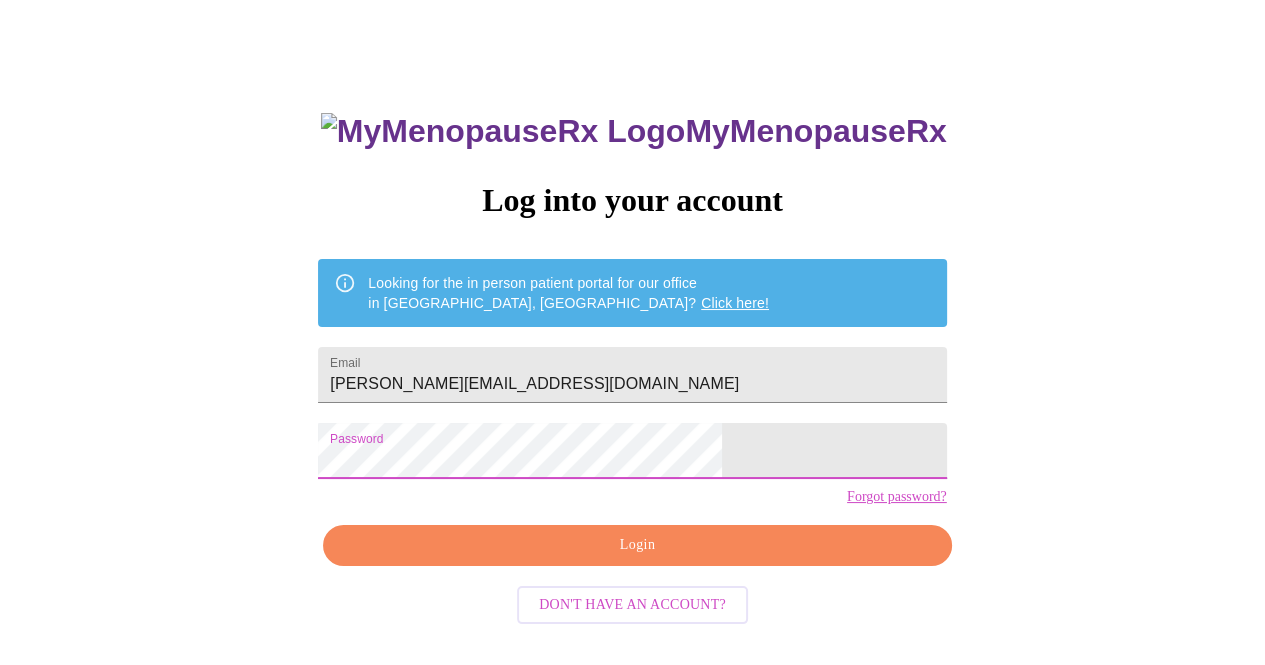 click on "Login" at bounding box center (637, 545) 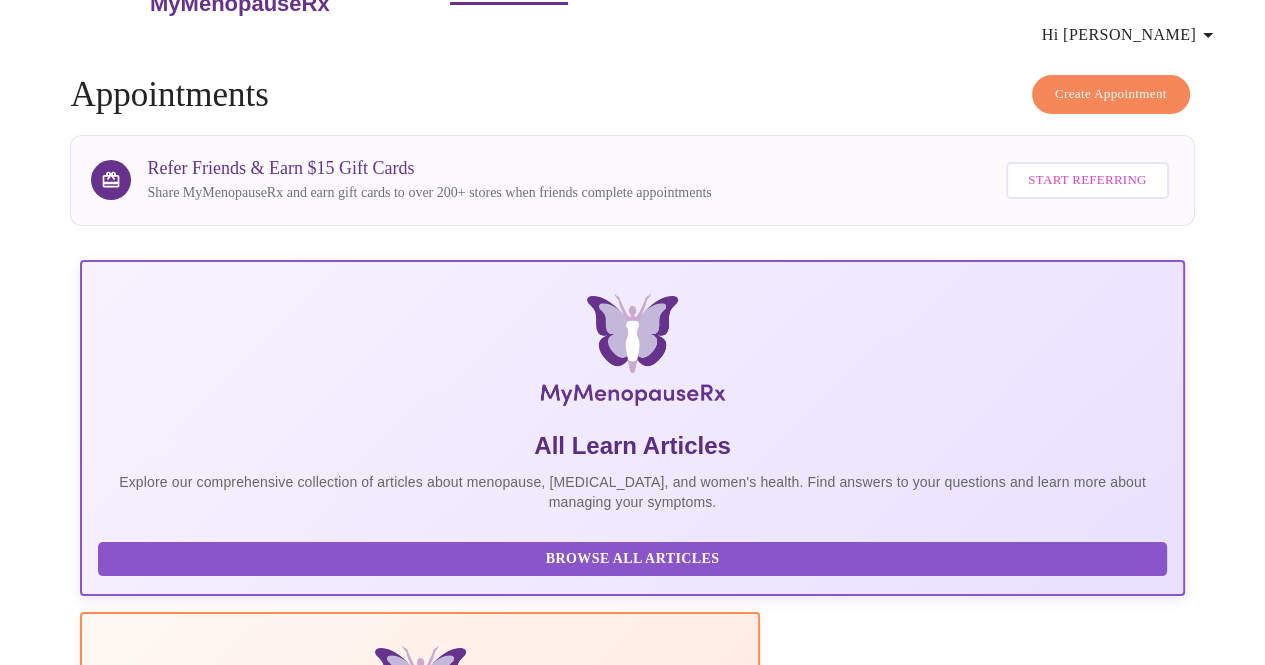 scroll, scrollTop: 60, scrollLeft: 0, axis: vertical 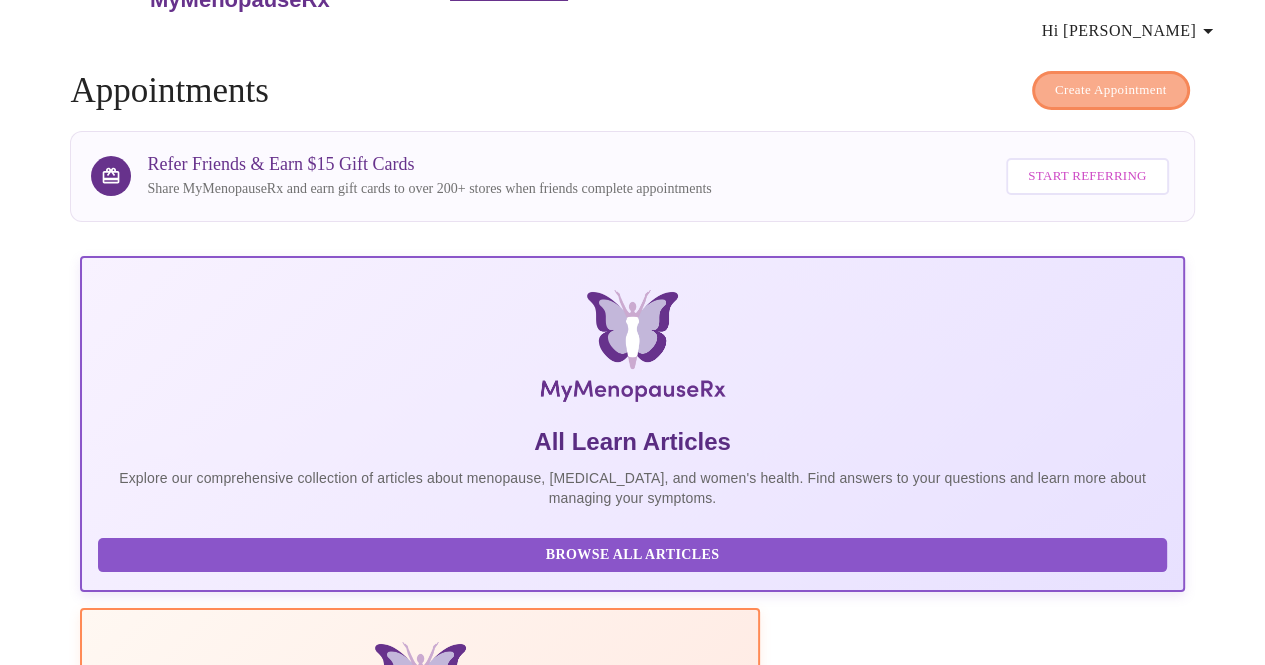 click on "Create Appointment" at bounding box center (1111, 90) 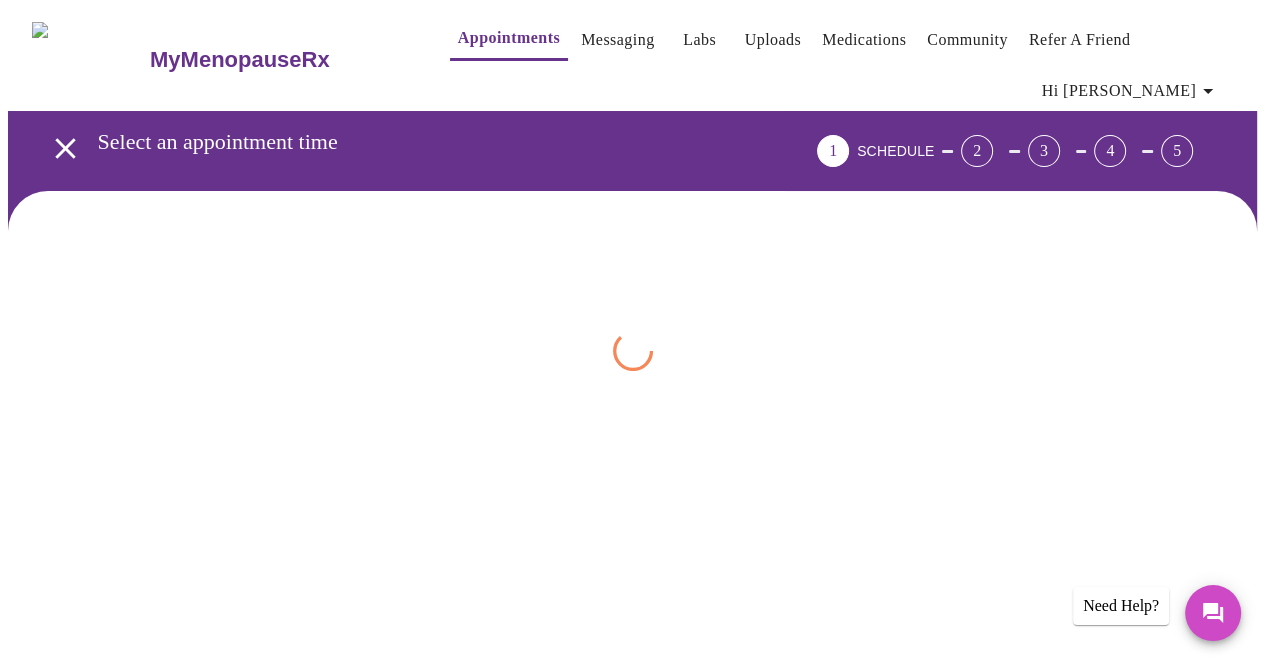 scroll, scrollTop: 0, scrollLeft: 0, axis: both 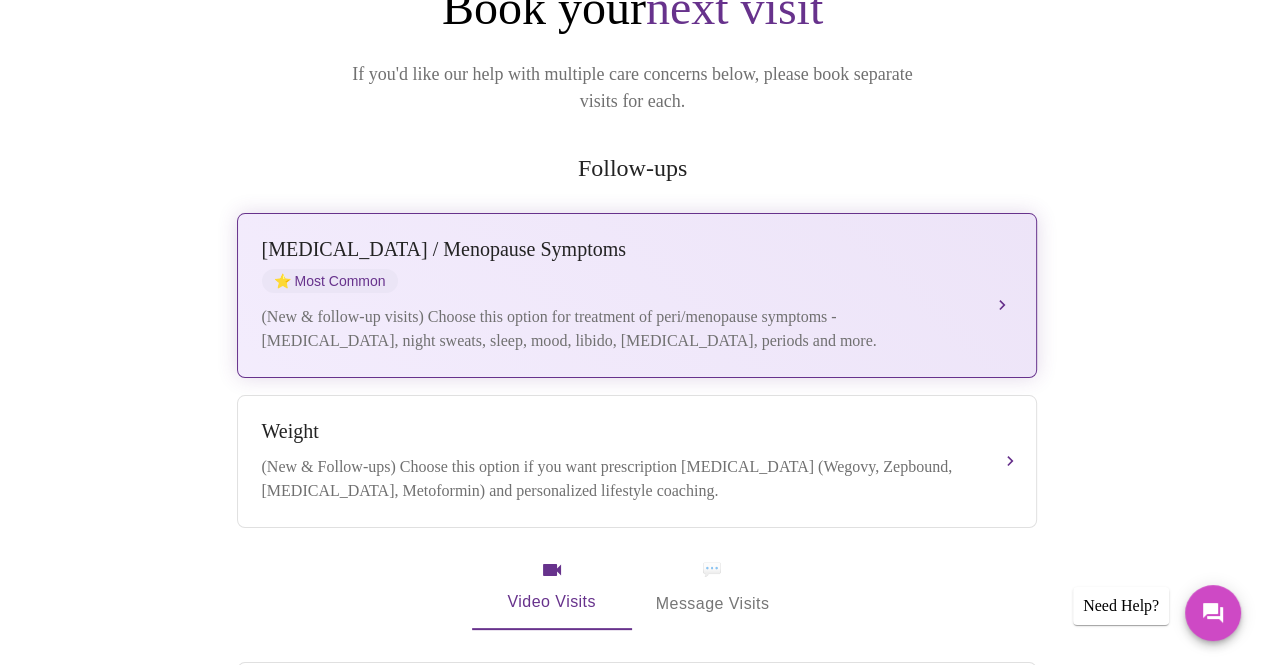 click on "[MEDICAL_DATA] / Menopause Symptoms  ⭐  Most Common" at bounding box center (617, 265) 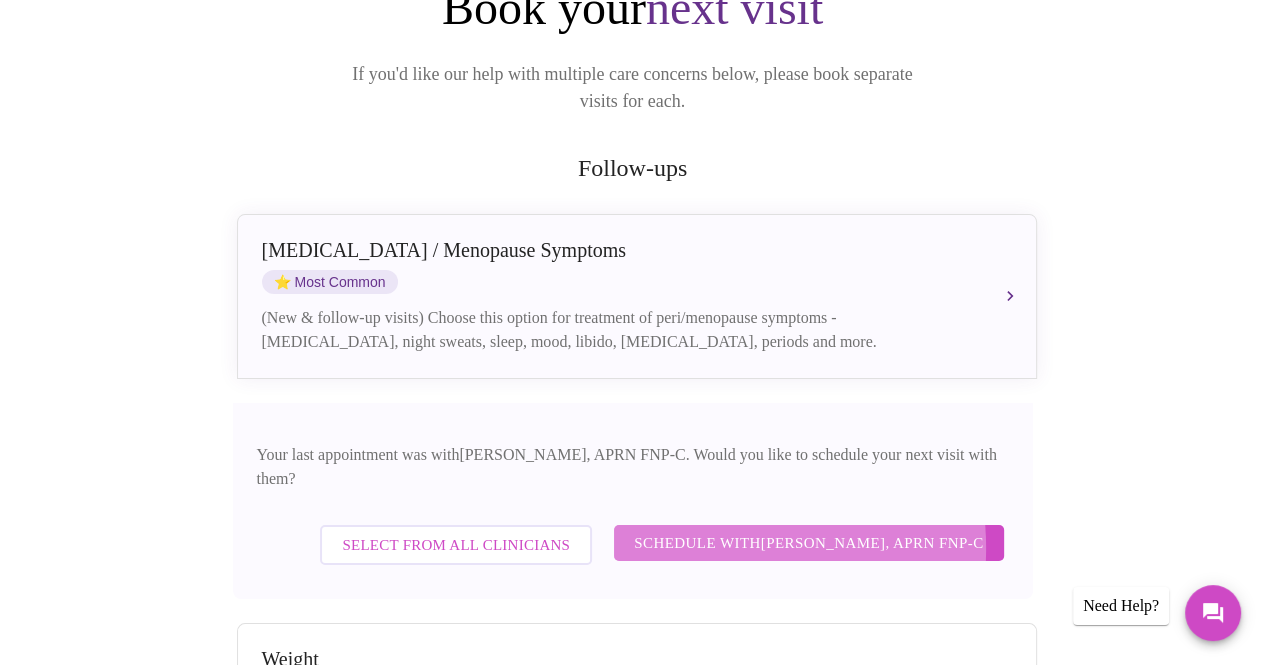 click on "Schedule with  [PERSON_NAME], APRN FNP-C" at bounding box center (808, 543) 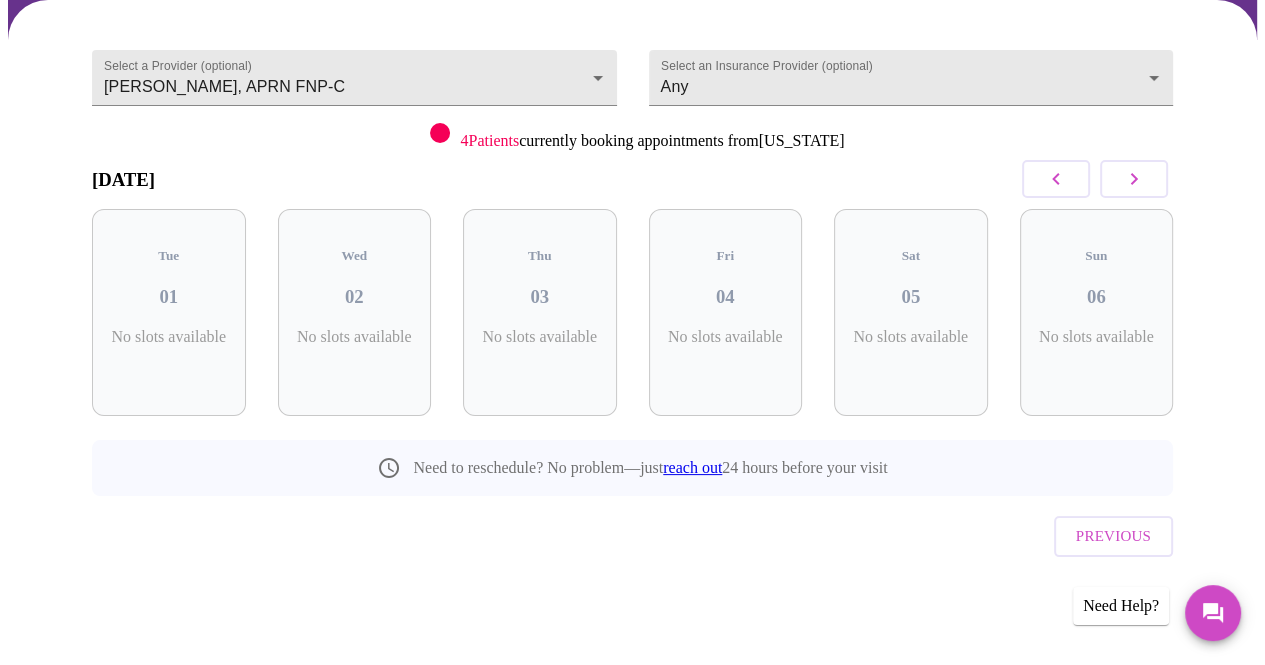 scroll, scrollTop: 148, scrollLeft: 0, axis: vertical 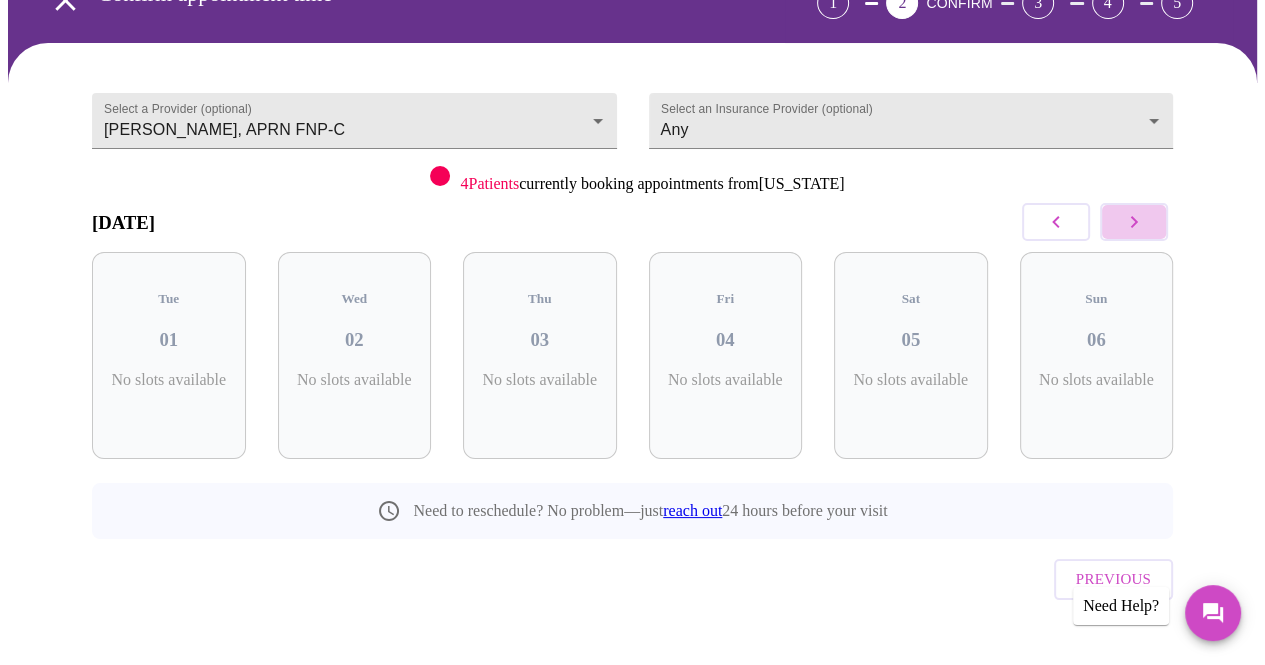 click 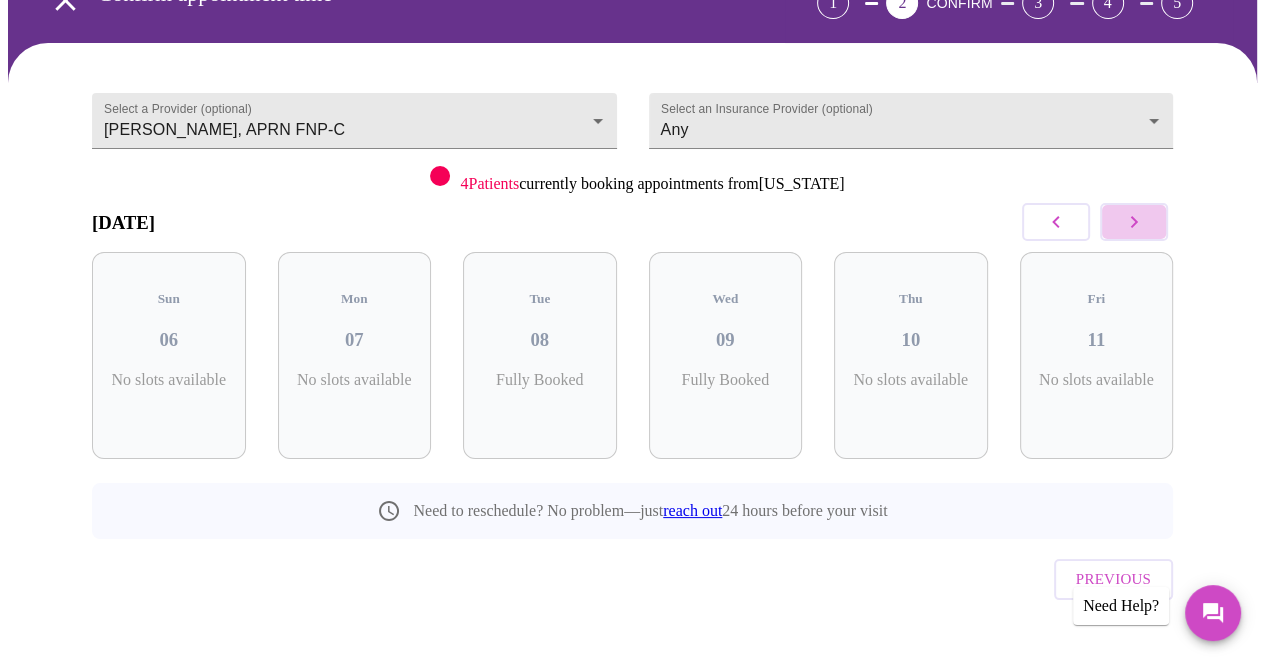 click 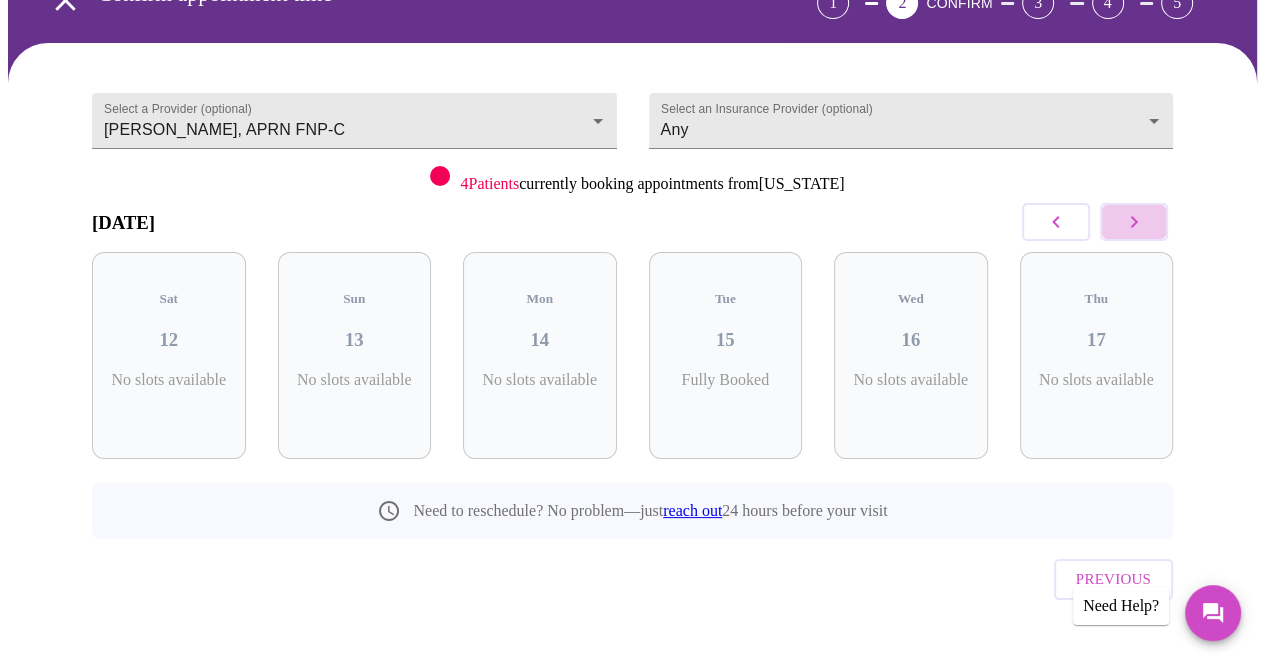 click 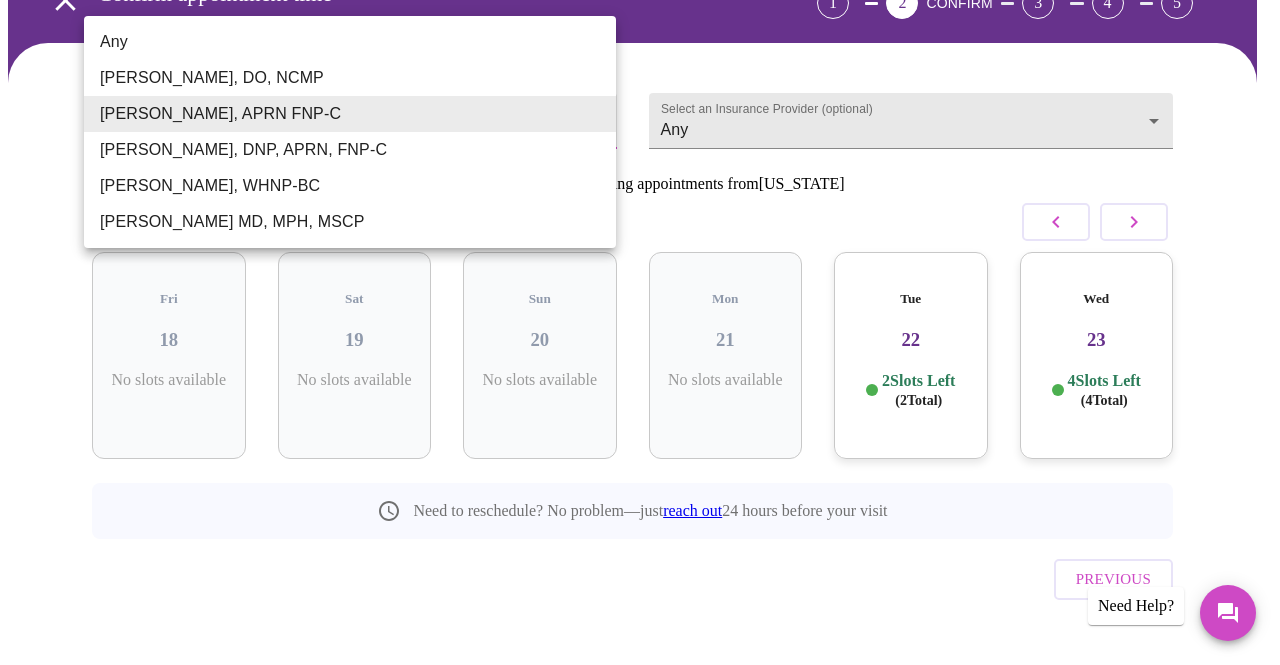 click on "MyMenopauseRx Appointments Messaging Labs Uploads Medications Community Refer a Friend Hi [PERSON_NAME] appointment time 1 2 CONFIRM 3 4 5 Select a Provider (optional) [PERSON_NAME], APRN FNP-C [PERSON_NAME], APRN FNP-C Select an Insurance Provider (optional) Any Any 4  Patients  currently booking appointments from  [US_STATE] [DATE] Fri 18 No slots available Sat 19 No slots available Sun 20 No slots available Mon 21 No slots available Tue 22 2  Slots Left ( 2  Total) Wed 23 4  Slots Left ( 4  Total) Need to reschedule? No problem—just  reach out  24 hours before your visit Previous Need Help? Settings Billing Invoices Log out Any [PERSON_NAME], DO, NCMP [PERSON_NAME], APRN FNP-C [PERSON_NAME], DNP, APRN, FNP-C [PERSON_NAME], WHNP-BC [PERSON_NAME] MD, MPH, MSCP" at bounding box center [640, 280] 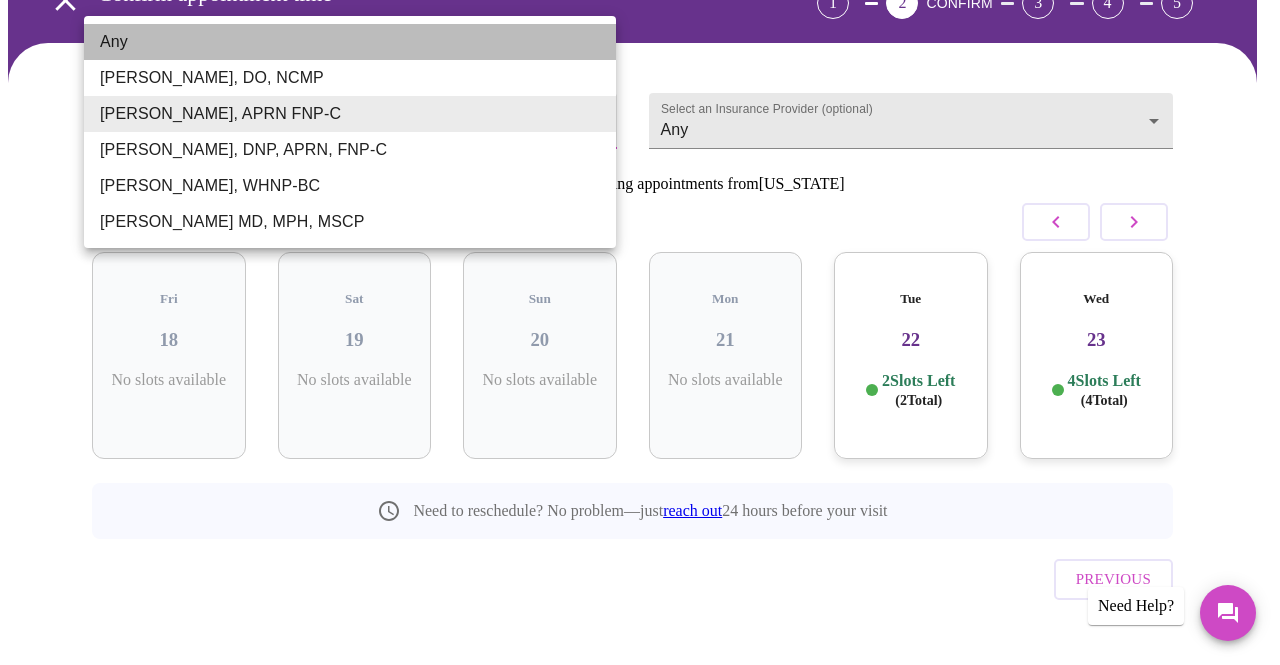 click on "Any" at bounding box center [350, 42] 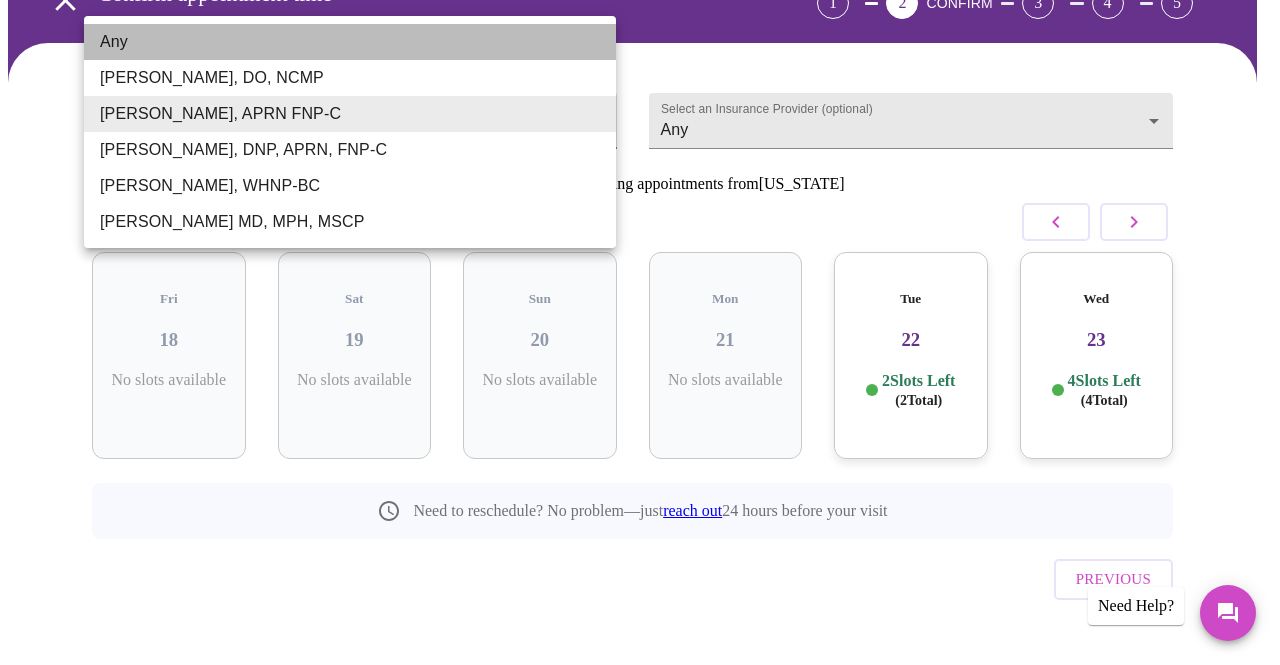type on "Any" 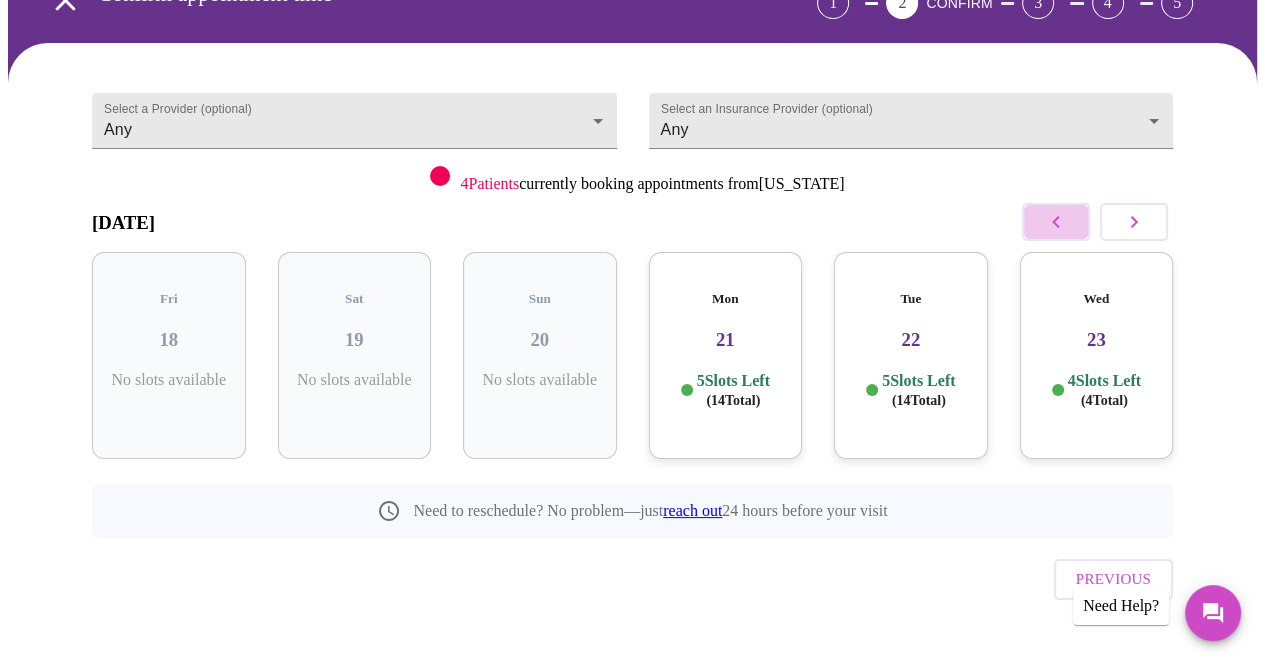 click 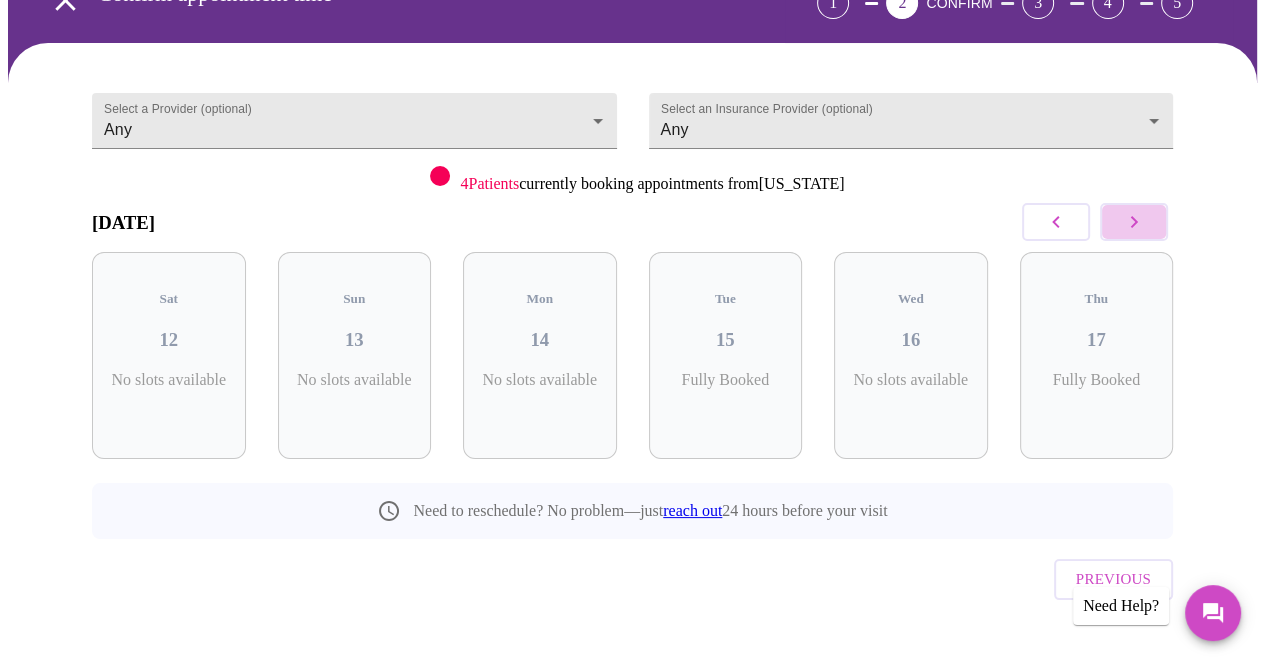 click 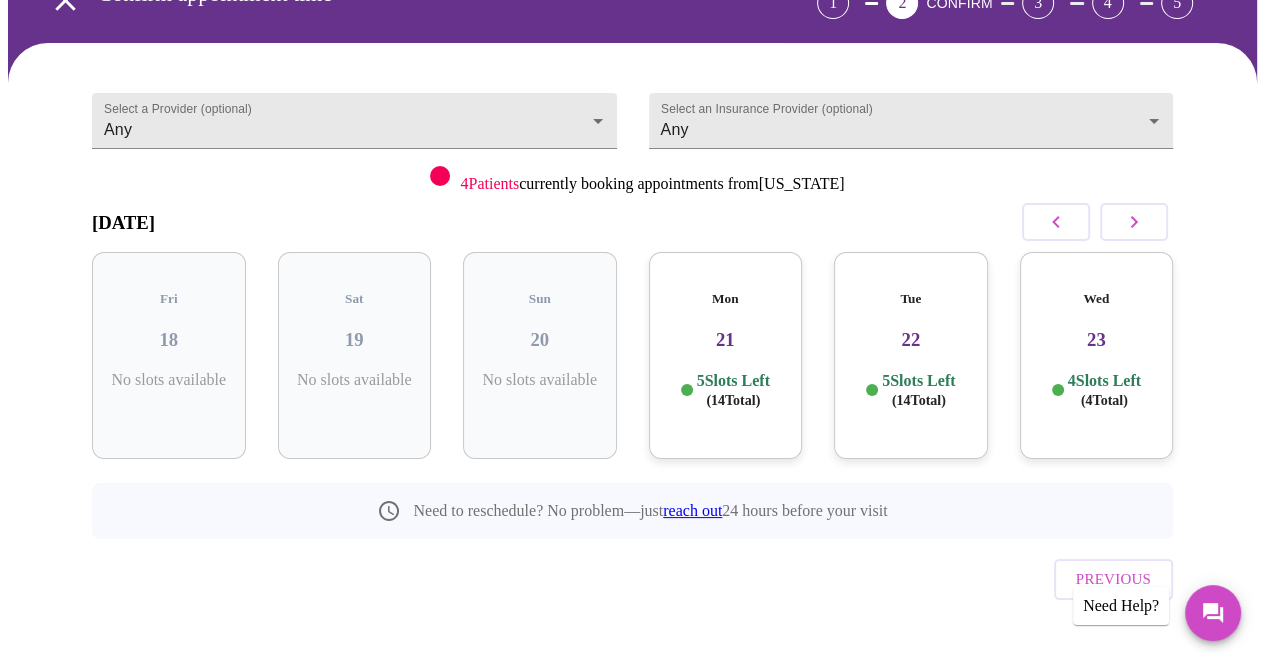 click on "21" at bounding box center (726, 340) 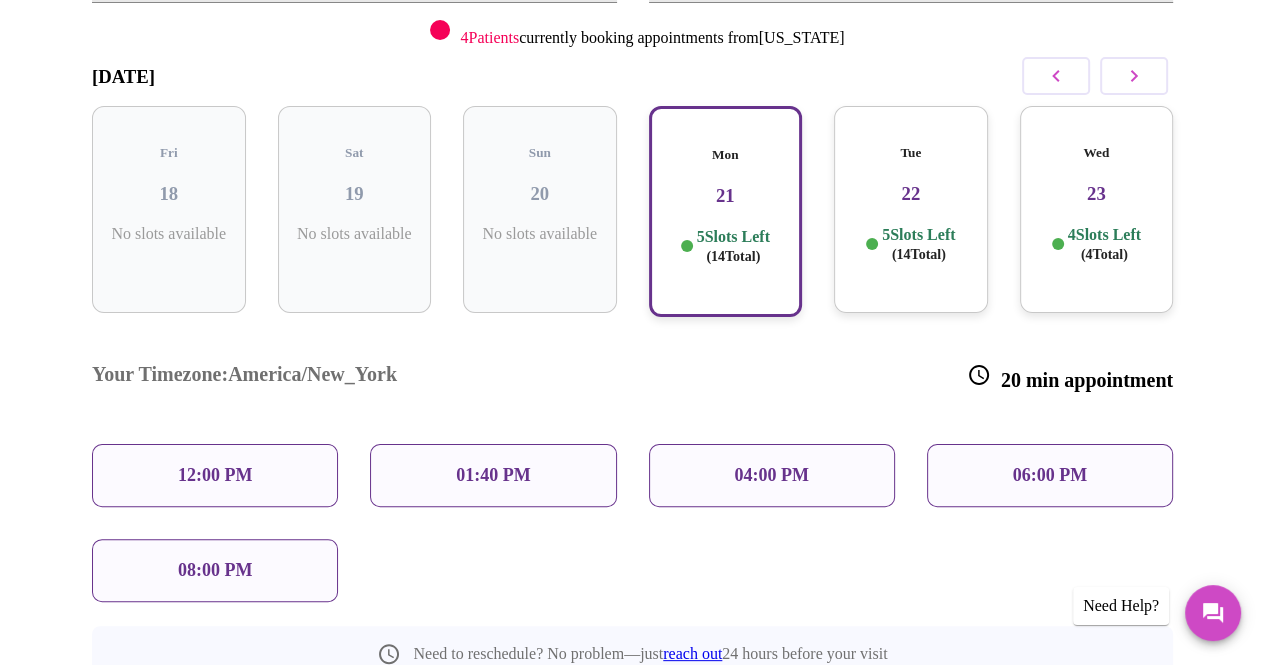 scroll, scrollTop: 296, scrollLeft: 0, axis: vertical 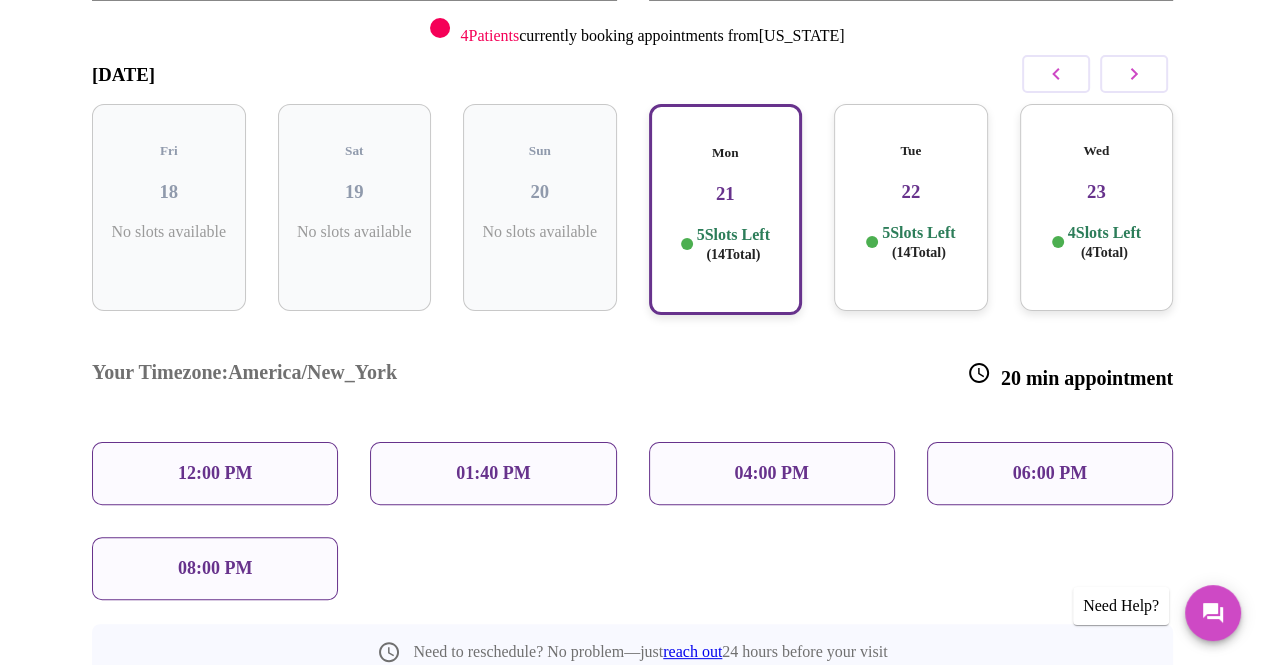 click on "12:00 PM" at bounding box center [215, 473] 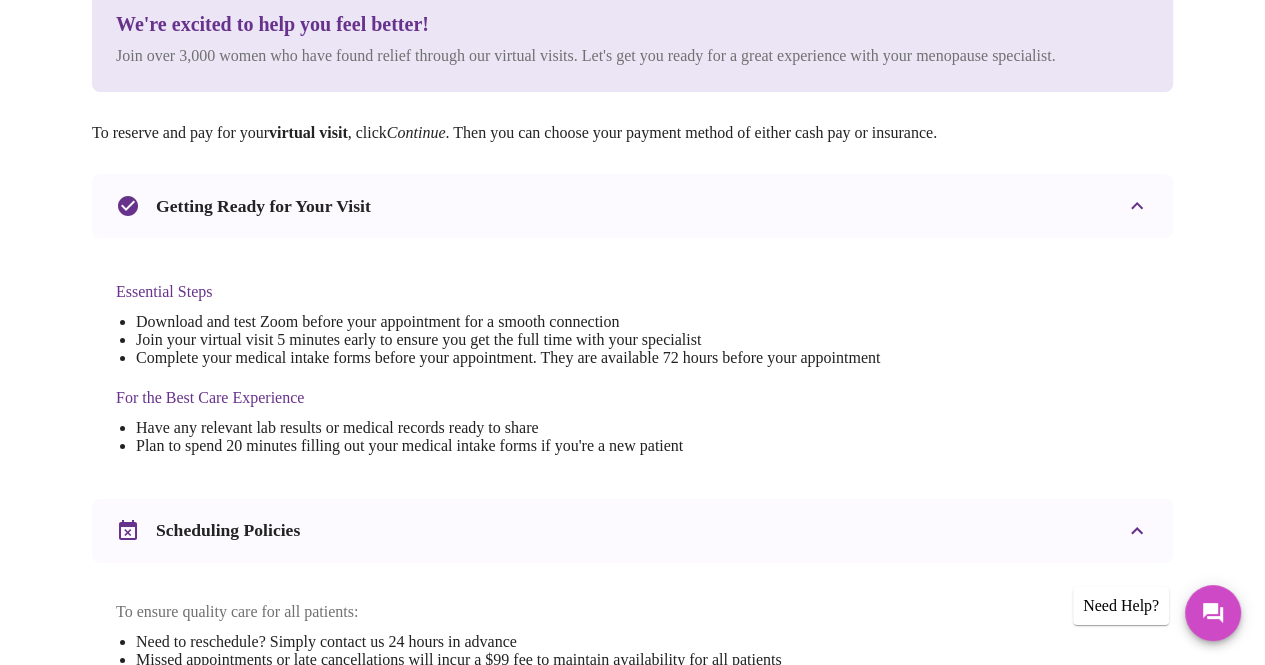 scroll, scrollTop: 0, scrollLeft: 0, axis: both 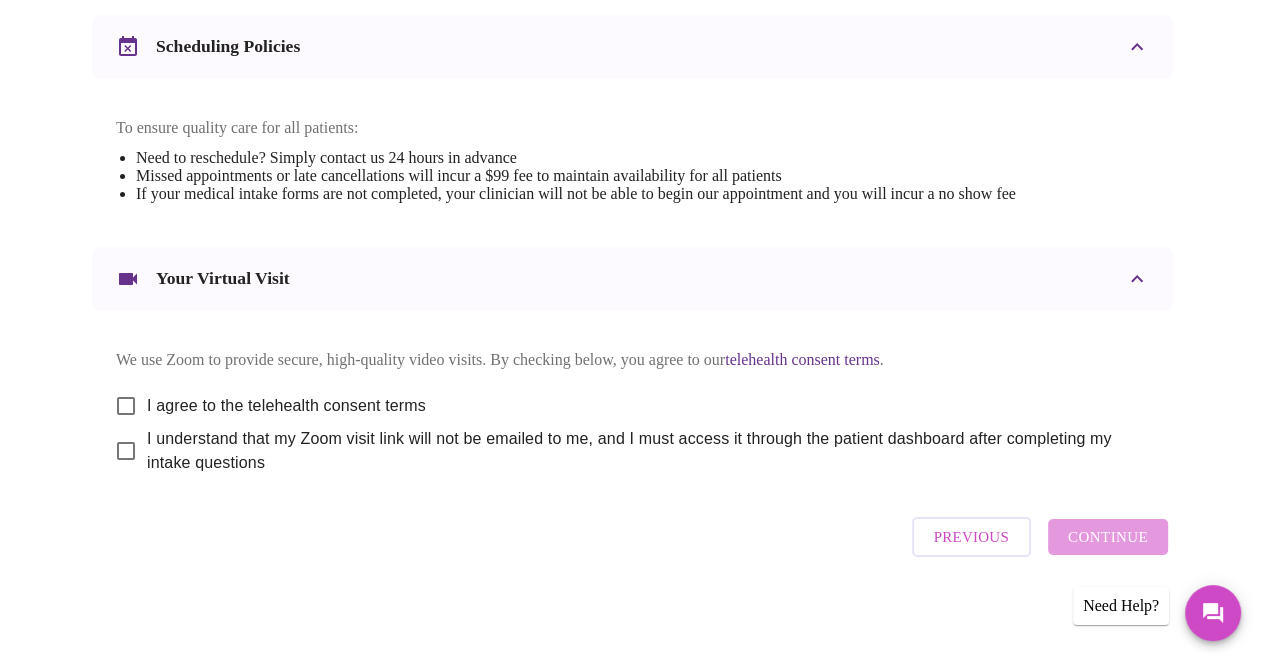 click on "I agree to the telehealth consent terms" at bounding box center (126, 406) 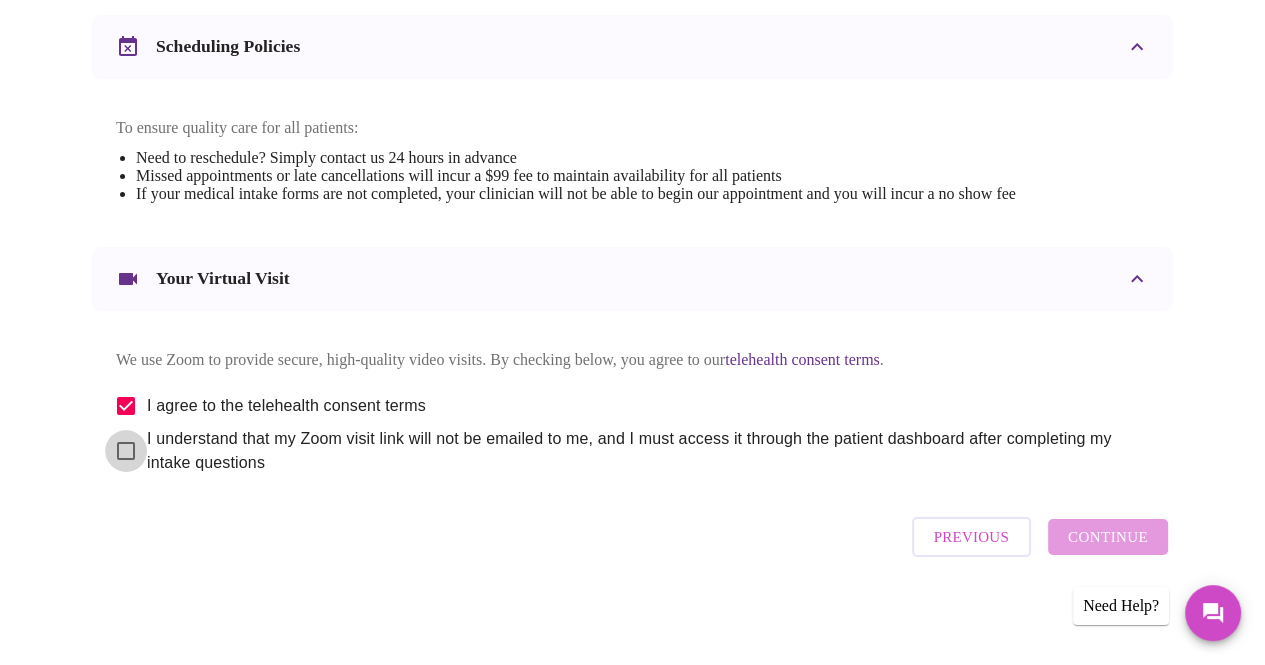 click on "I understand that my Zoom visit link will not be emailed to me, and I must access it through the patient dashboard after completing my intake questions" at bounding box center (126, 451) 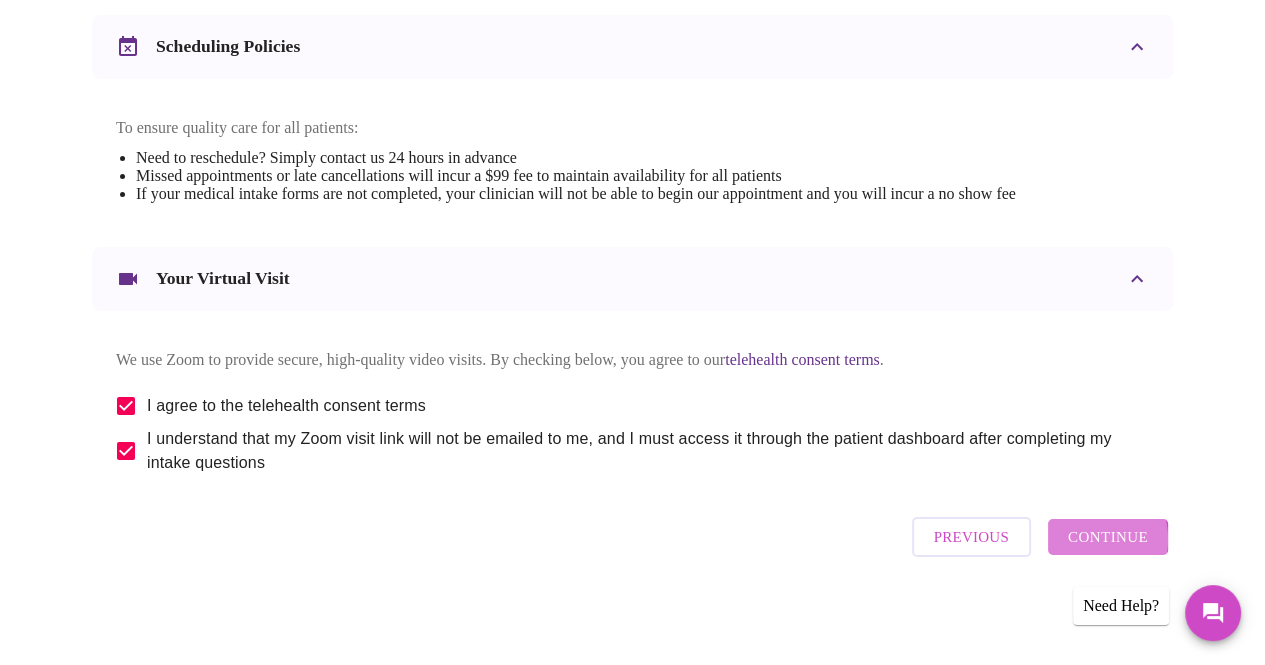 click on "Continue" at bounding box center (1108, 537) 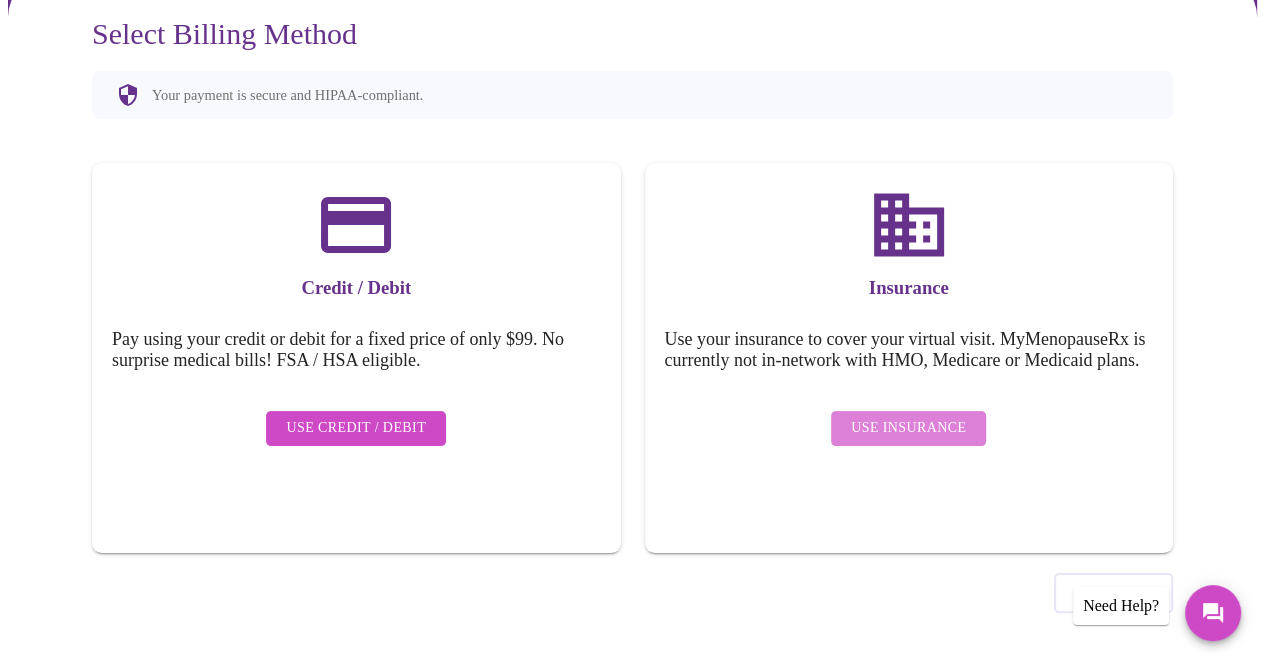 click on "Use Insurance" at bounding box center [908, 428] 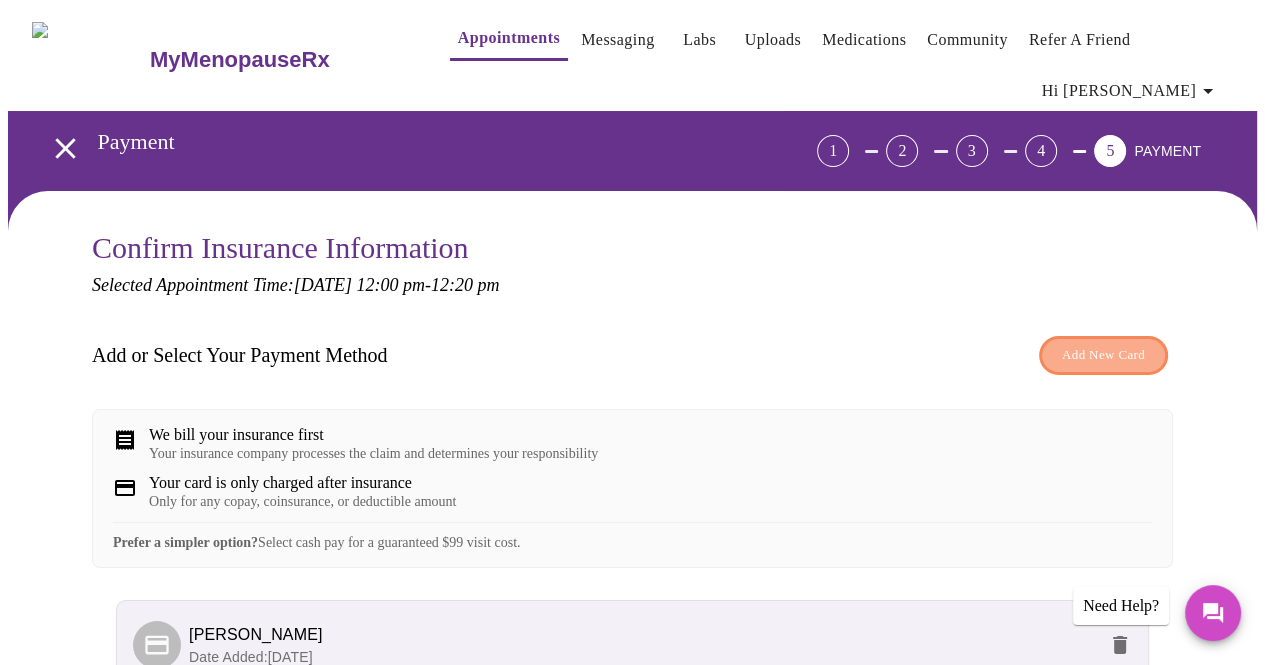 click on "Add New Card" at bounding box center [1103, 355] 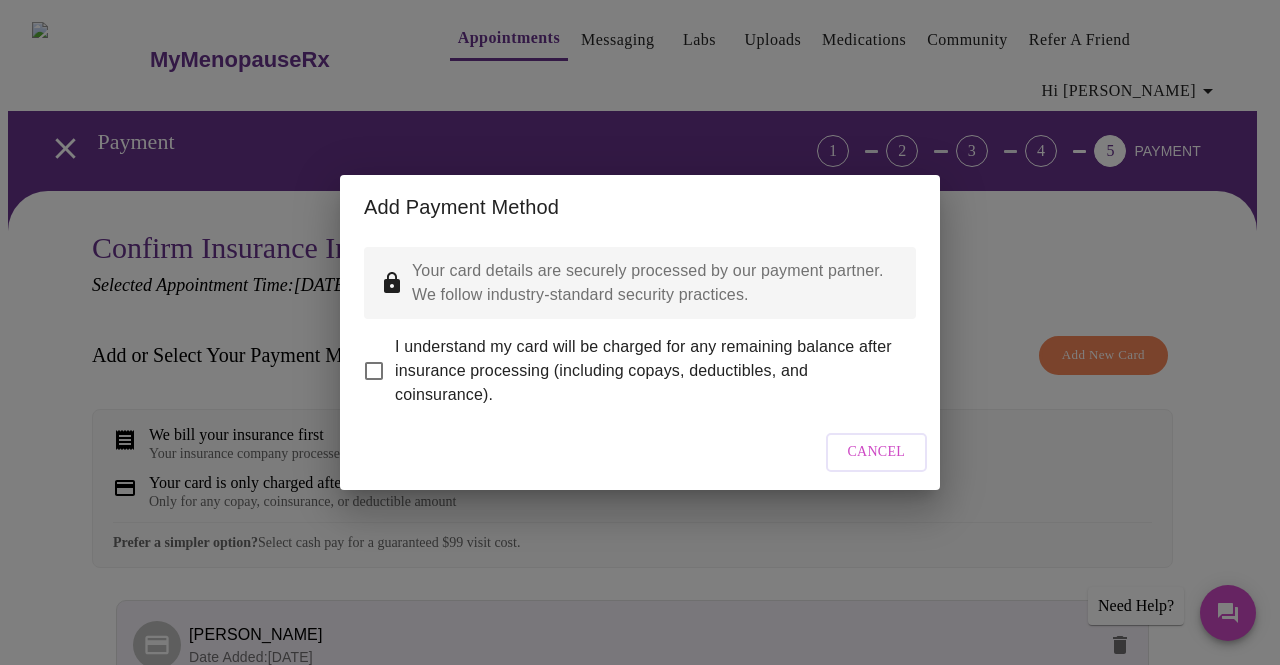 click on "I understand my card will be charged for any remaining balance after insurance processing (including copays, deductibles, and coinsurance)." at bounding box center (374, 371) 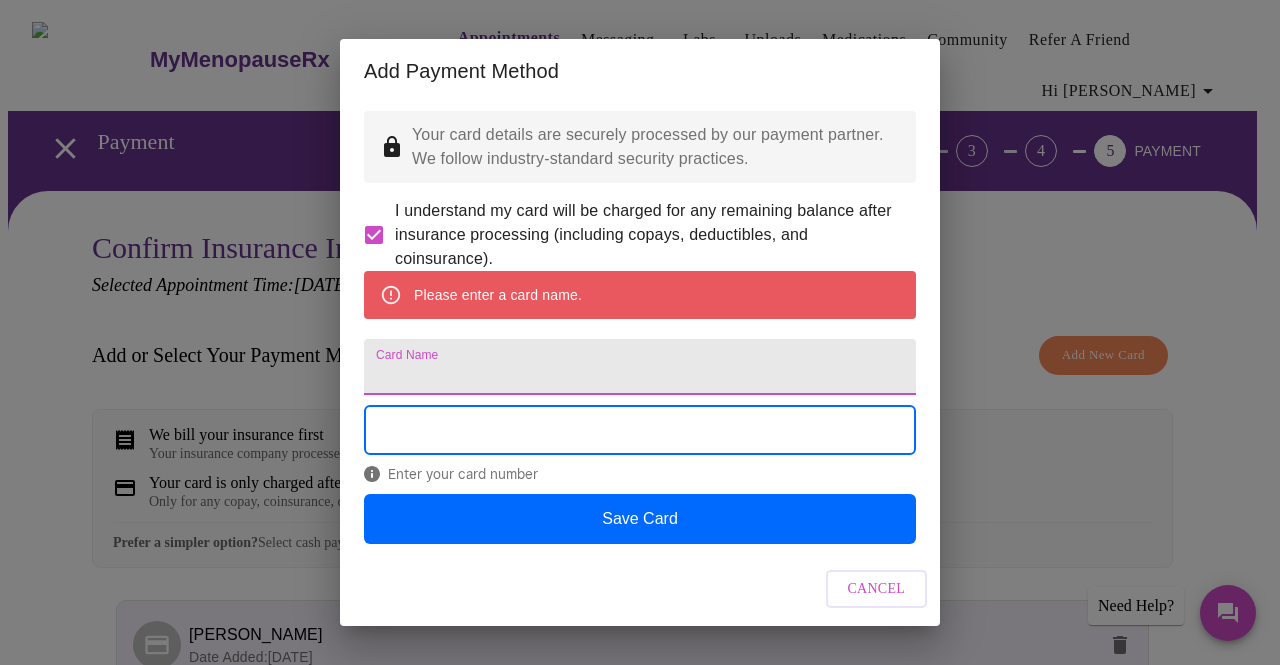 click on "Card Name" at bounding box center [640, 367] 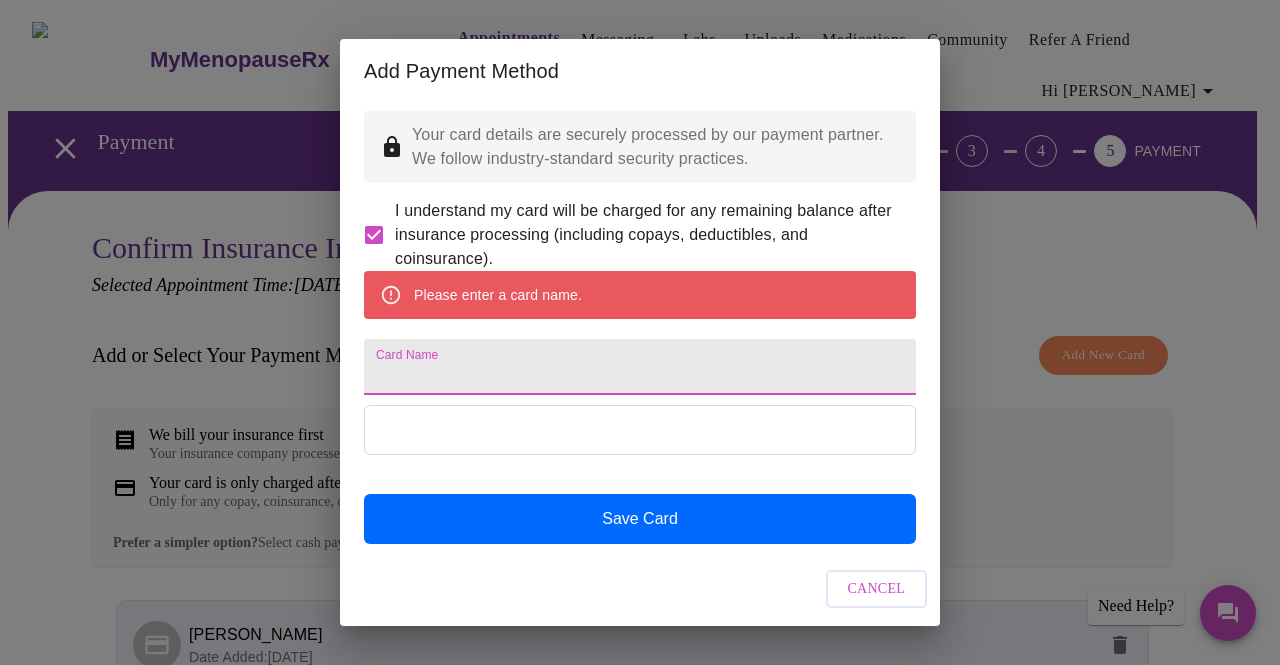 click on "Card Name" at bounding box center (640, 367) 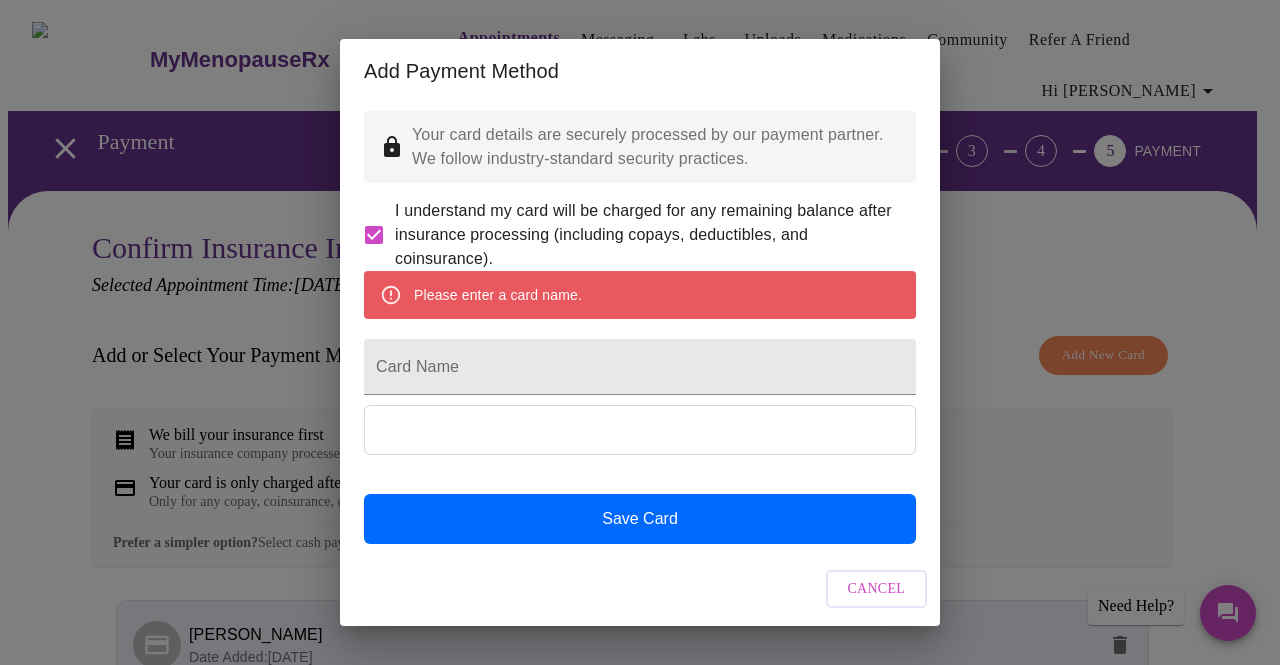 click on "I understand my card will be charged for any remaining balance after insurance processing (including copays, deductibles, and coinsurance)." at bounding box center (640, 235) 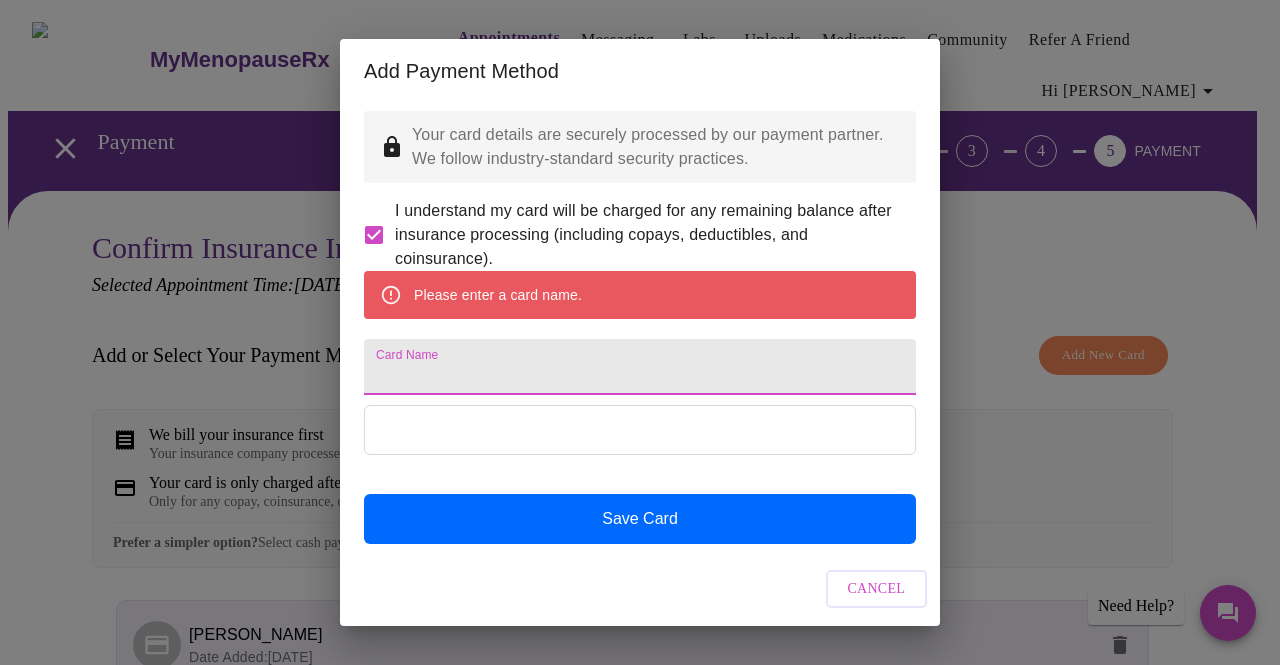 click on "Card Name" at bounding box center (640, 367) 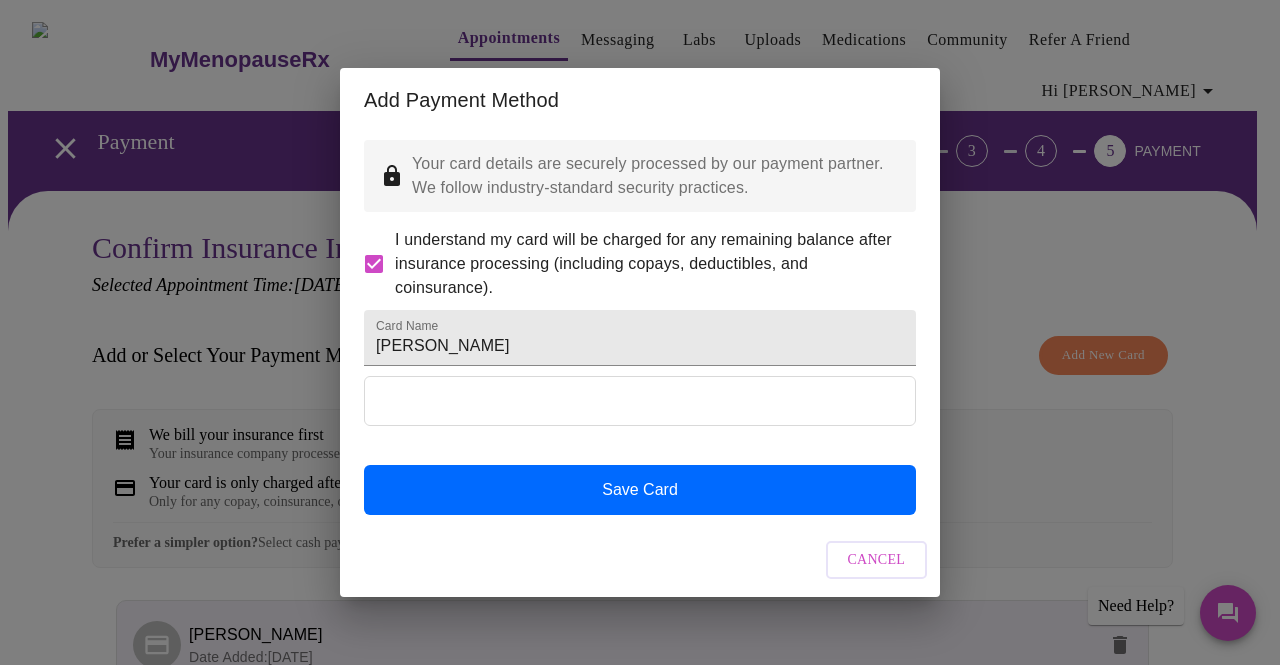 click on "Add Payment Method" at bounding box center (640, 100) 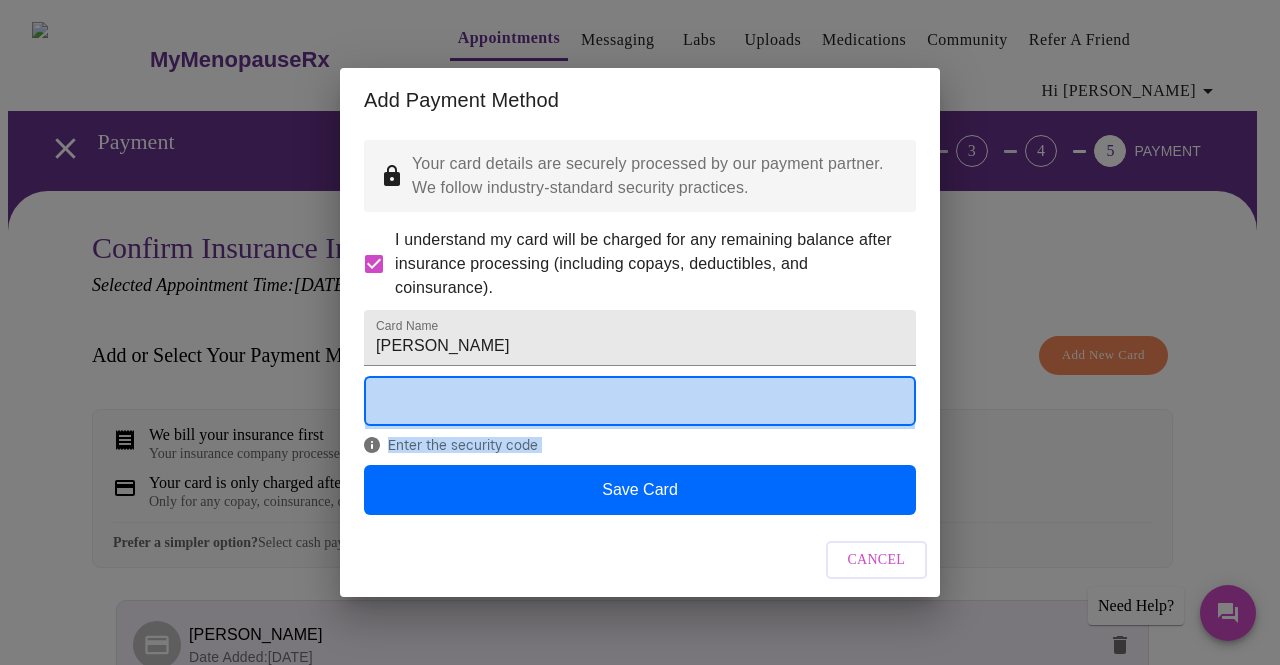 click on "Enter the security code" at bounding box center (640, 420) 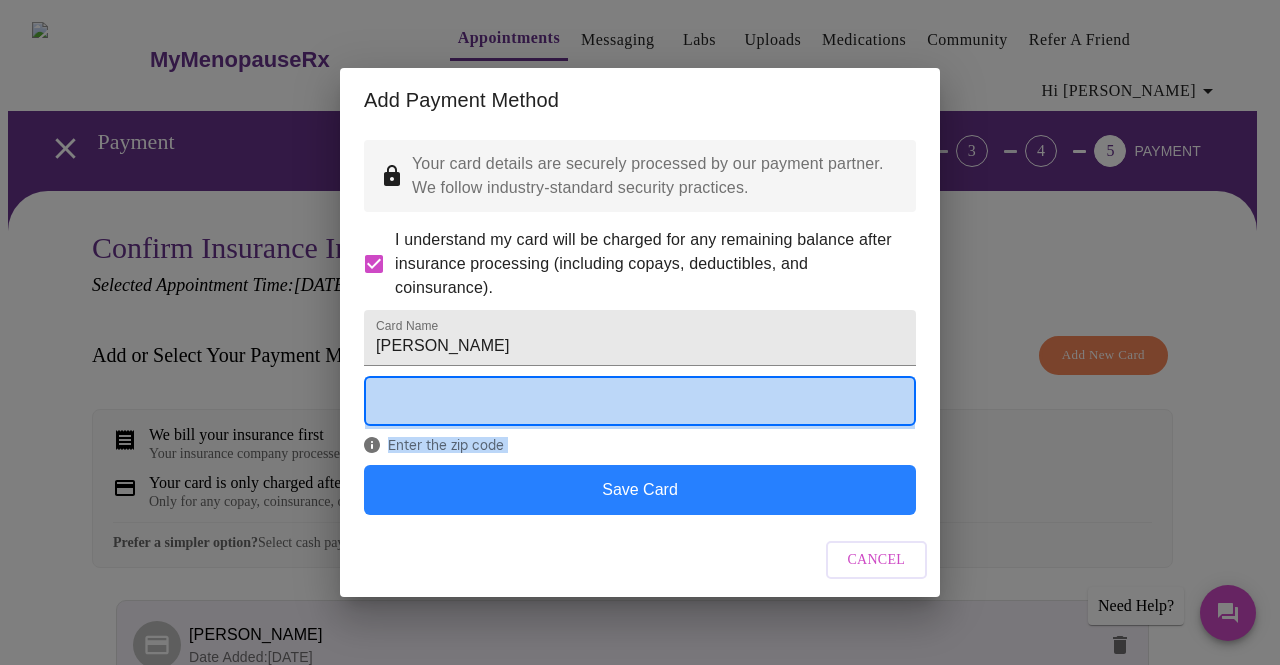 click on "Save Card" at bounding box center [640, 490] 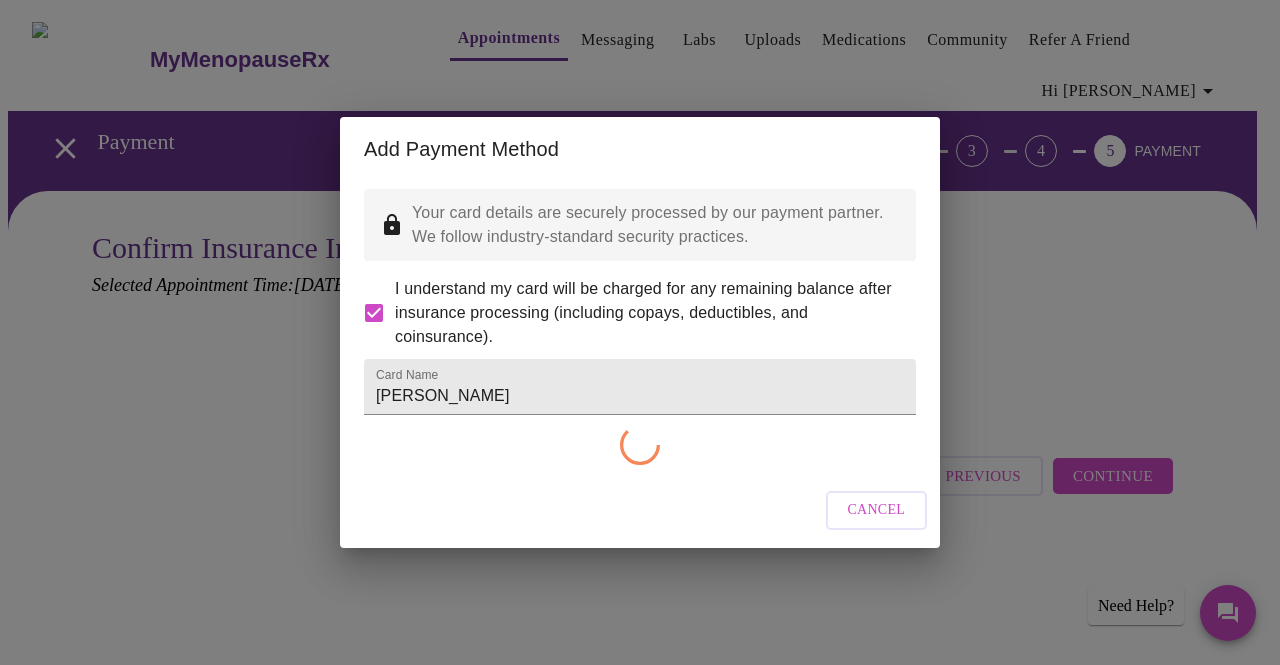 checkbox on "false" 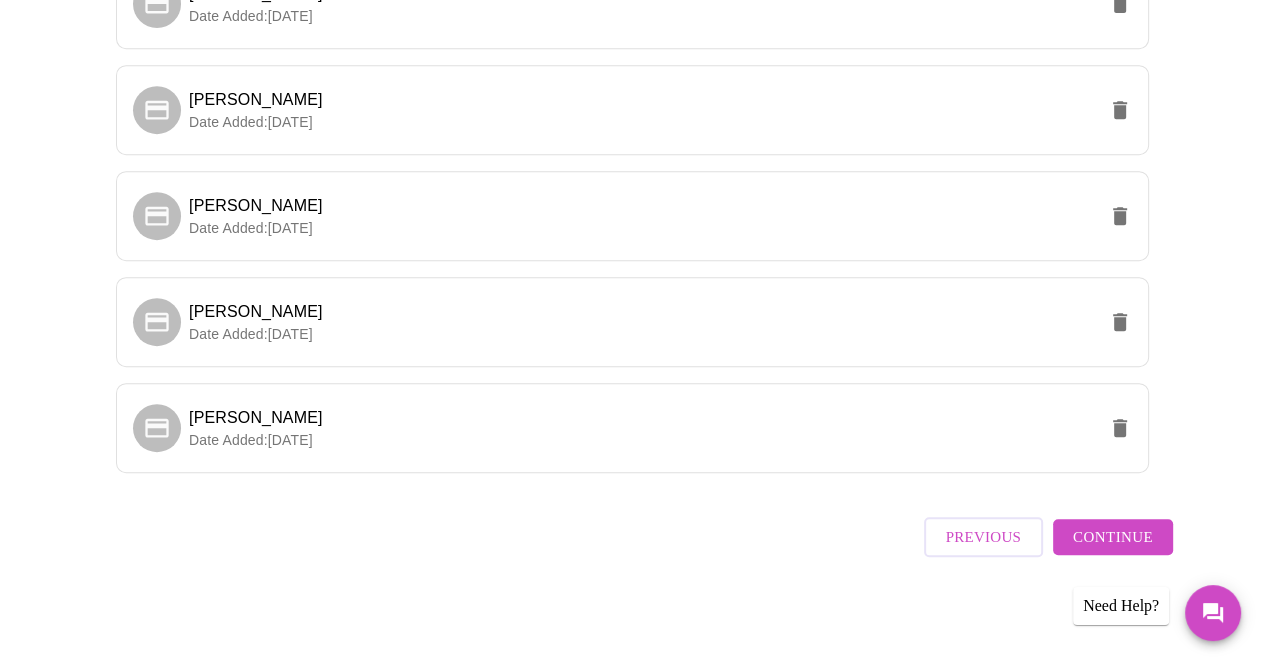 click on "Continue" at bounding box center [1113, 537] 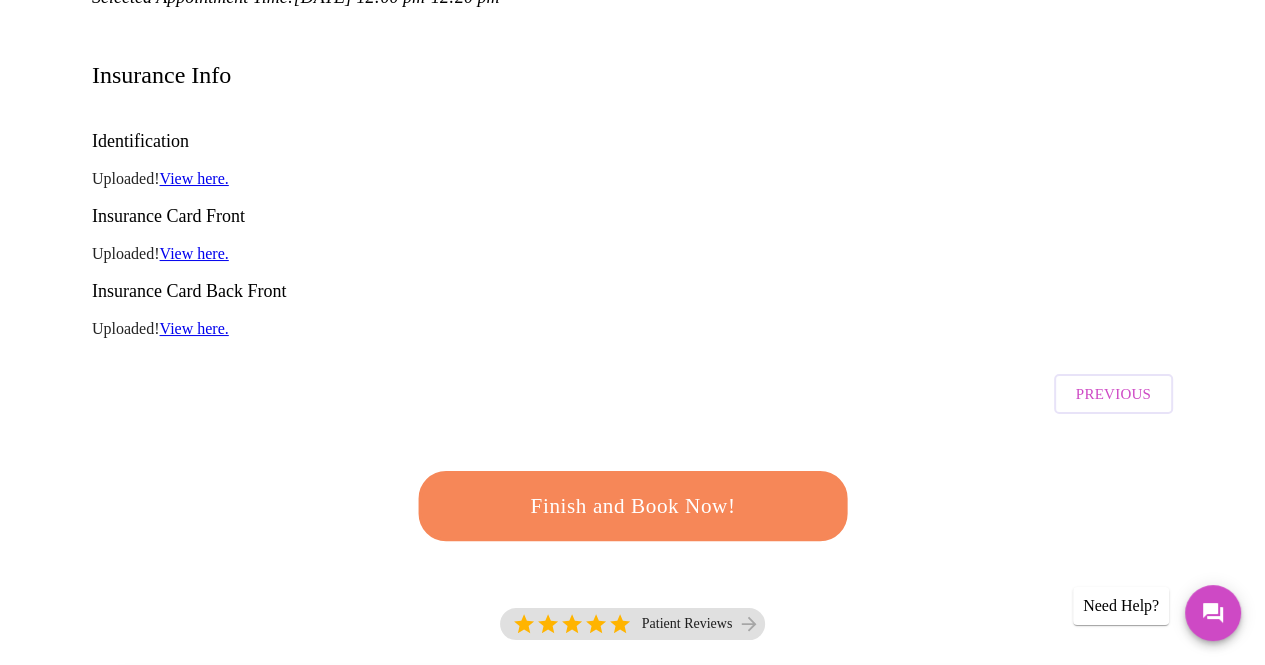 scroll, scrollTop: 285, scrollLeft: 0, axis: vertical 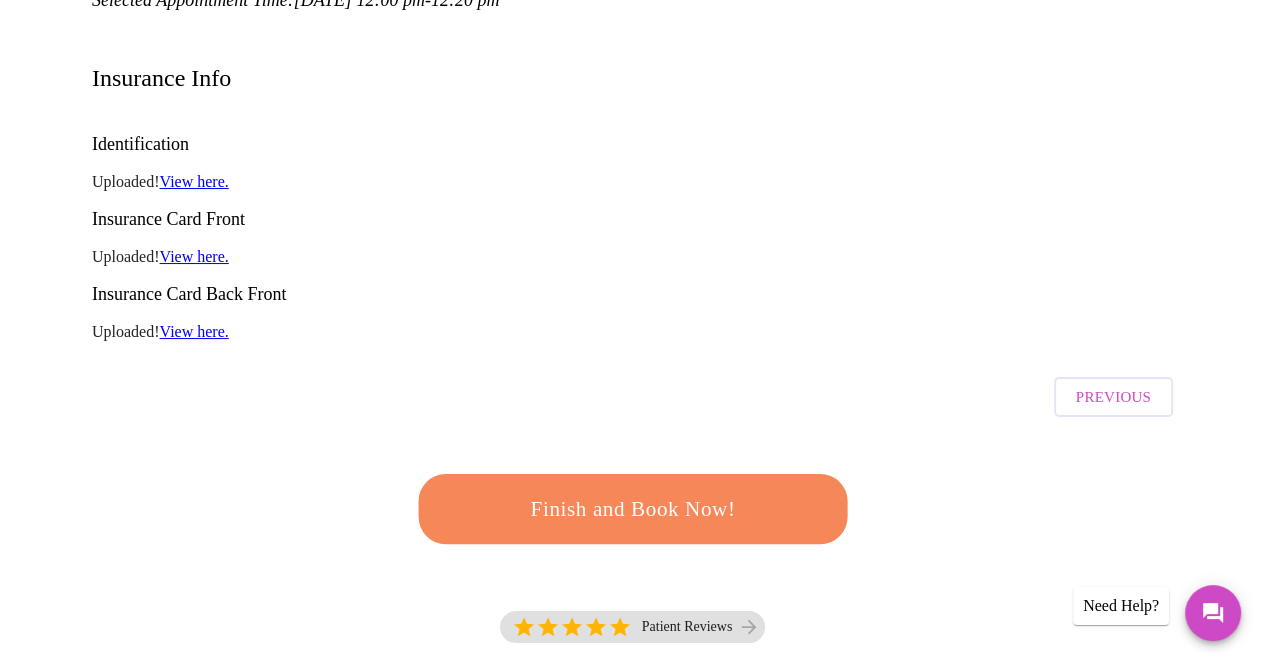 click on "Finish and Book Now!" at bounding box center (633, 509) 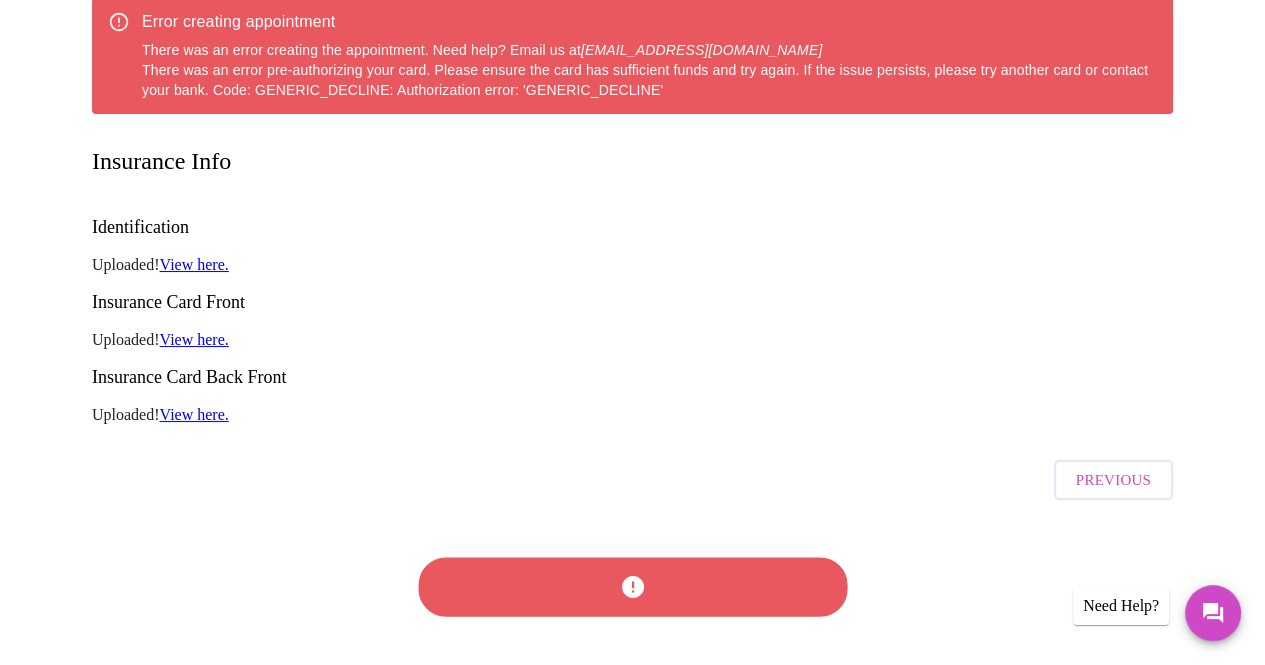 click at bounding box center [633, 587] 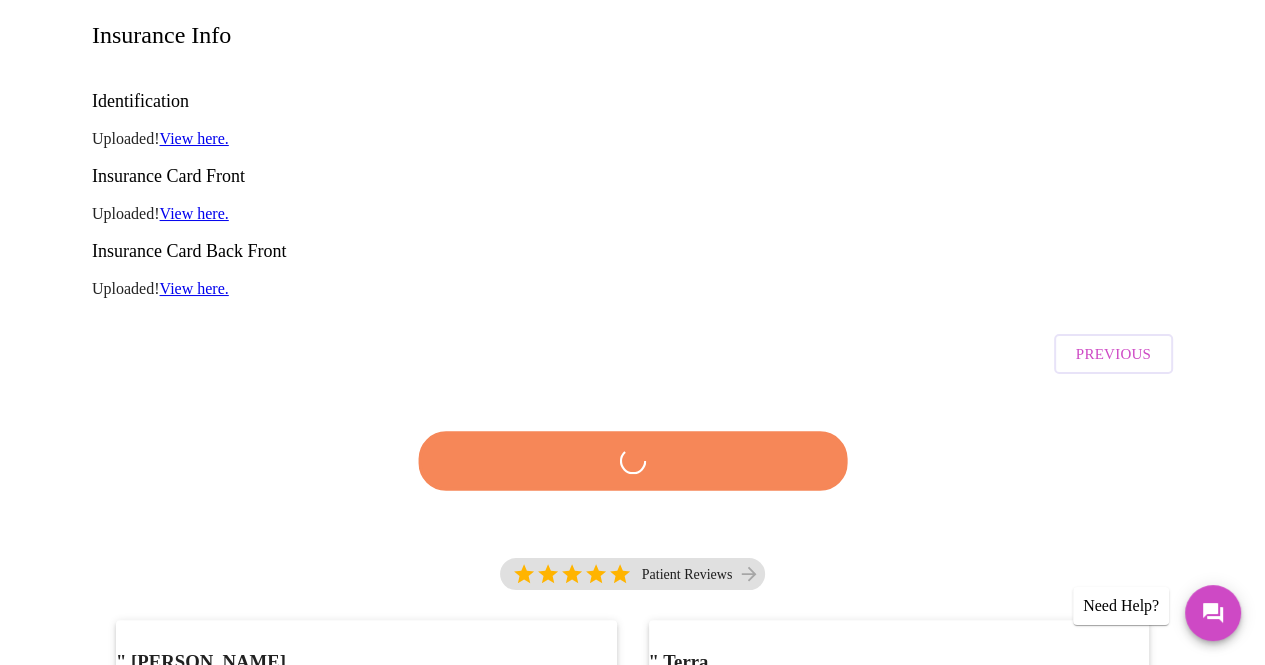 scroll, scrollTop: 202, scrollLeft: 0, axis: vertical 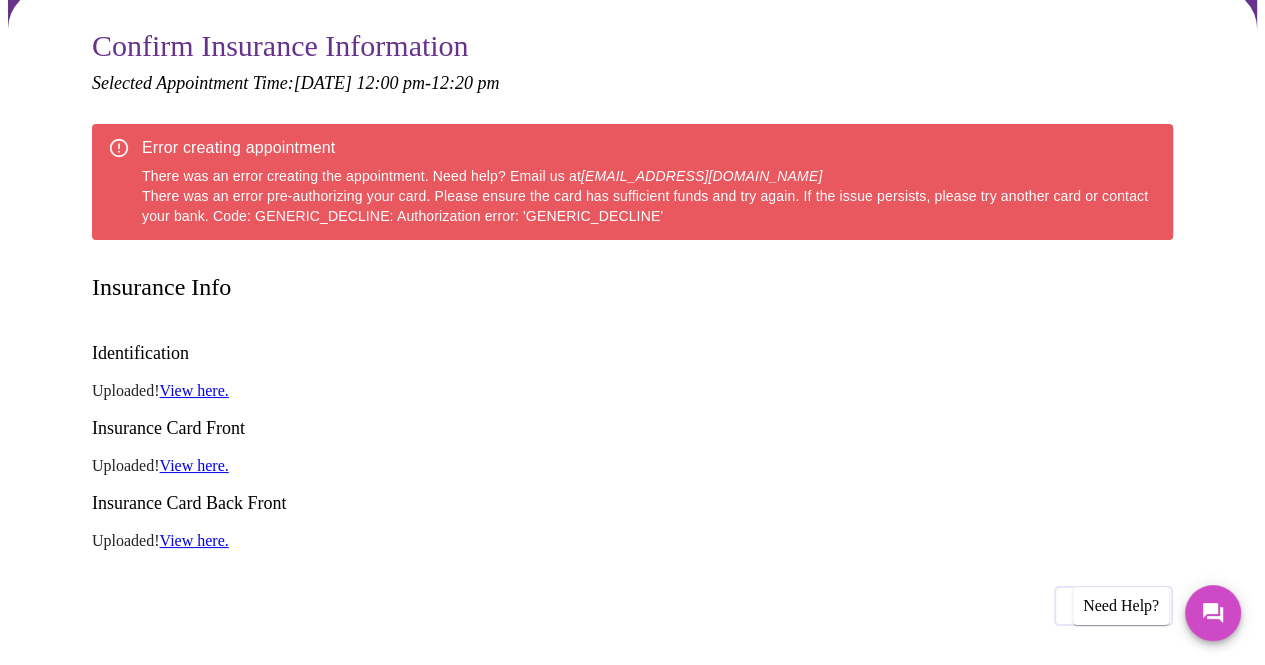 click on "Previous" at bounding box center [1113, 606] 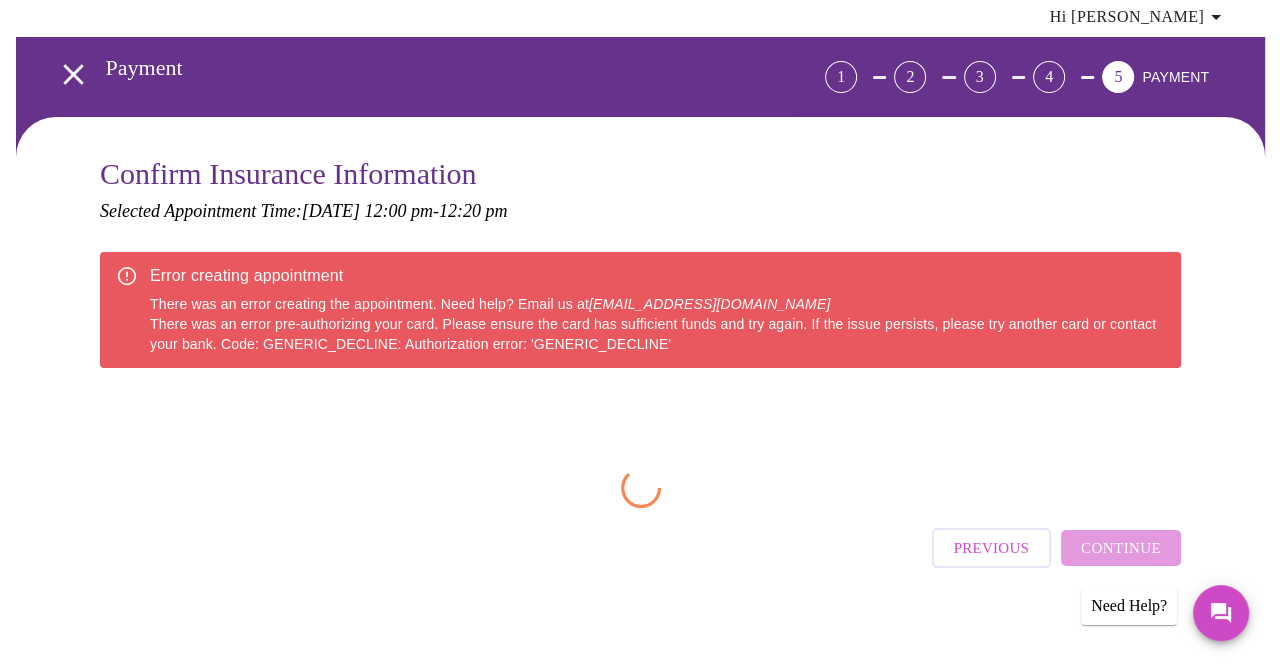 scroll, scrollTop: 202, scrollLeft: 0, axis: vertical 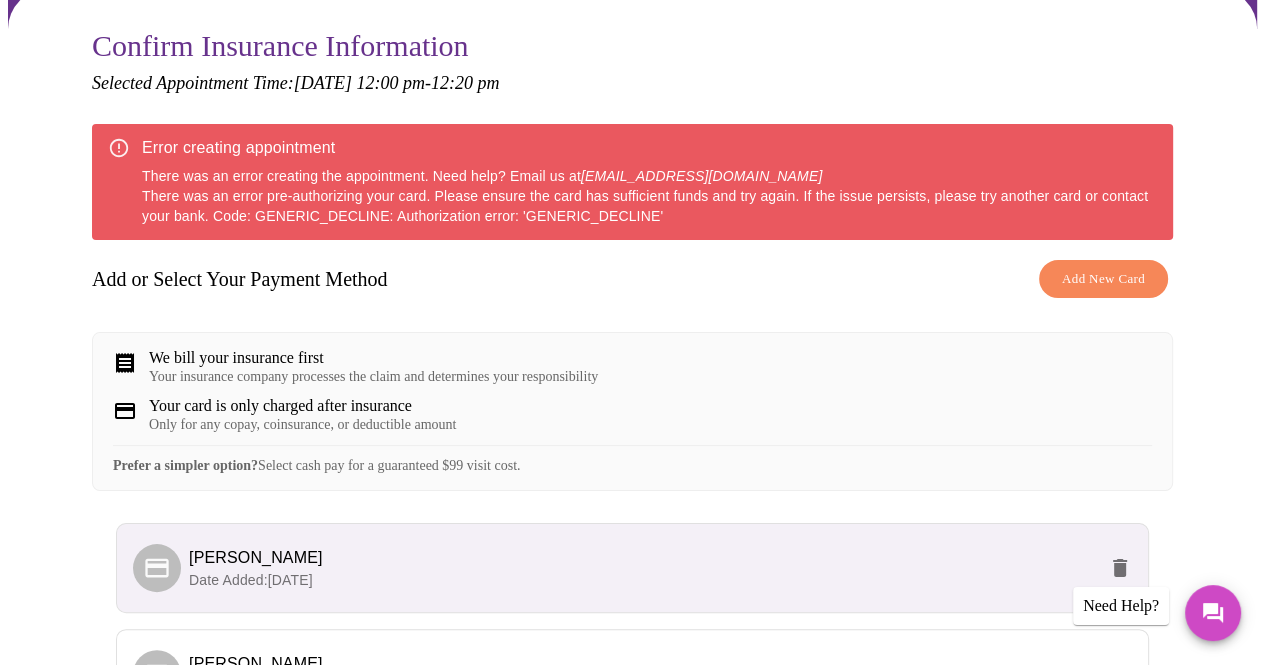 click on "Add New Card" at bounding box center (1103, 279) 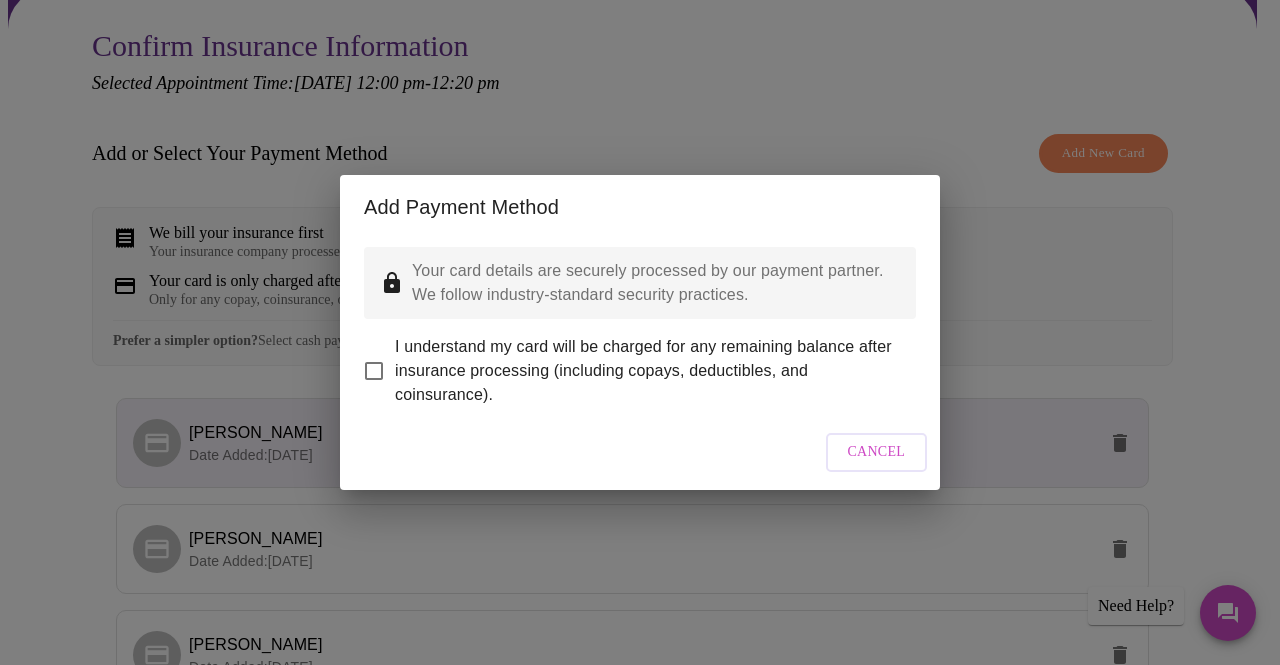 click on "I understand my card will be charged for any remaining balance after insurance processing (including copays, deductibles, and coinsurance)." at bounding box center (374, 371) 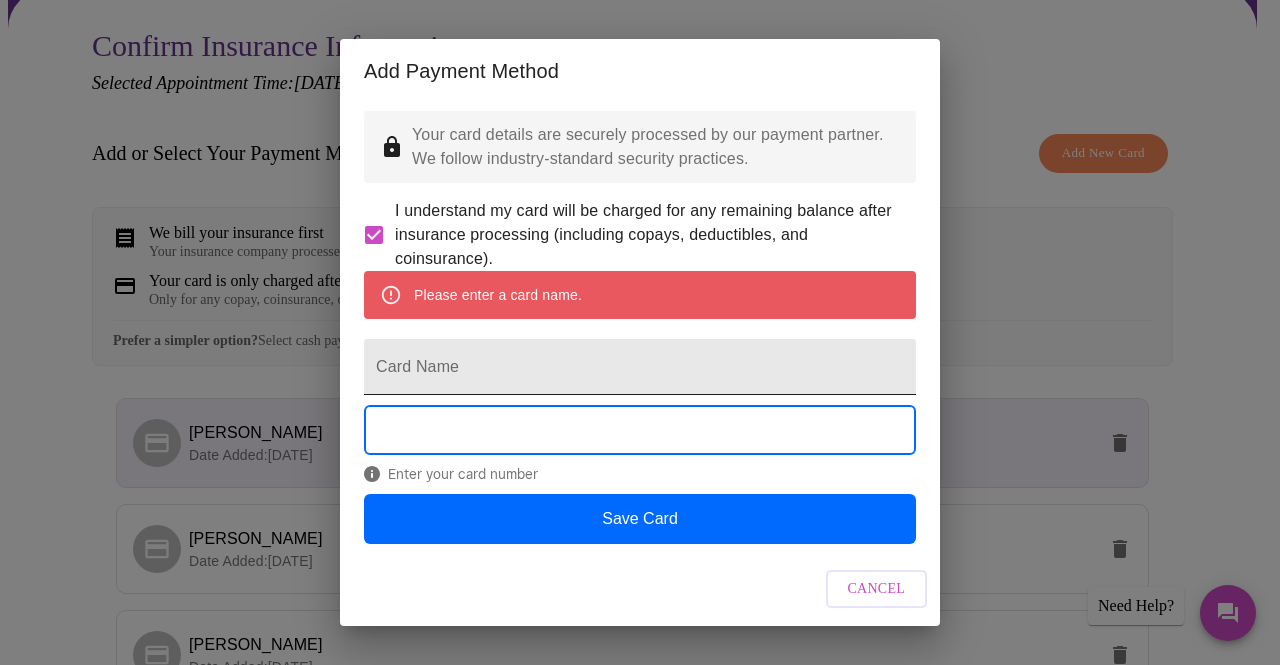 click on "Card Name" at bounding box center [640, 367] 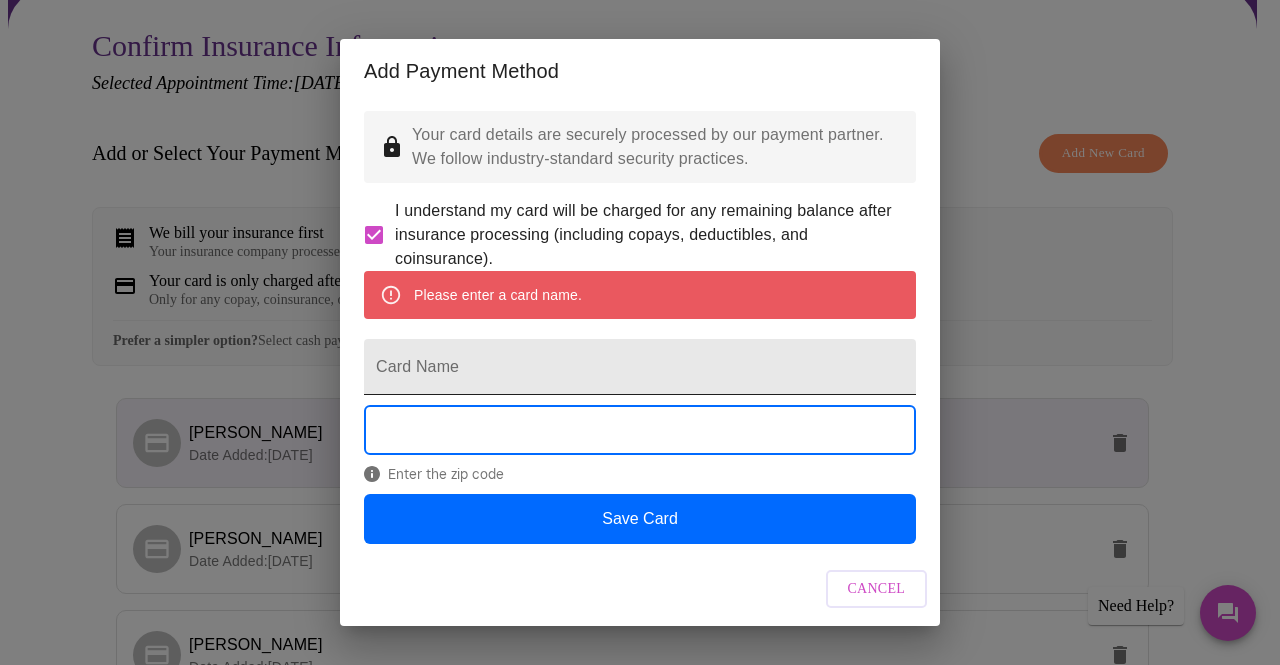 click on "Card Name" at bounding box center [640, 367] 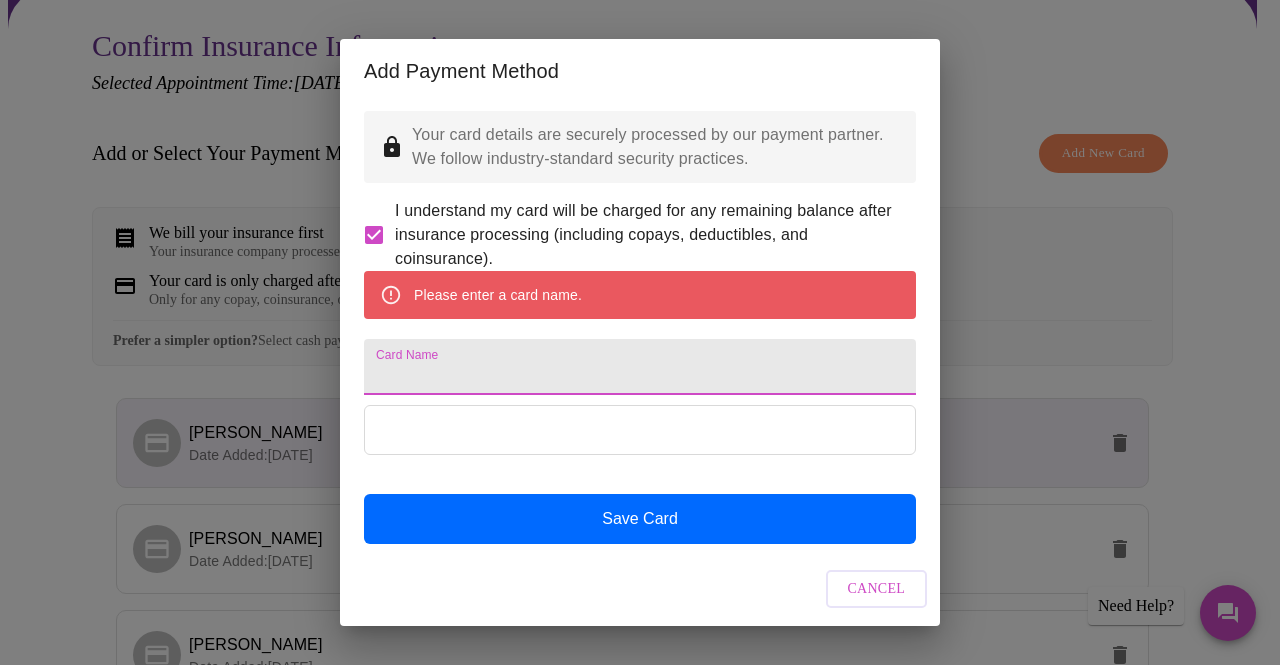 type on "[PERSON_NAME]" 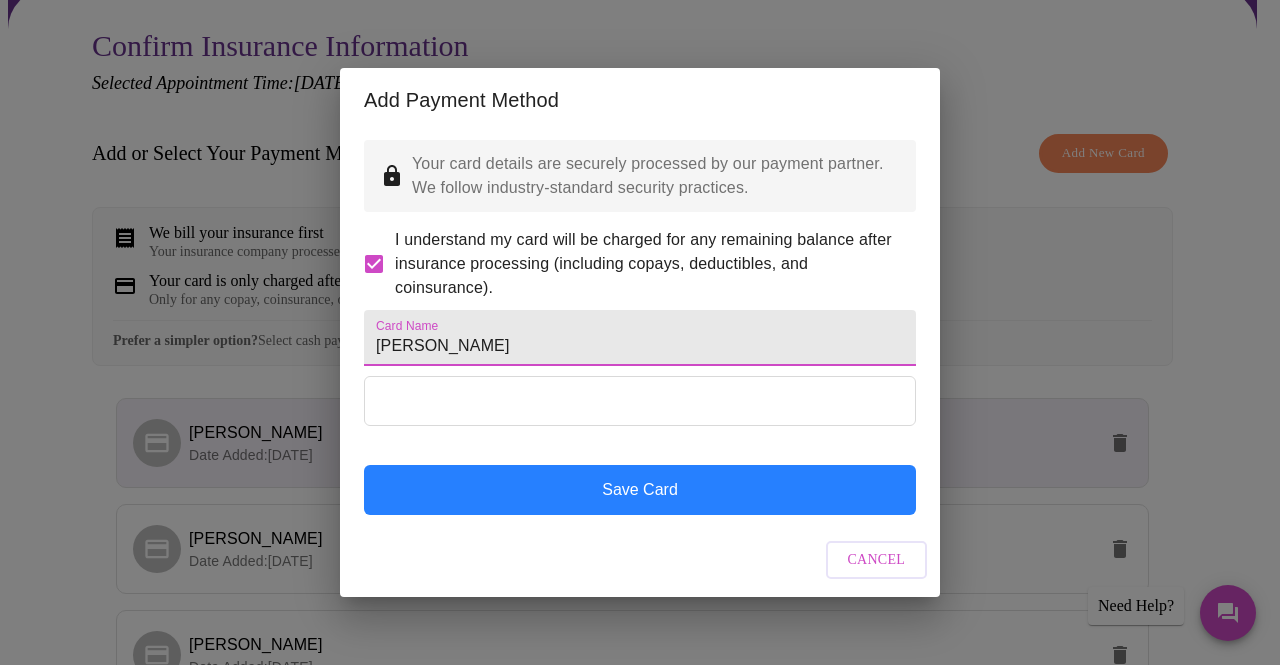 click on "Save Card" at bounding box center (640, 490) 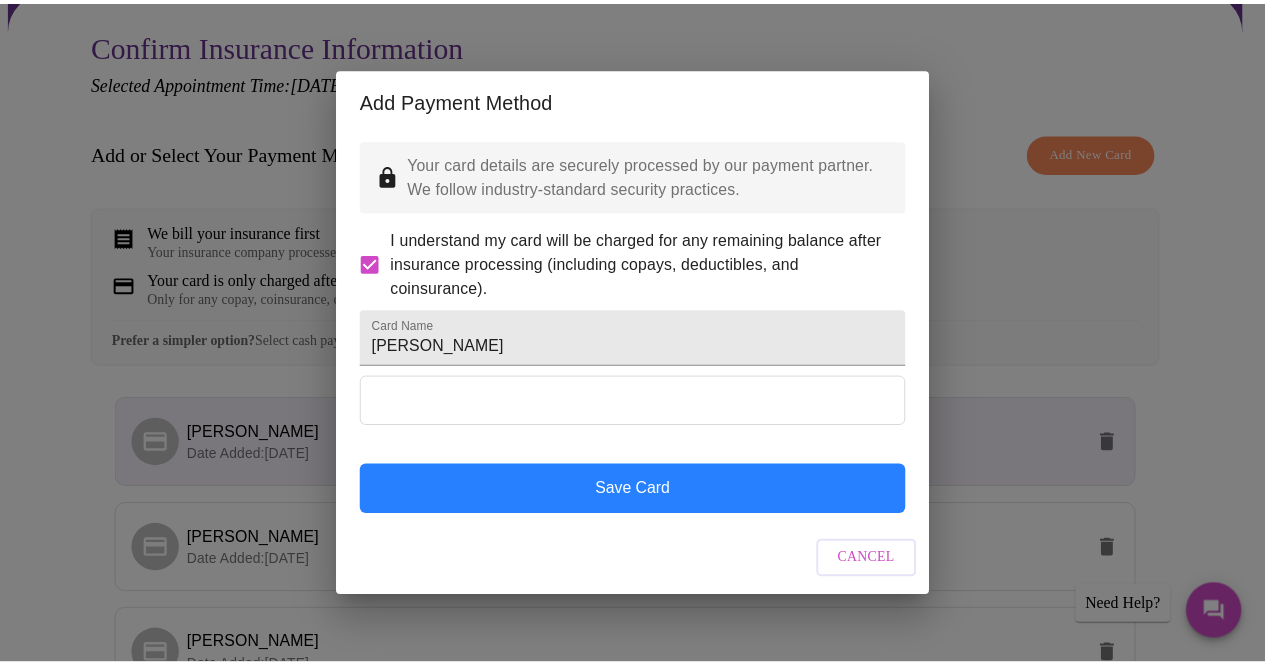 scroll, scrollTop: 0, scrollLeft: 0, axis: both 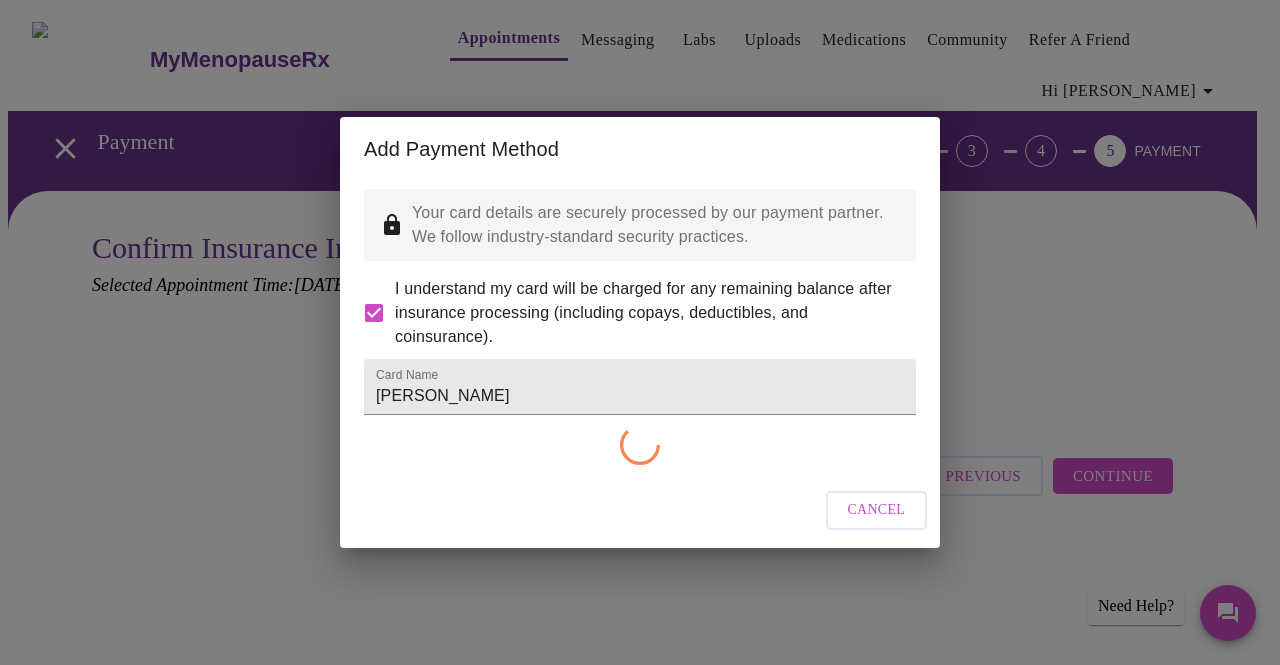 checkbox on "false" 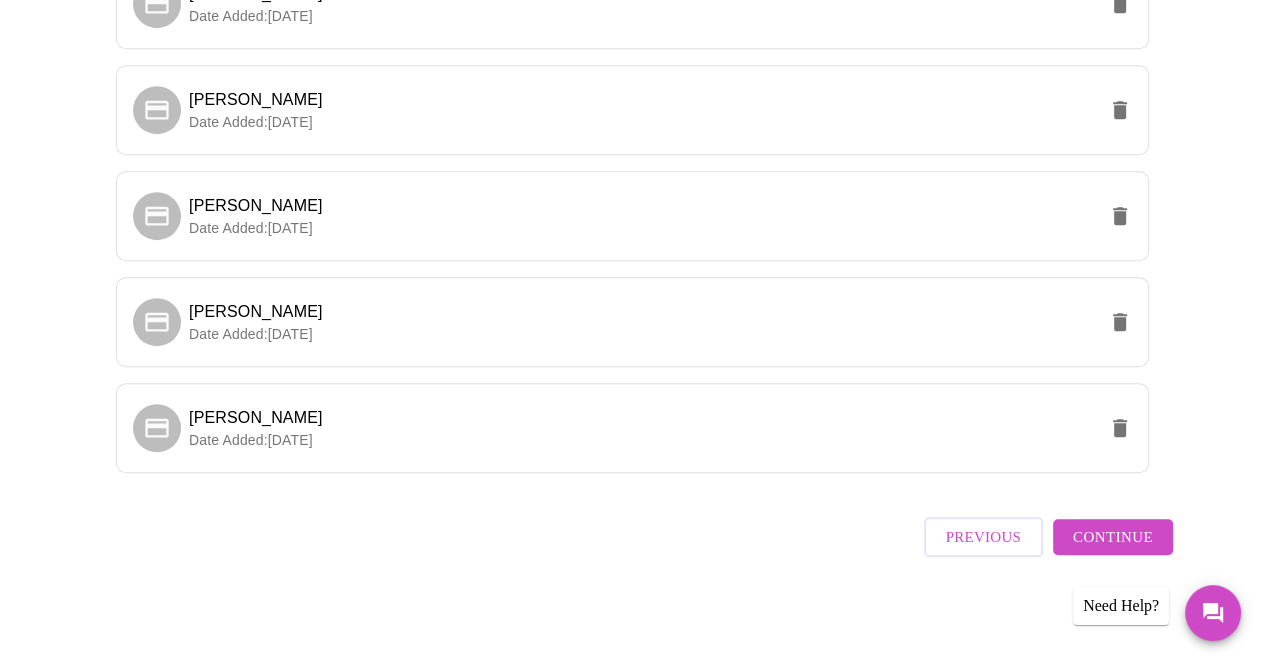 click on "Continue" at bounding box center (1113, 537) 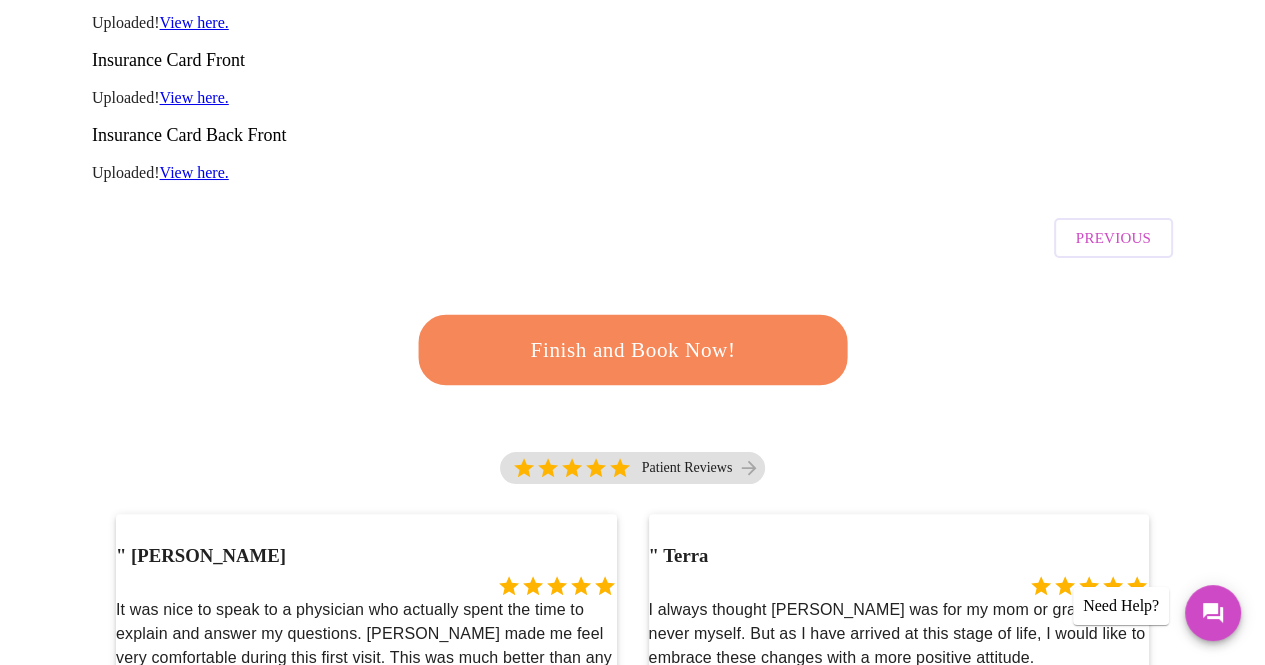 scroll, scrollTop: 442, scrollLeft: 0, axis: vertical 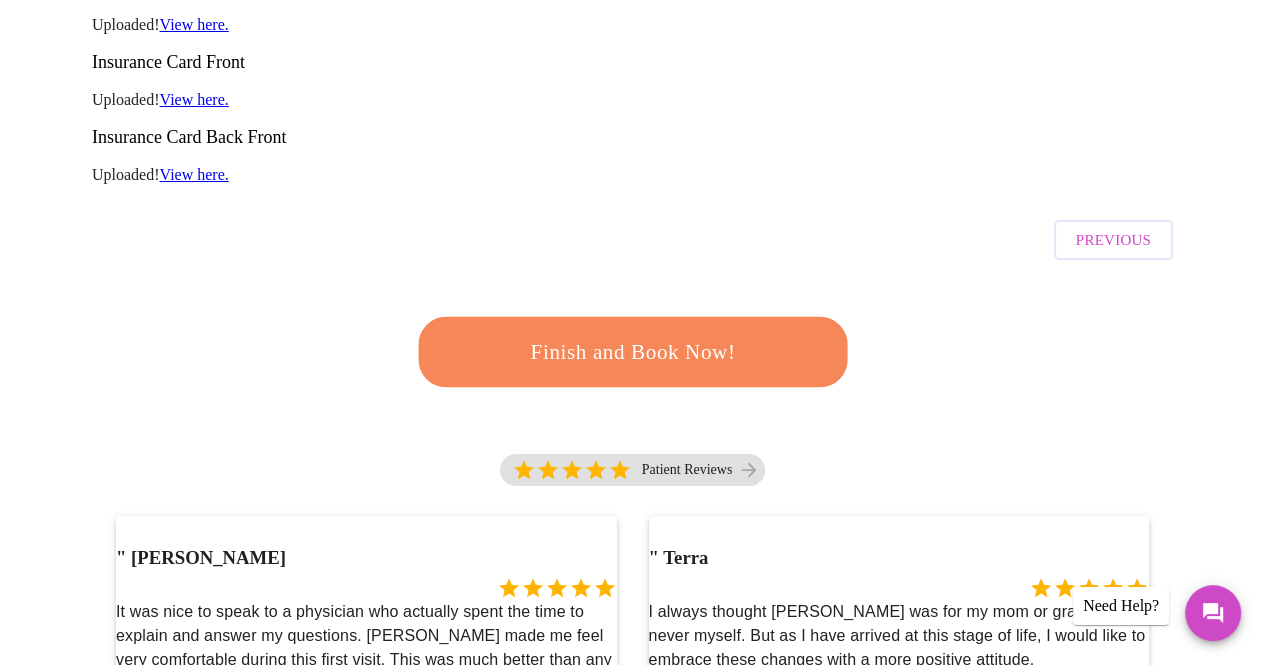 click on "Finish and Book Now!" at bounding box center [633, 352] 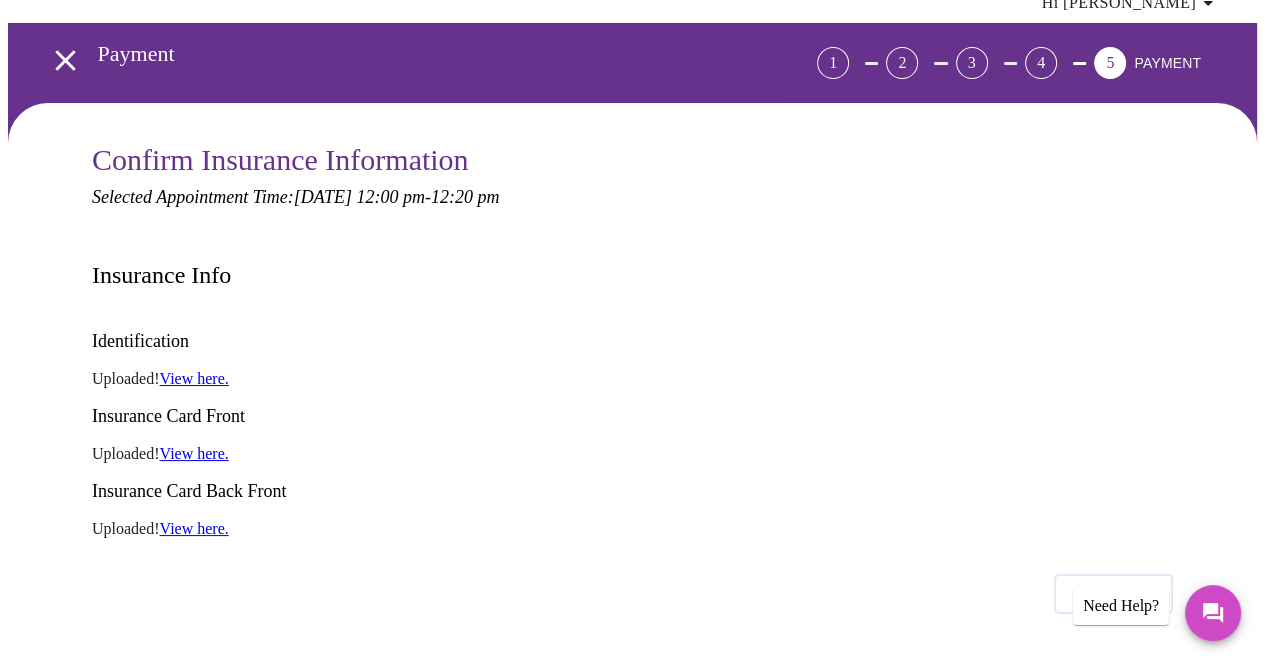 scroll, scrollTop: 87, scrollLeft: 0, axis: vertical 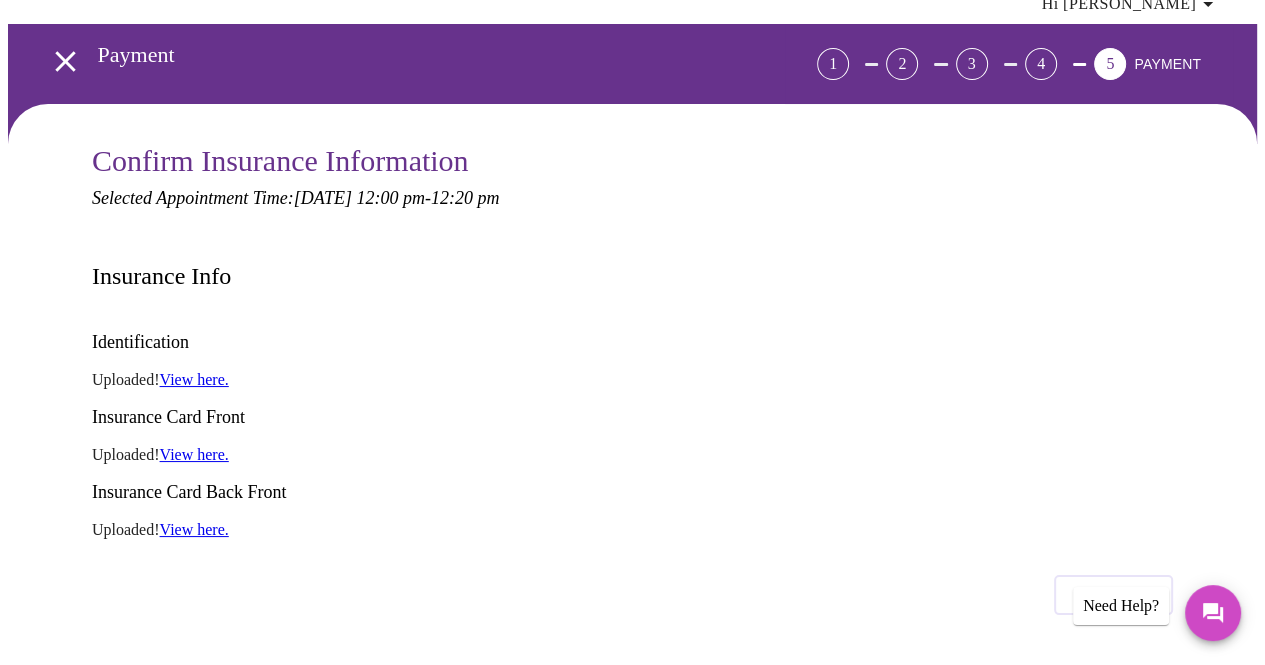 click on "Previous" at bounding box center (1113, 595) 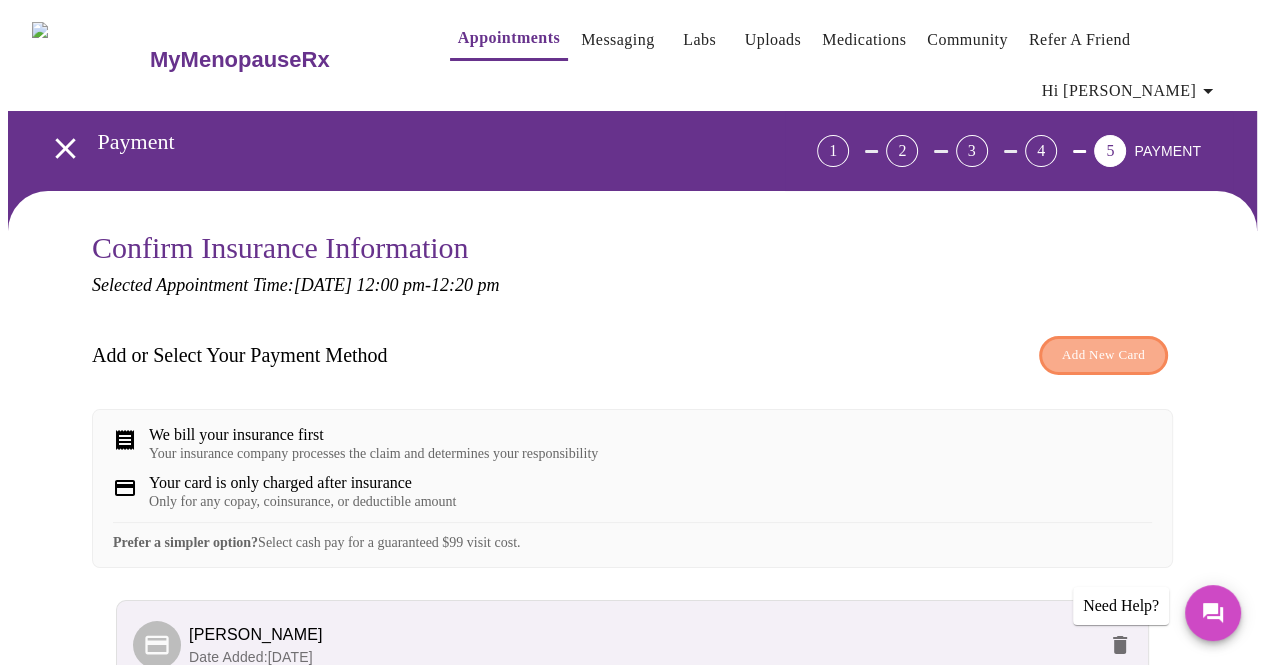 click on "Add New Card" at bounding box center (1103, 355) 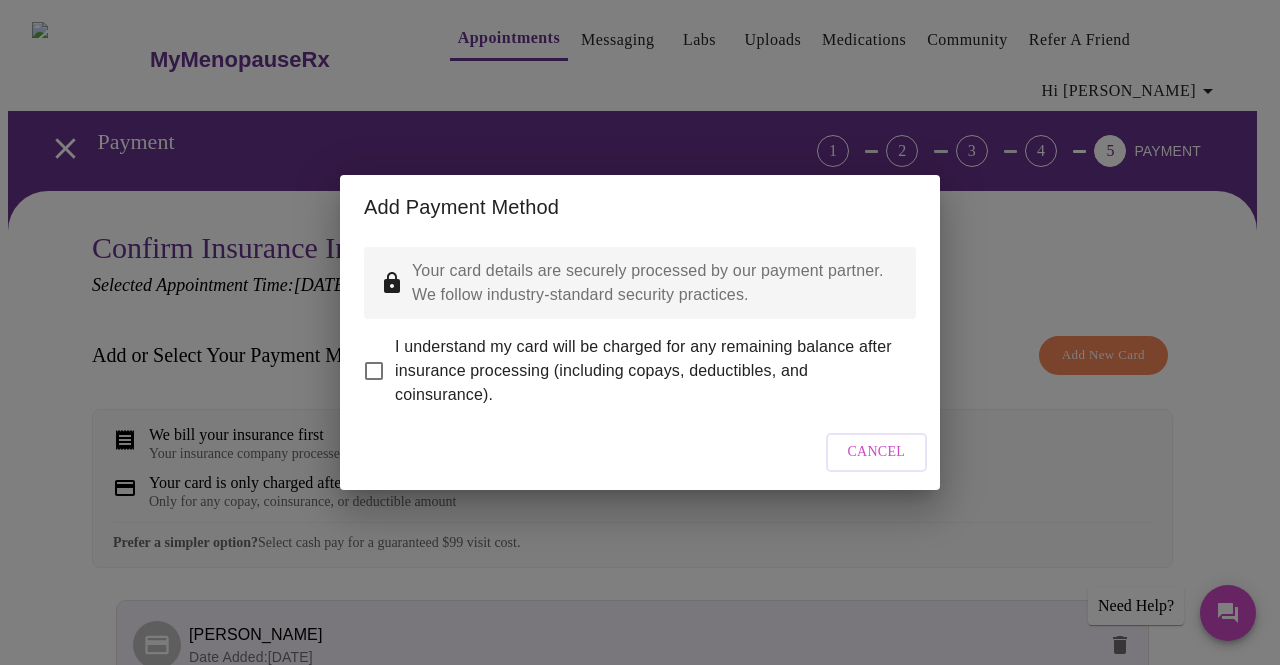 click on "I understand my card will be charged for any remaining balance after insurance processing (including copays, deductibles, and coinsurance)." at bounding box center [374, 371] 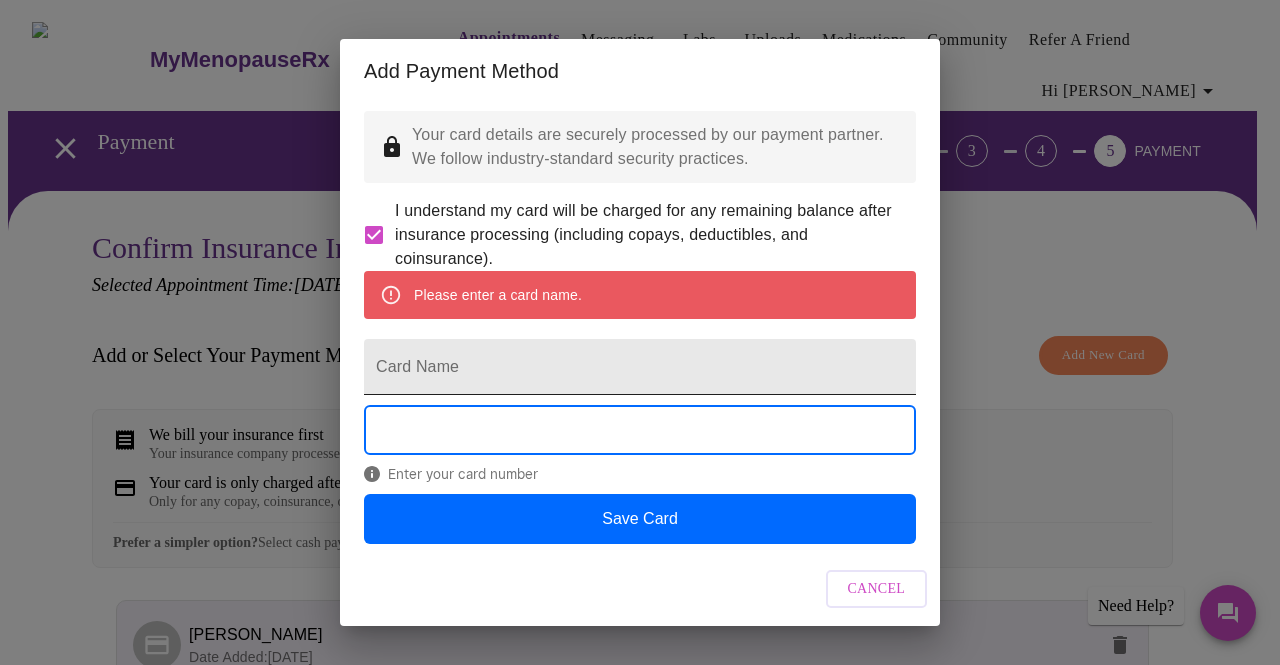 click on "Card Name" at bounding box center (640, 367) 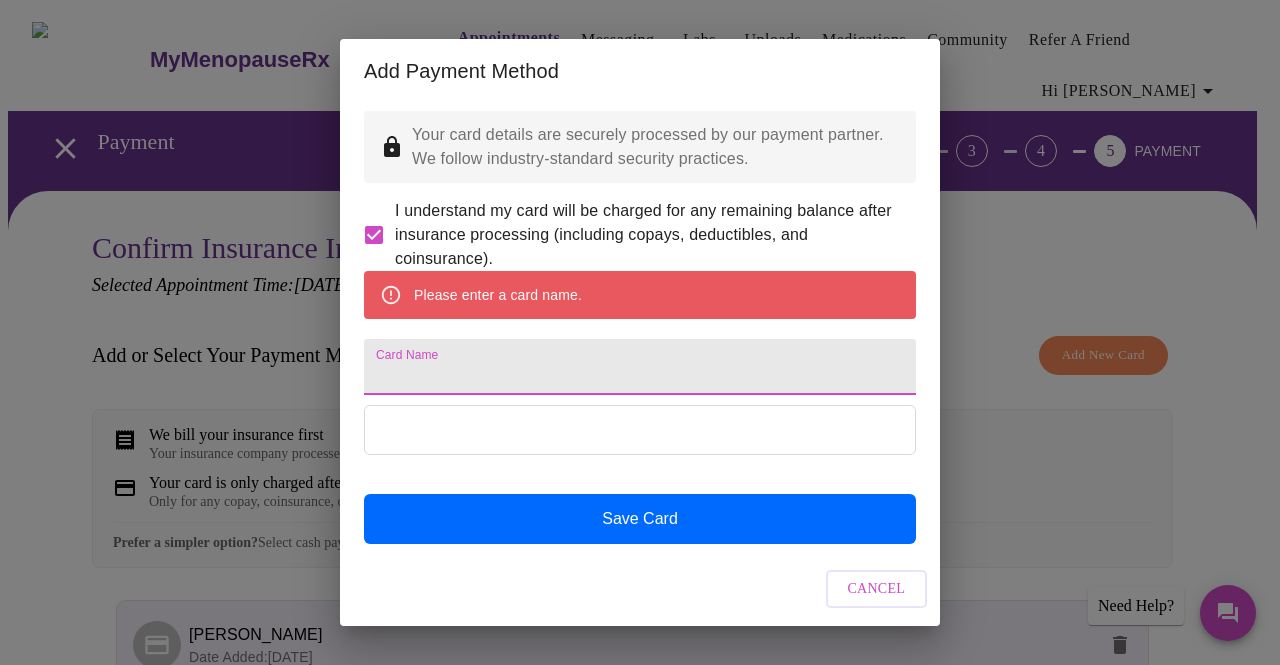 type on "[PERSON_NAME]" 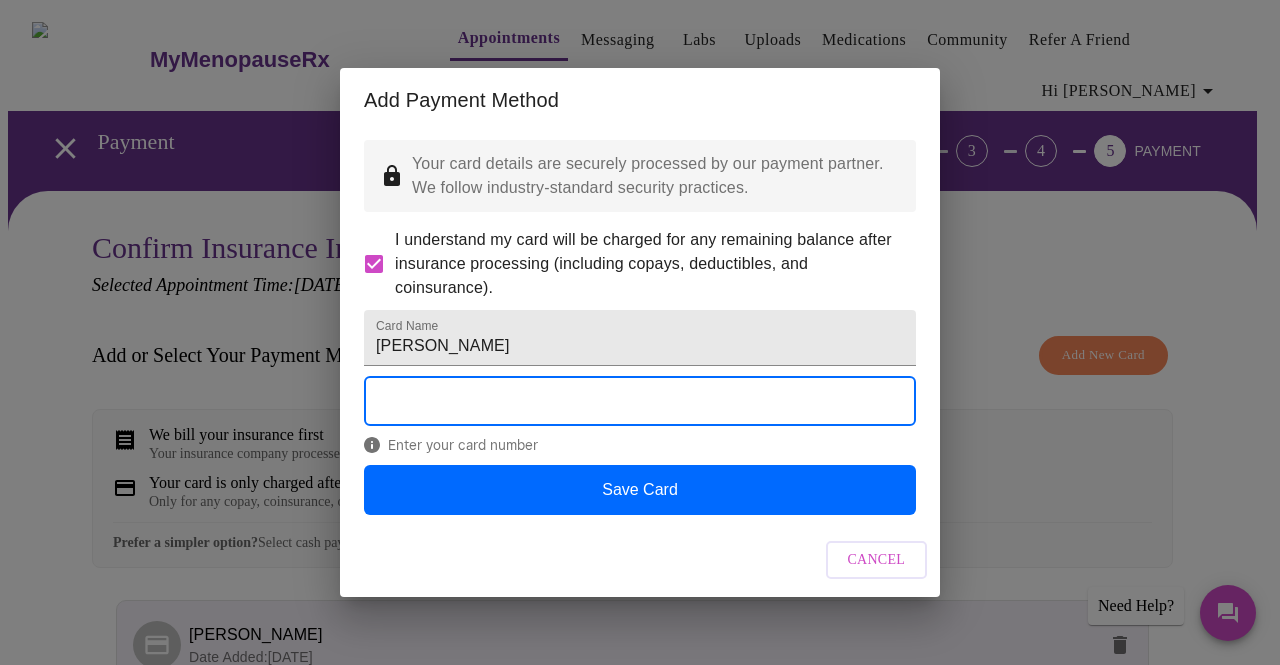 click on "Enter your card number" at bounding box center (640, 445) 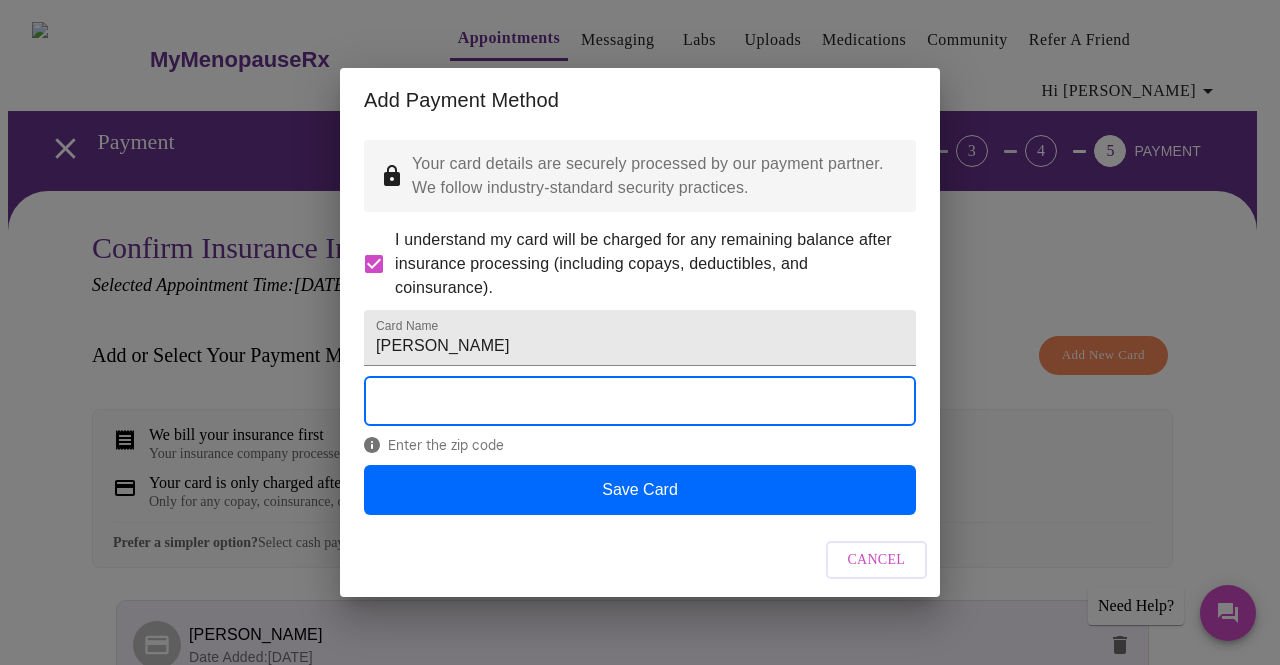 click on "Enter the zip code" at bounding box center [640, 445] 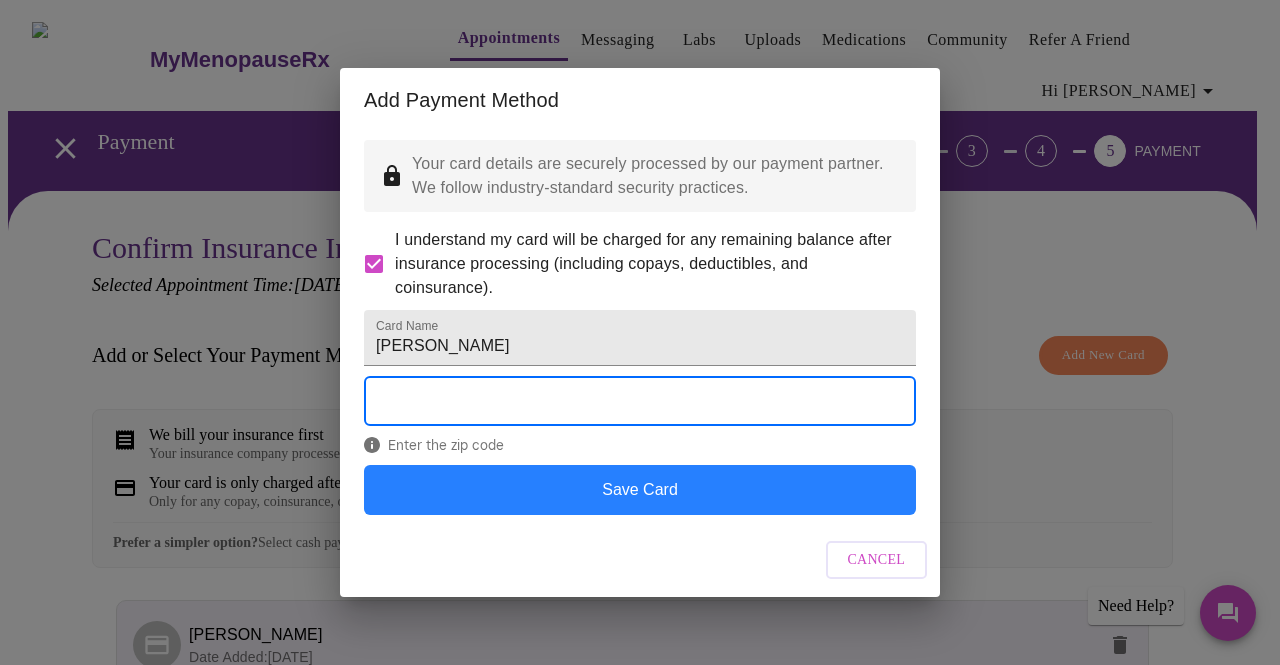click on "Save Card" at bounding box center (640, 490) 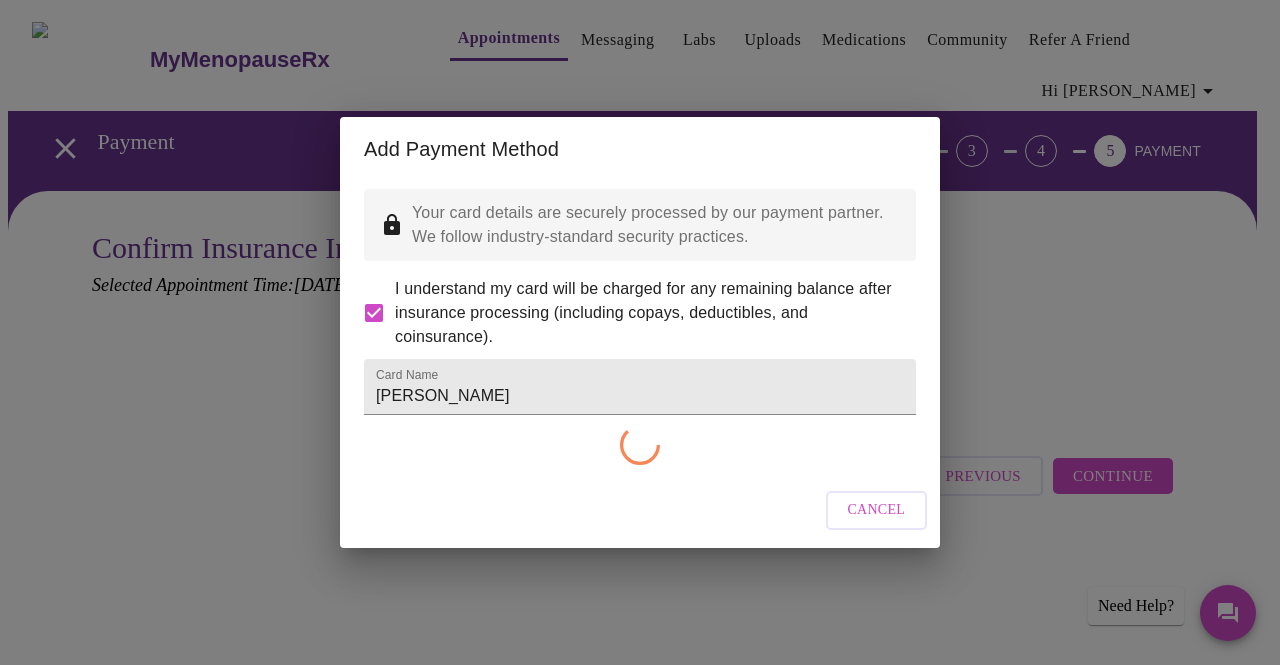 checkbox on "false" 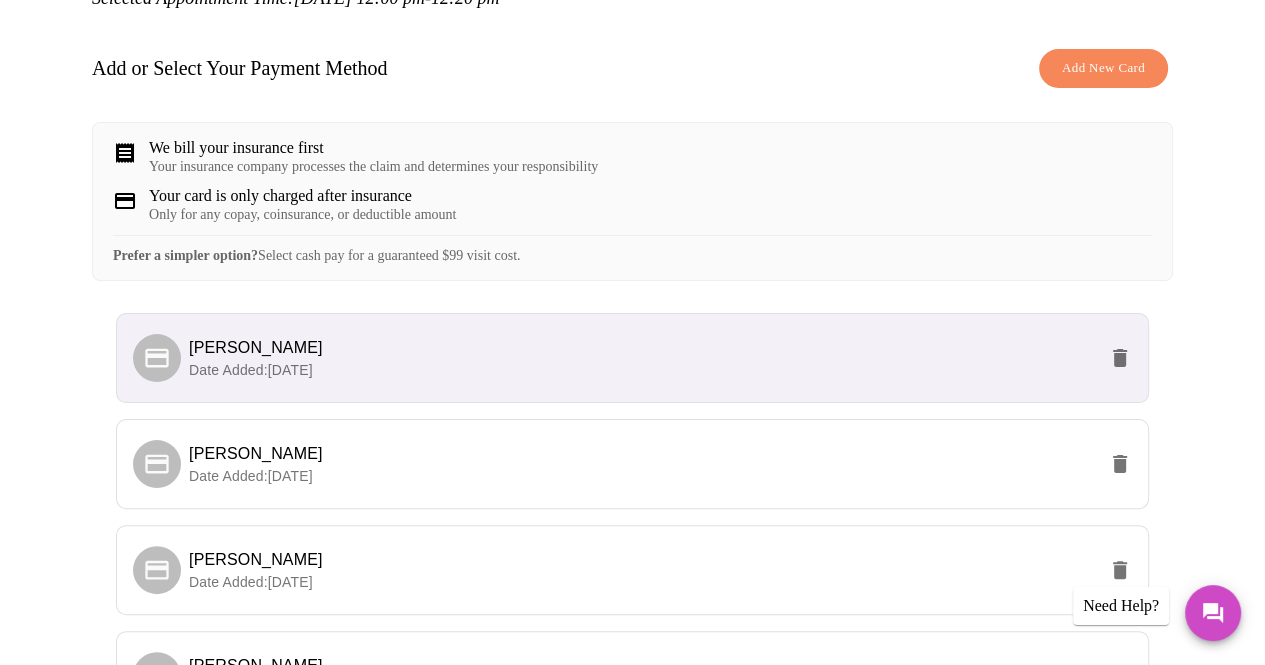 scroll, scrollTop: 288, scrollLeft: 0, axis: vertical 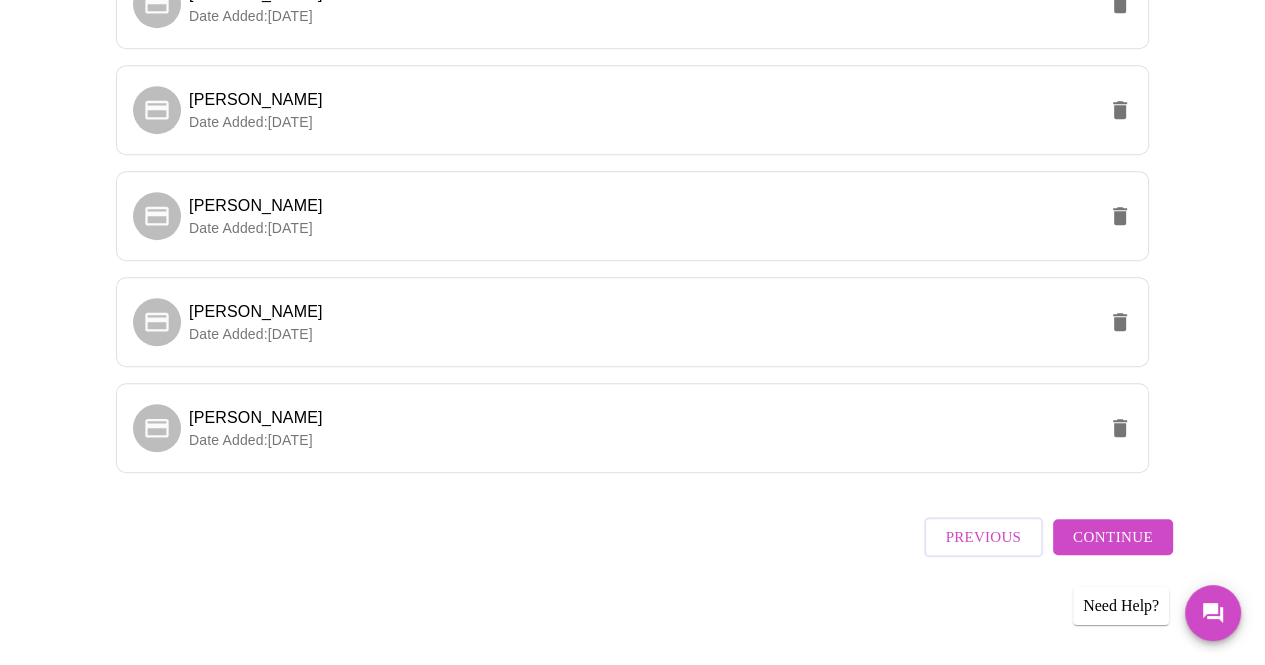 click on "Continue" at bounding box center (1113, 537) 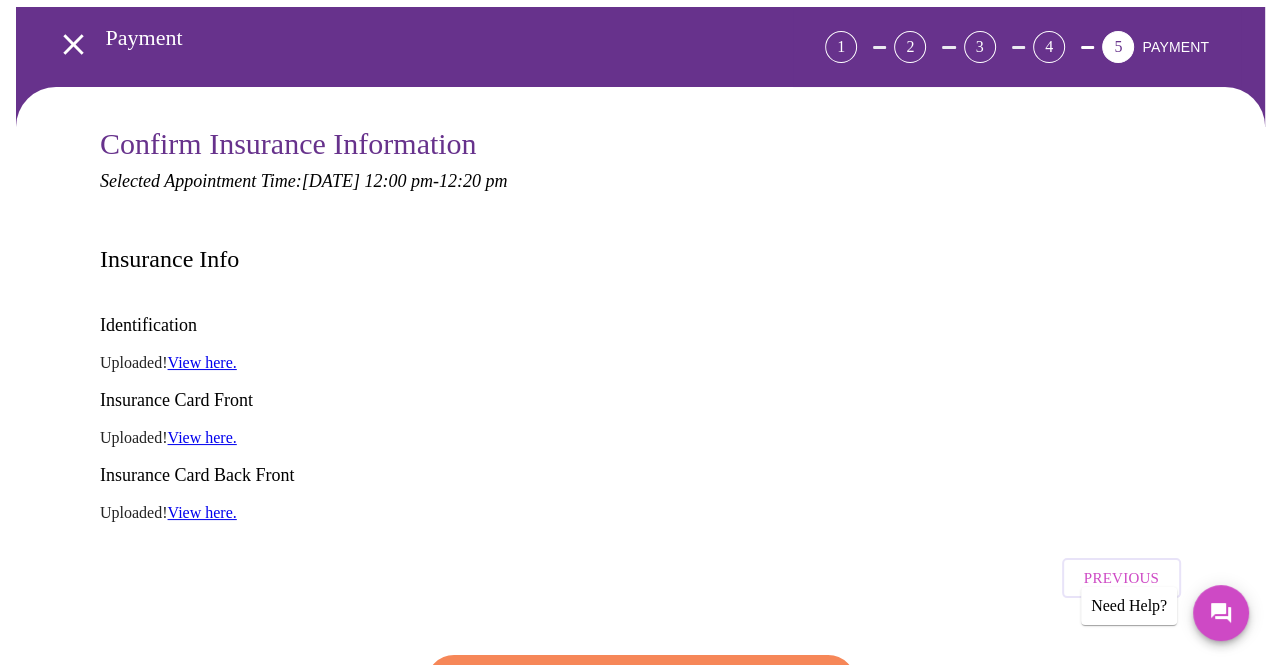 scroll, scrollTop: 104, scrollLeft: 0, axis: vertical 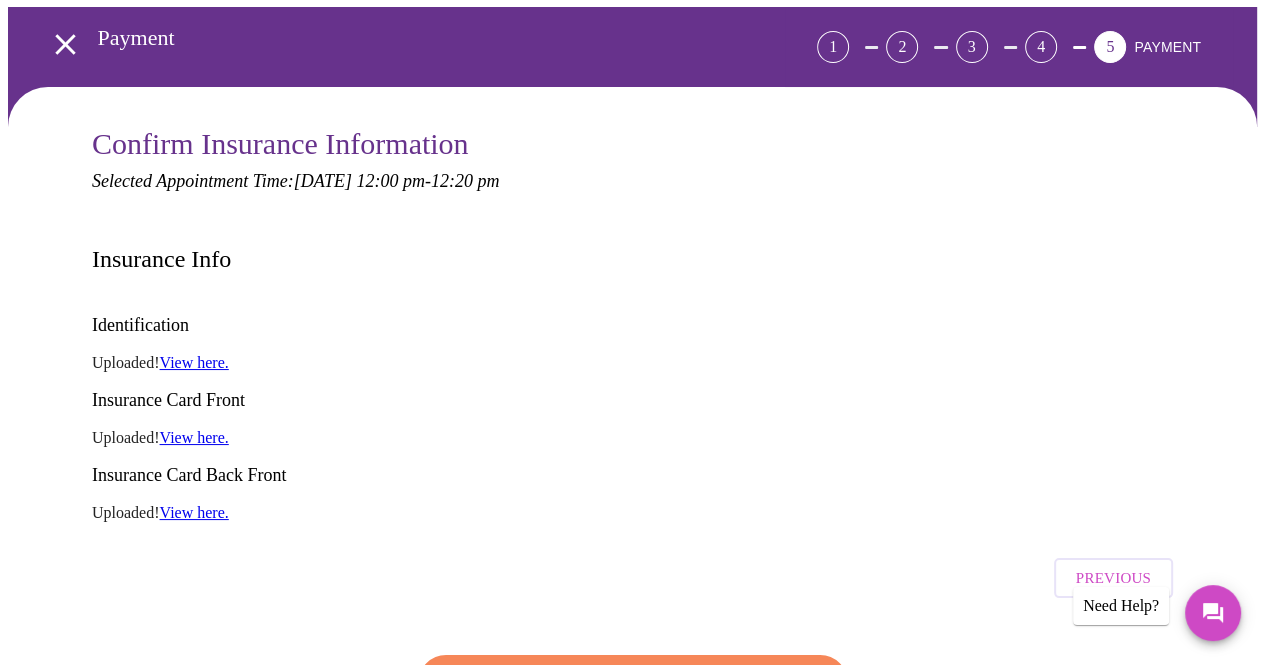 click on "Finish and Book Now!" at bounding box center [633, 690] 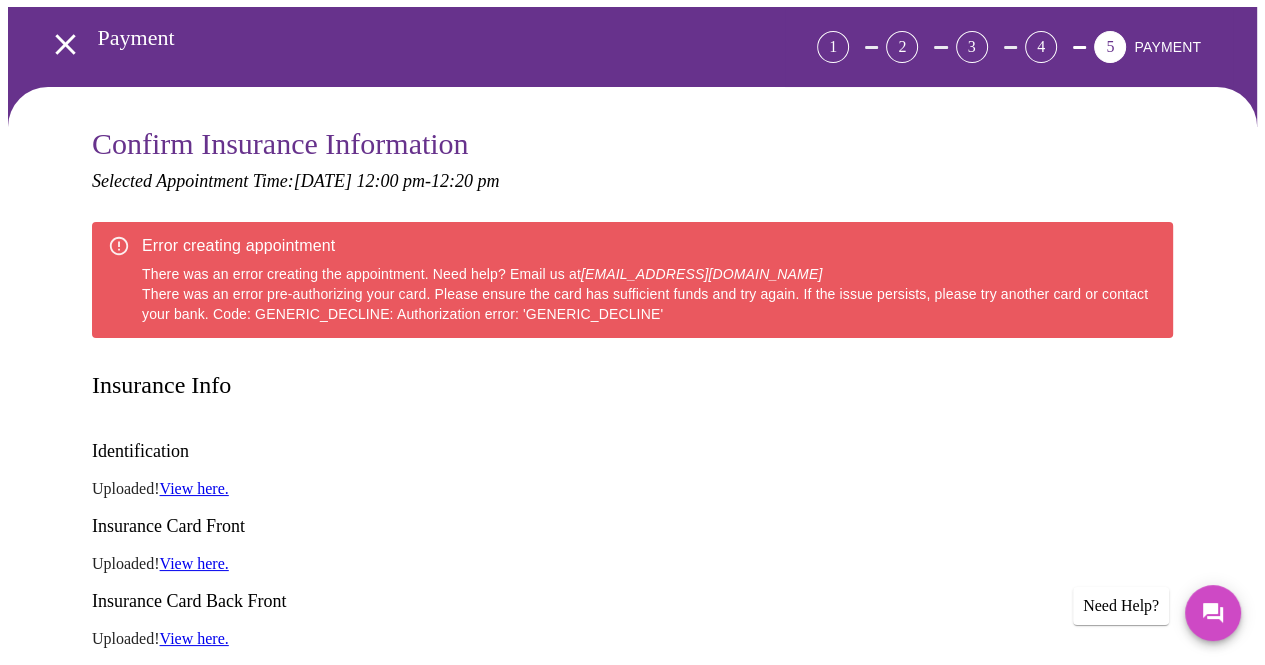 click on "Need Help?" at bounding box center [1121, 606] 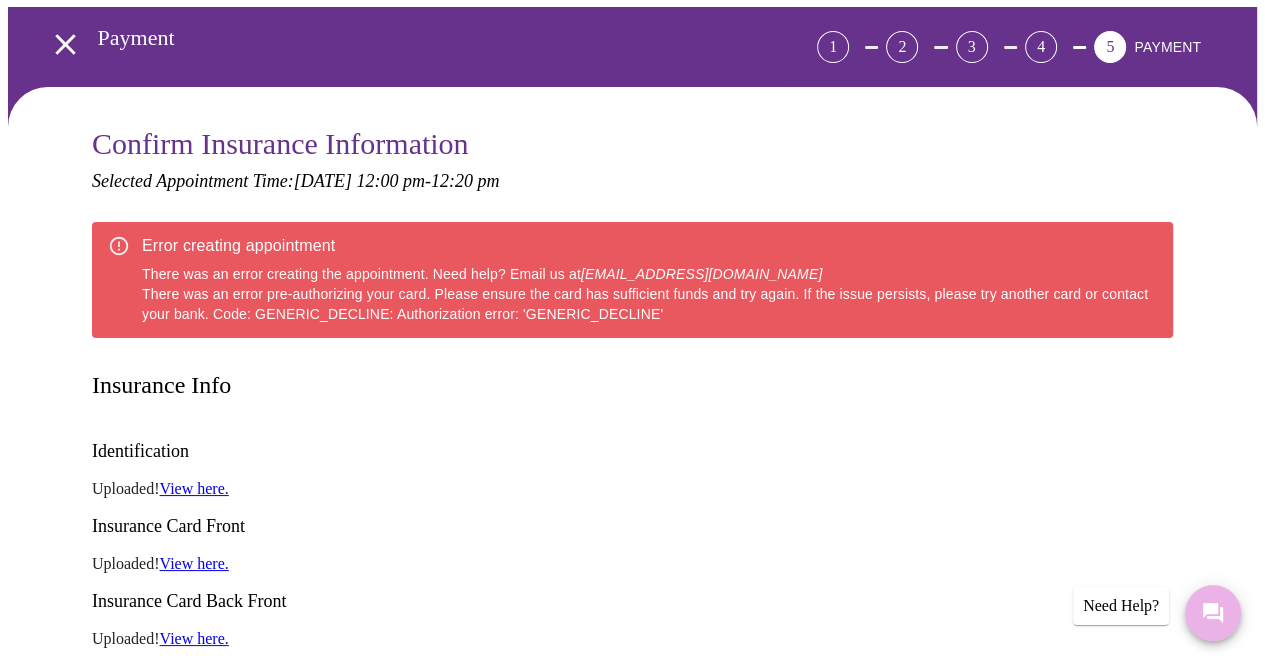 click 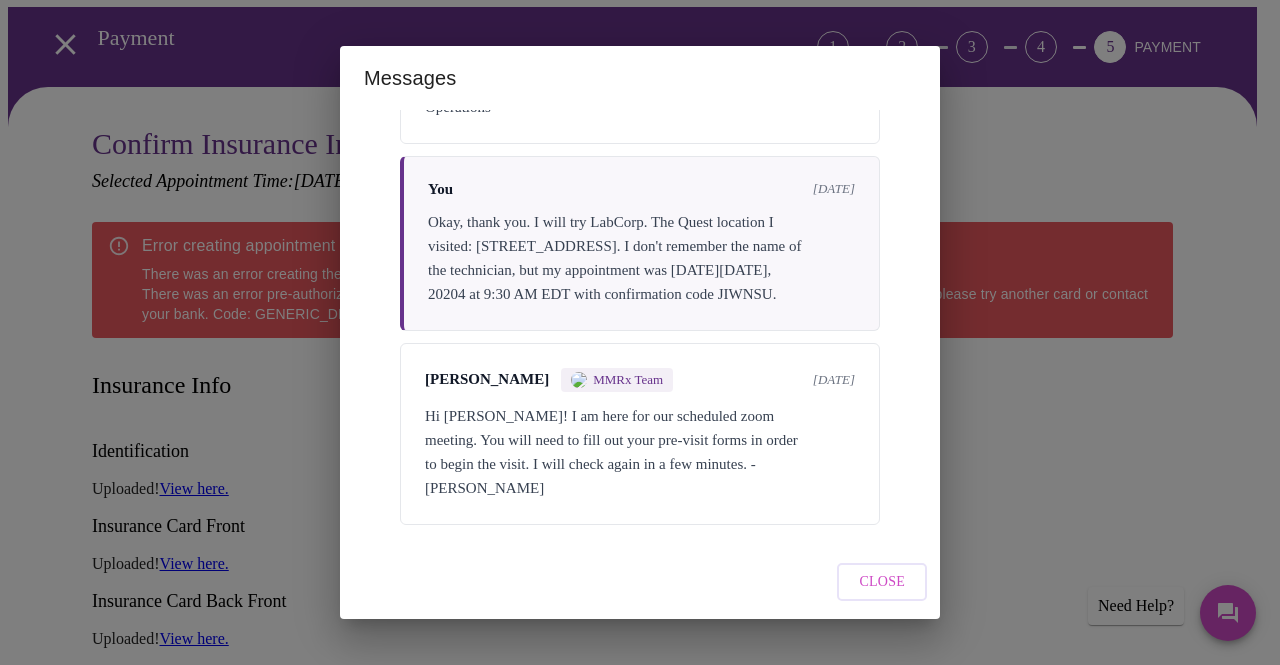scroll, scrollTop: 1057, scrollLeft: 0, axis: vertical 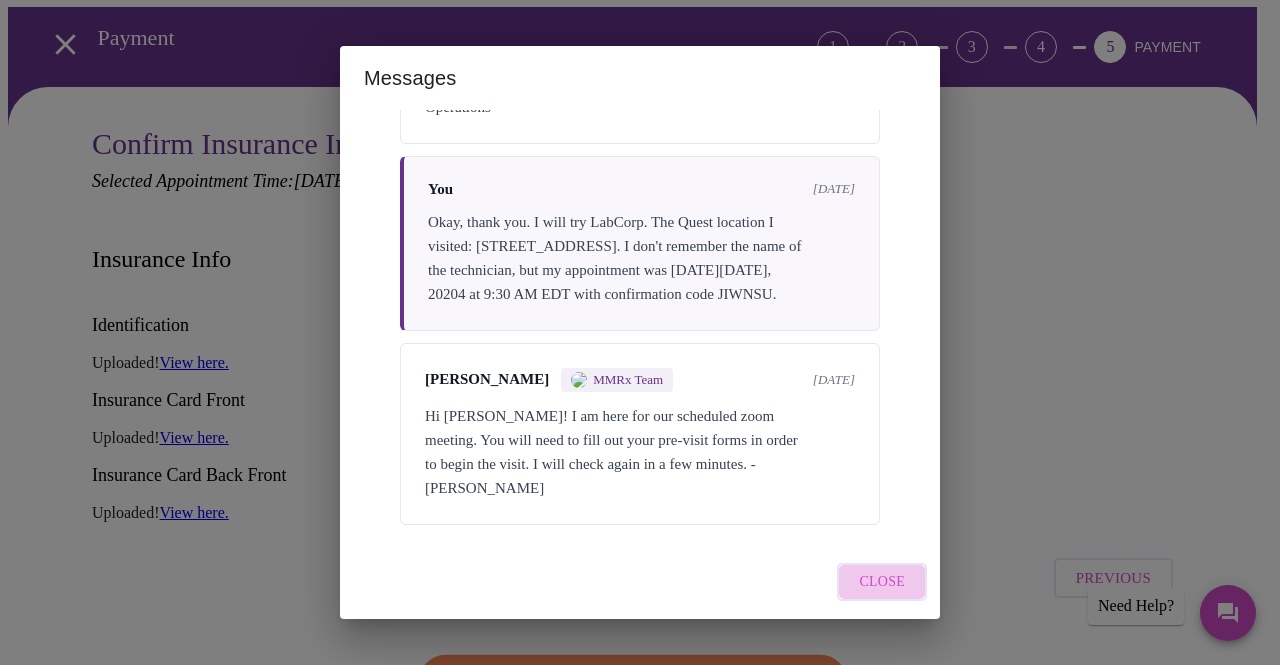 click on "Close" at bounding box center [882, 582] 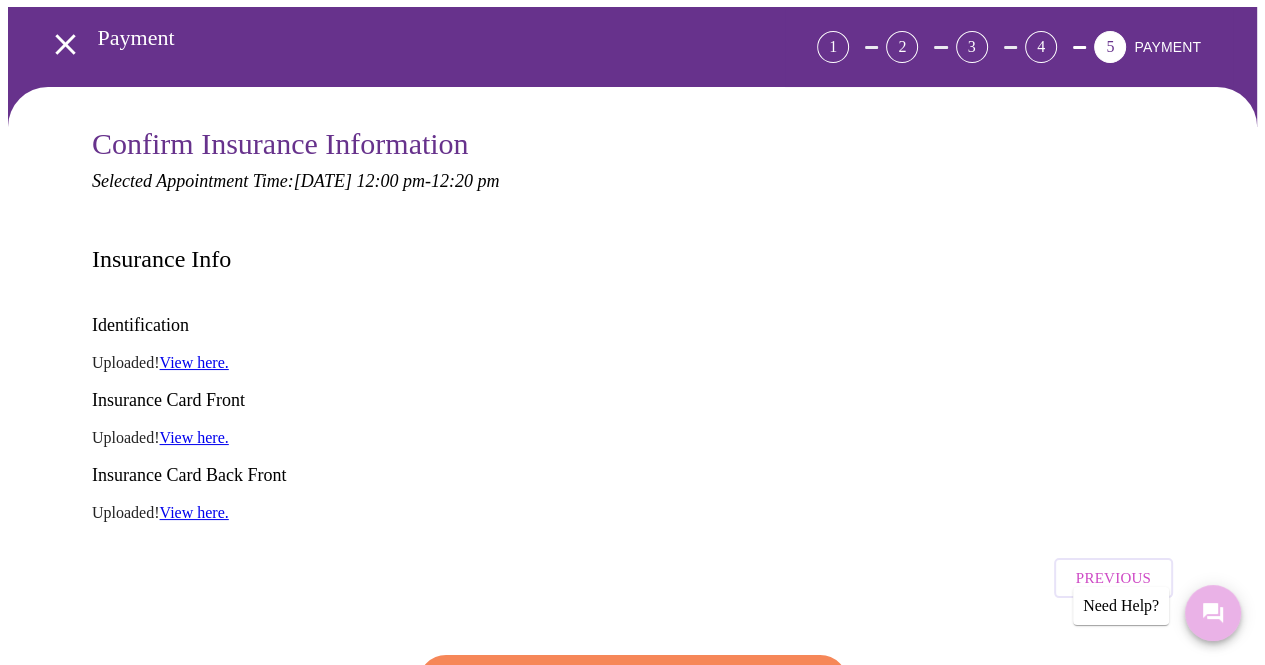 click 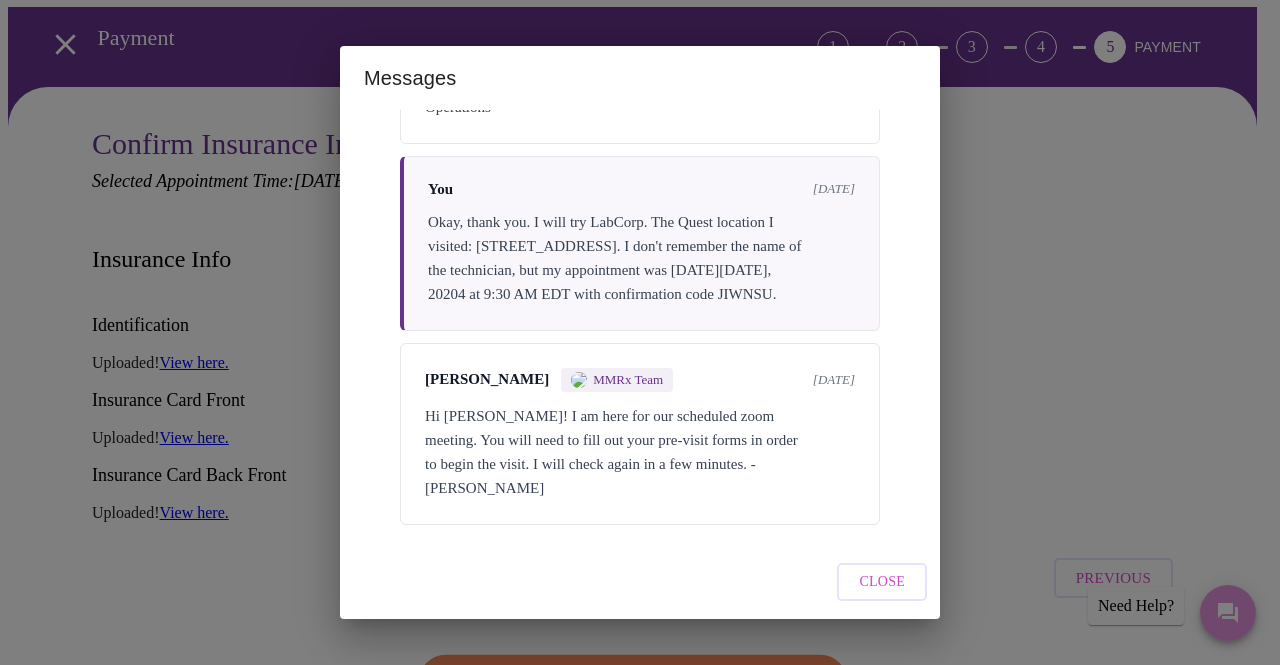 scroll, scrollTop: 1057, scrollLeft: 0, axis: vertical 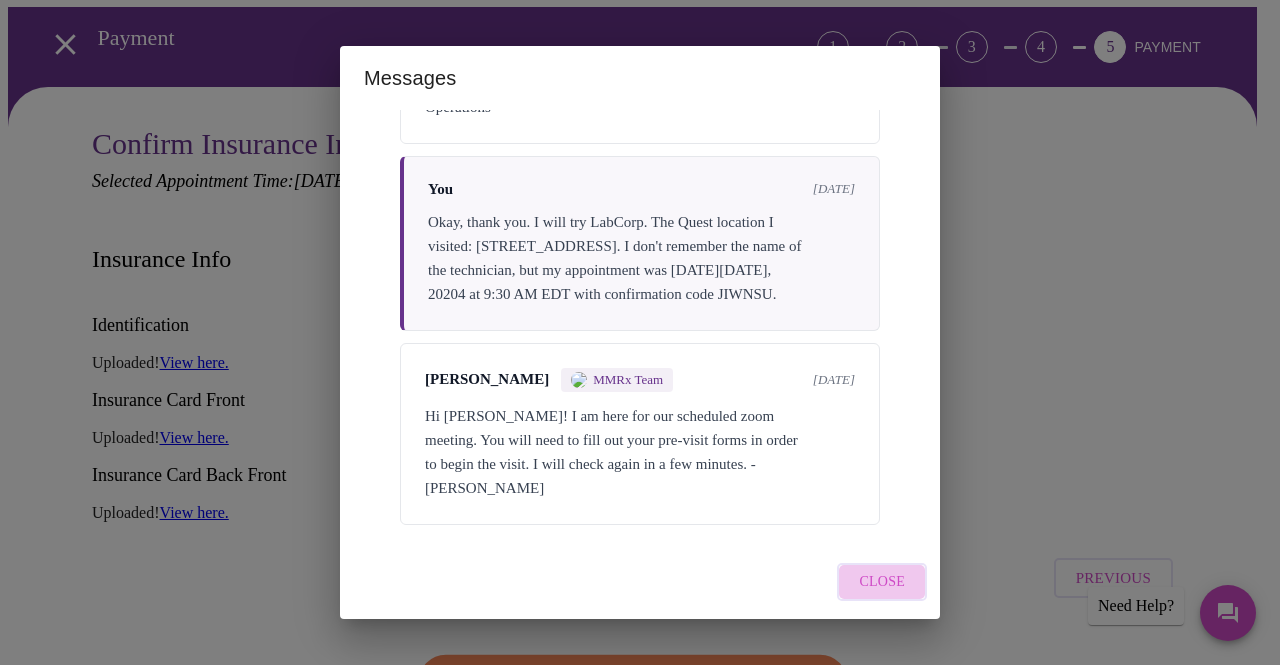 click on "Close" at bounding box center (882, 582) 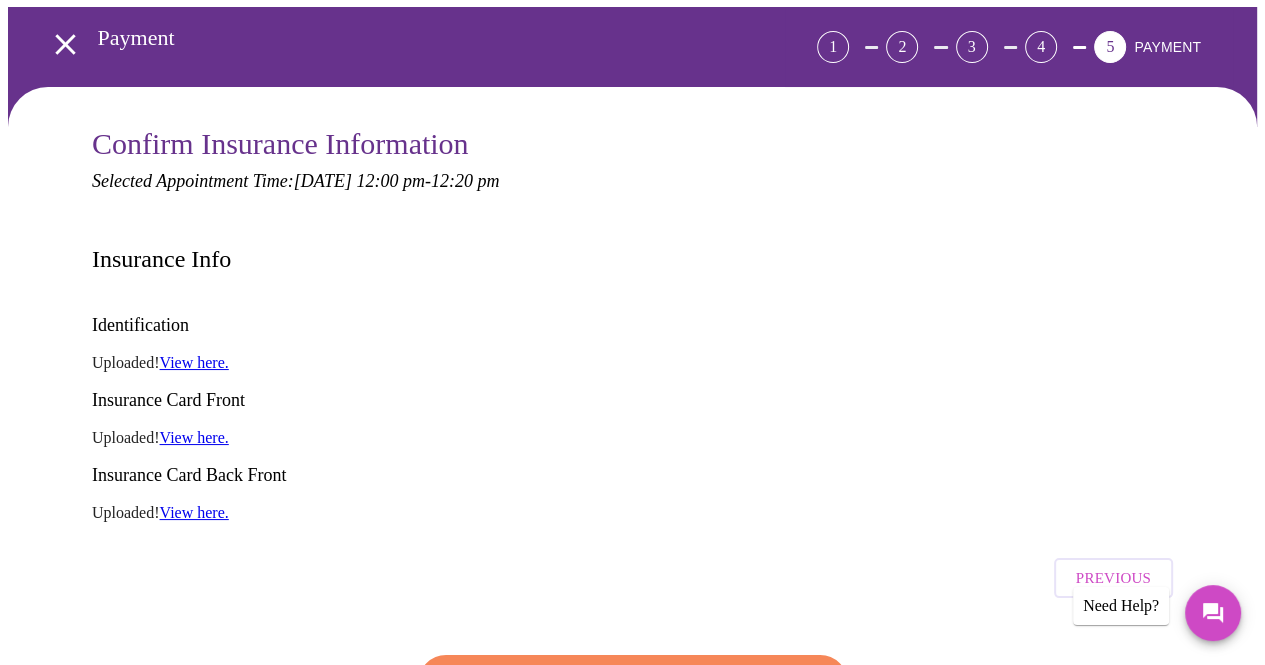 click on "Need Help?" at bounding box center (1121, 606) 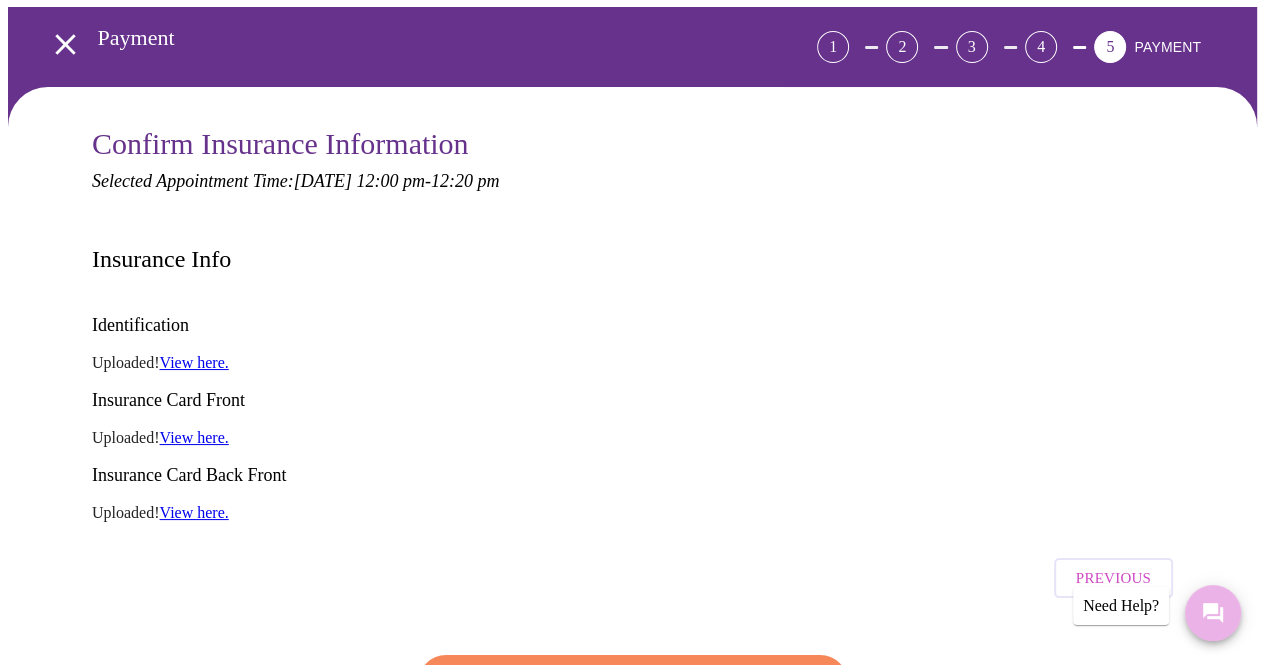 click 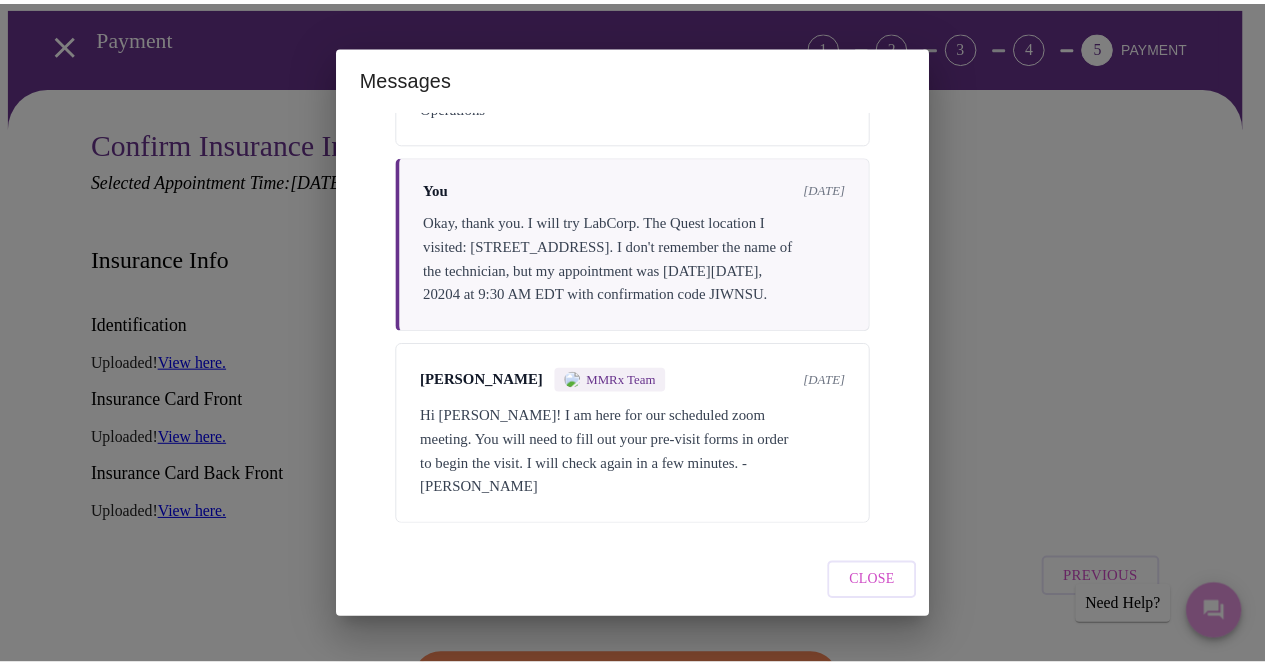 scroll, scrollTop: 1057, scrollLeft: 0, axis: vertical 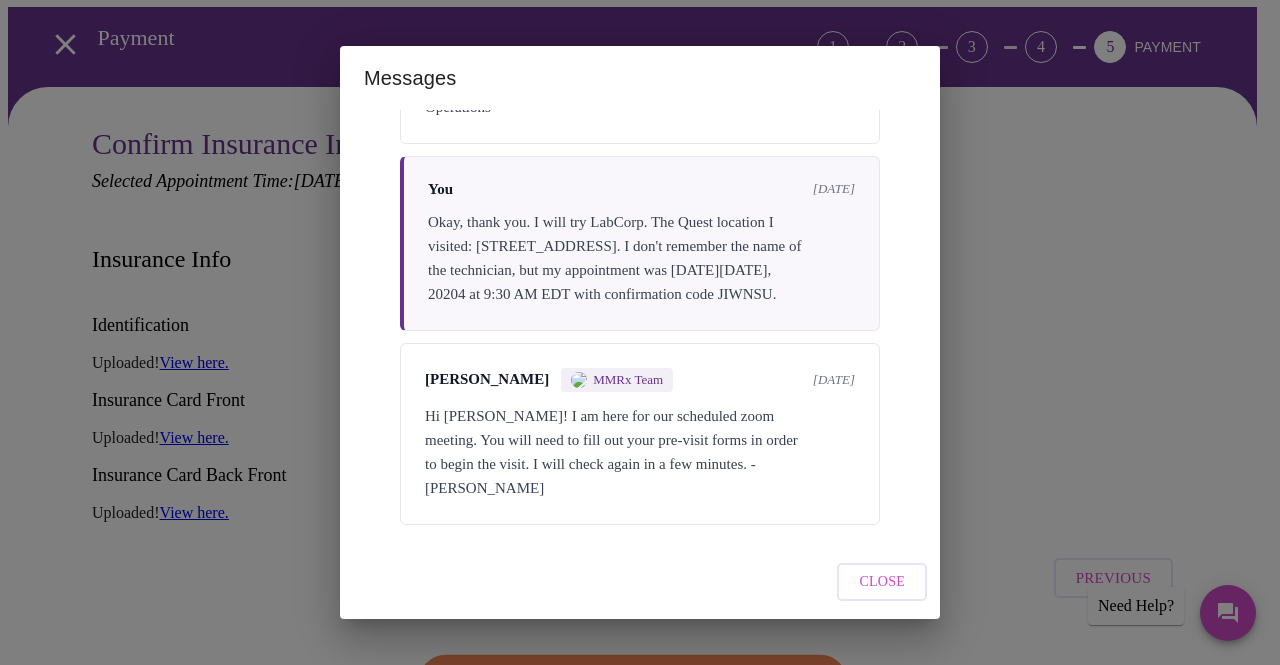 click on "Hi [PERSON_NAME]! I am here for our scheduled zoom meeting. You will need to fill out your pre-visit forms in order to begin the visit. I will check again in a few minutes. -[PERSON_NAME]" at bounding box center (640, 452) 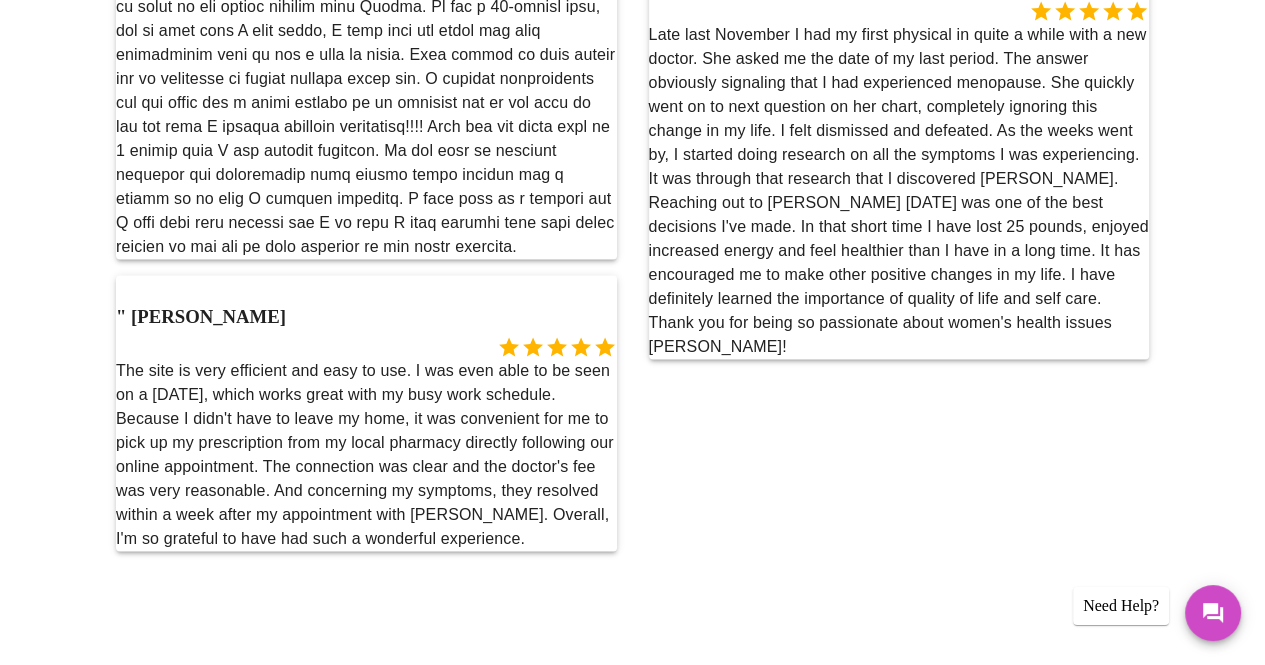 scroll, scrollTop: 3392, scrollLeft: 0, axis: vertical 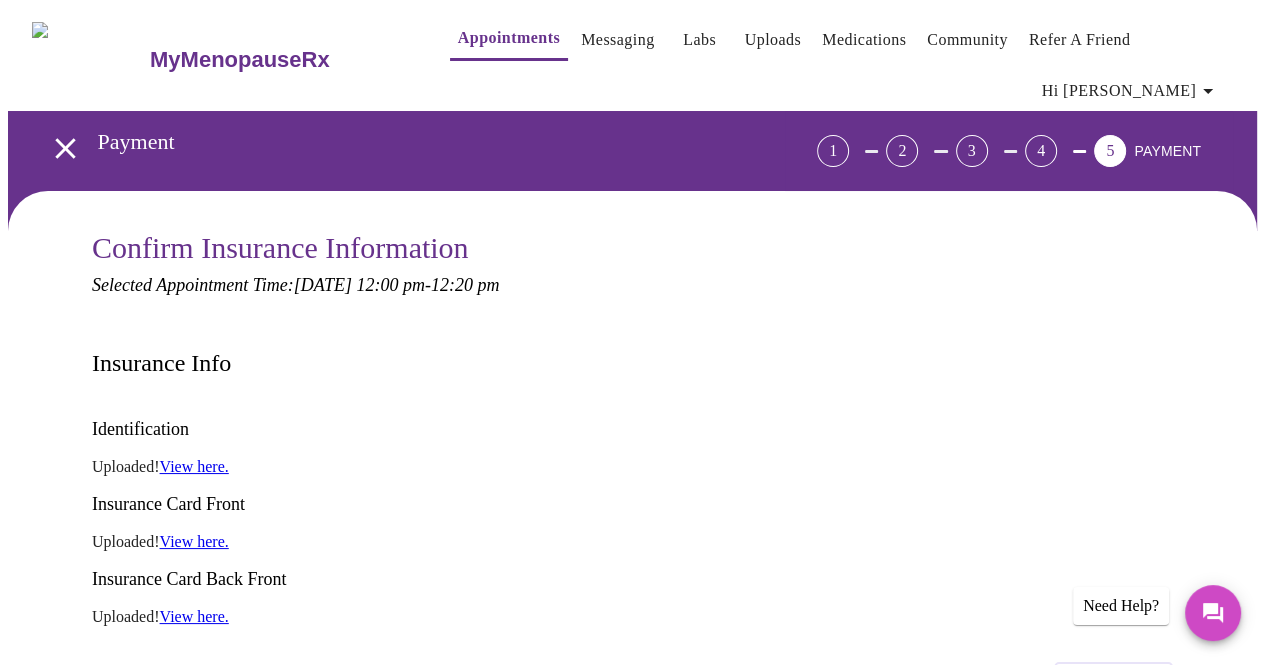 drag, startPoint x: 529, startPoint y: 39, endPoint x: 738, endPoint y: 153, distance: 238.06932 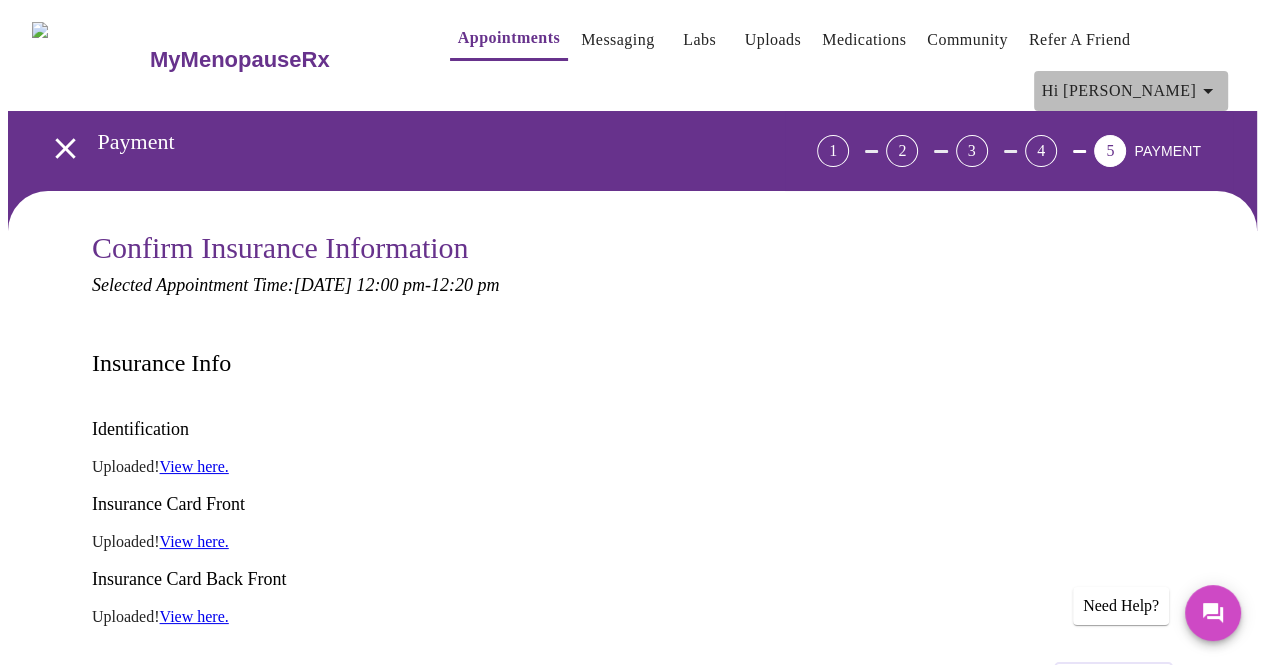click 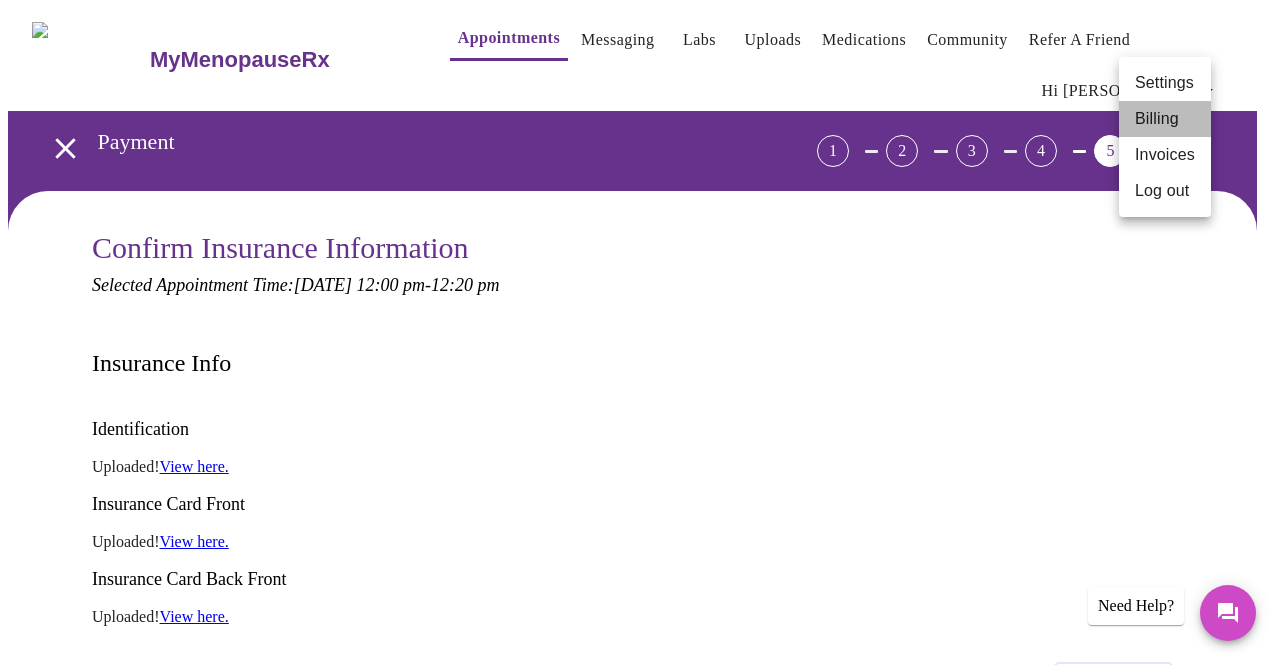 click on "Billing" at bounding box center [1165, 119] 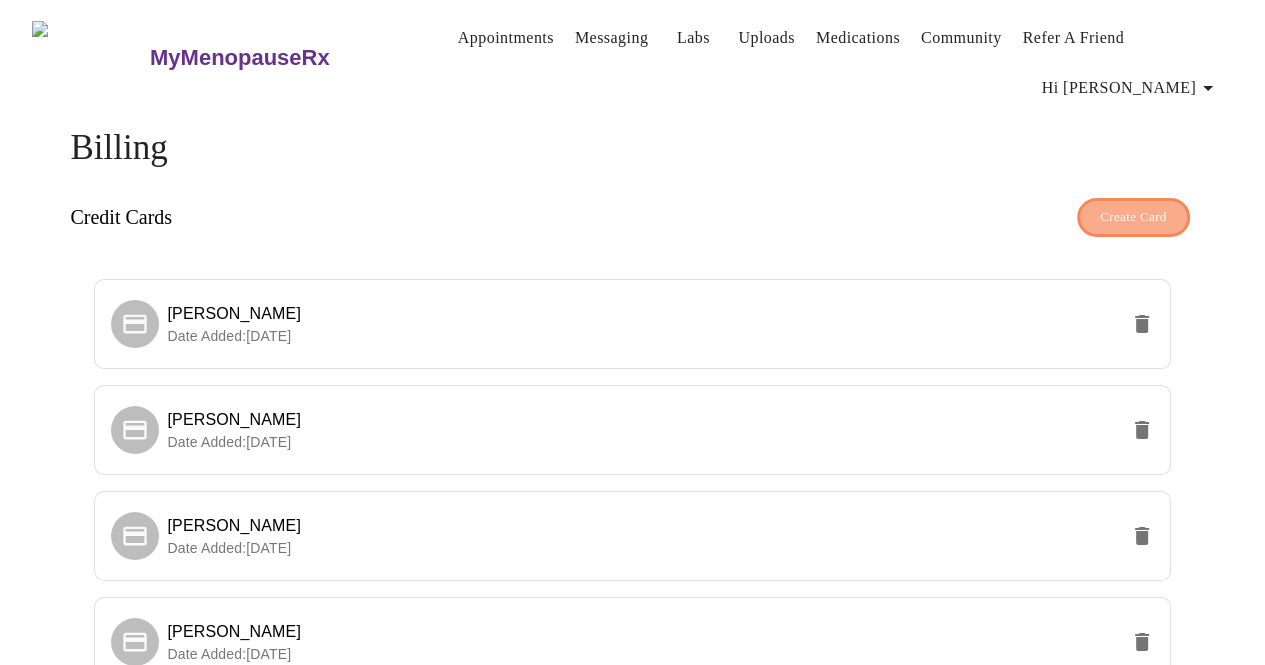 click on "Create Card" at bounding box center [1133, 217] 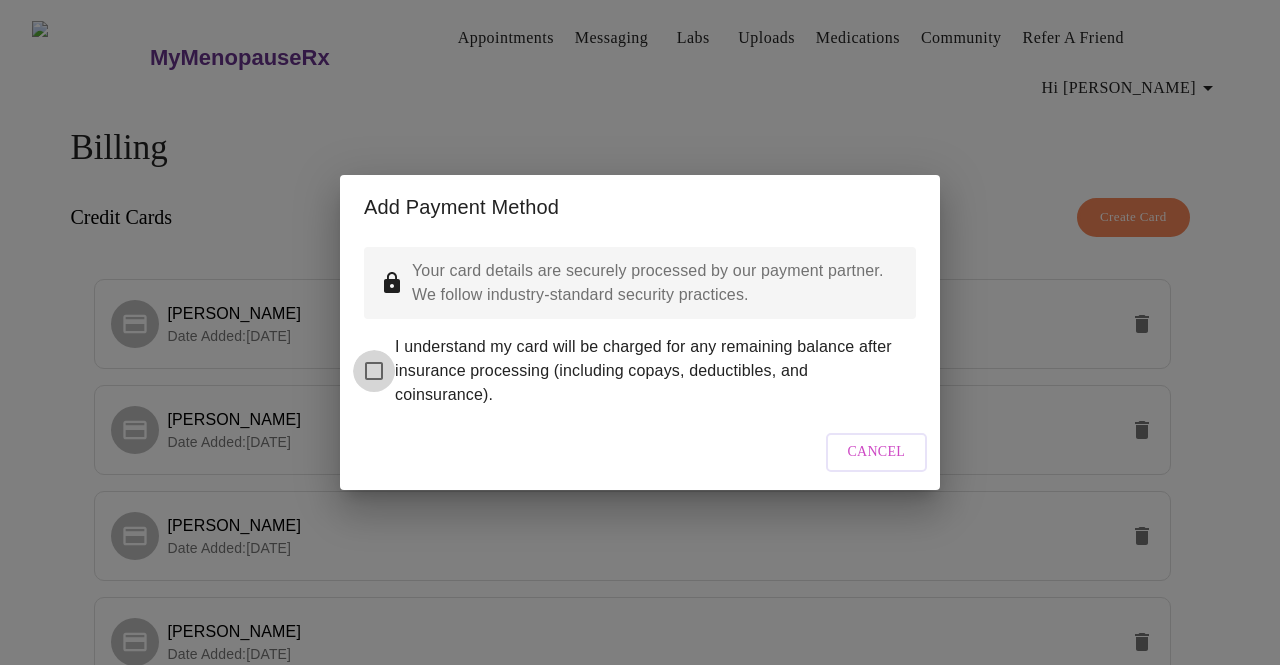 click on "I understand my card will be charged for any remaining balance after insurance processing (including copays, deductibles, and coinsurance)." at bounding box center (374, 371) 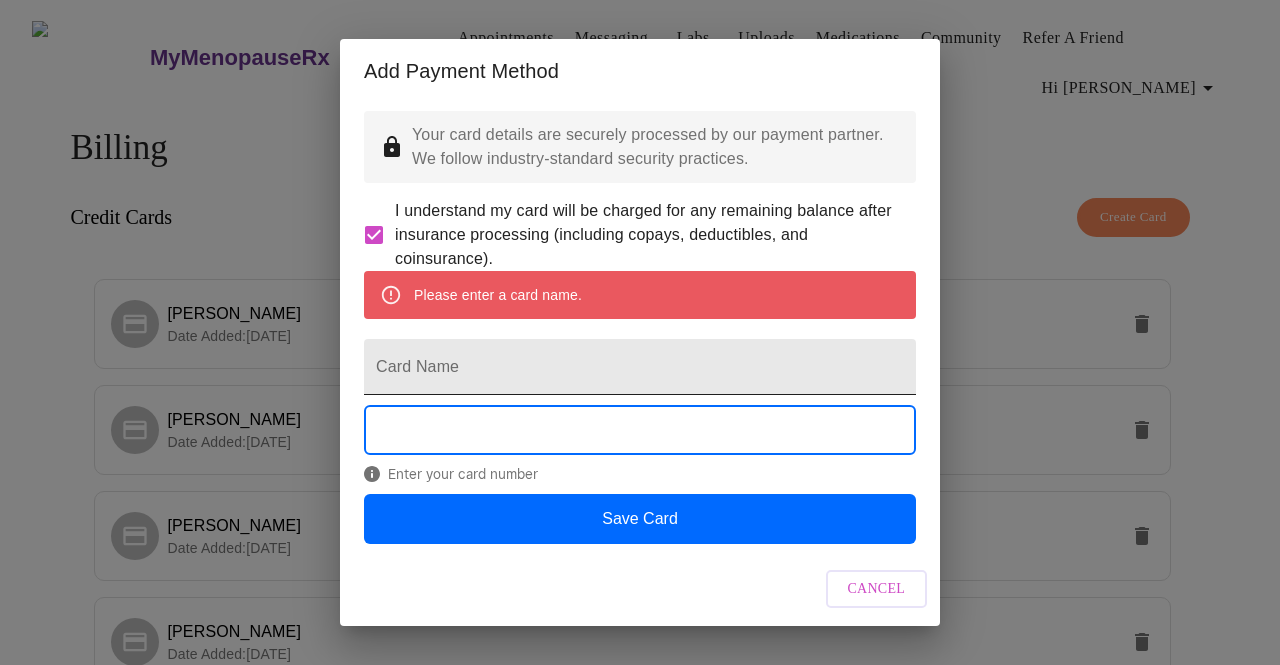 click on "Card Name" at bounding box center [640, 367] 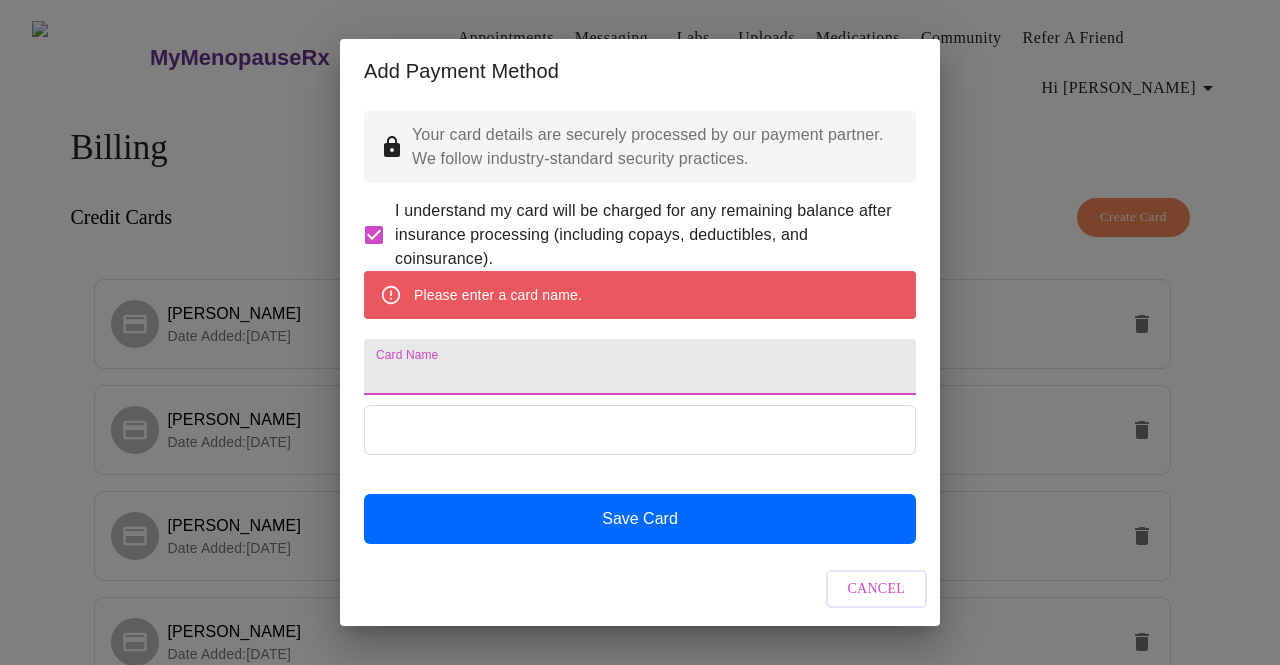type on "[PERSON_NAME]" 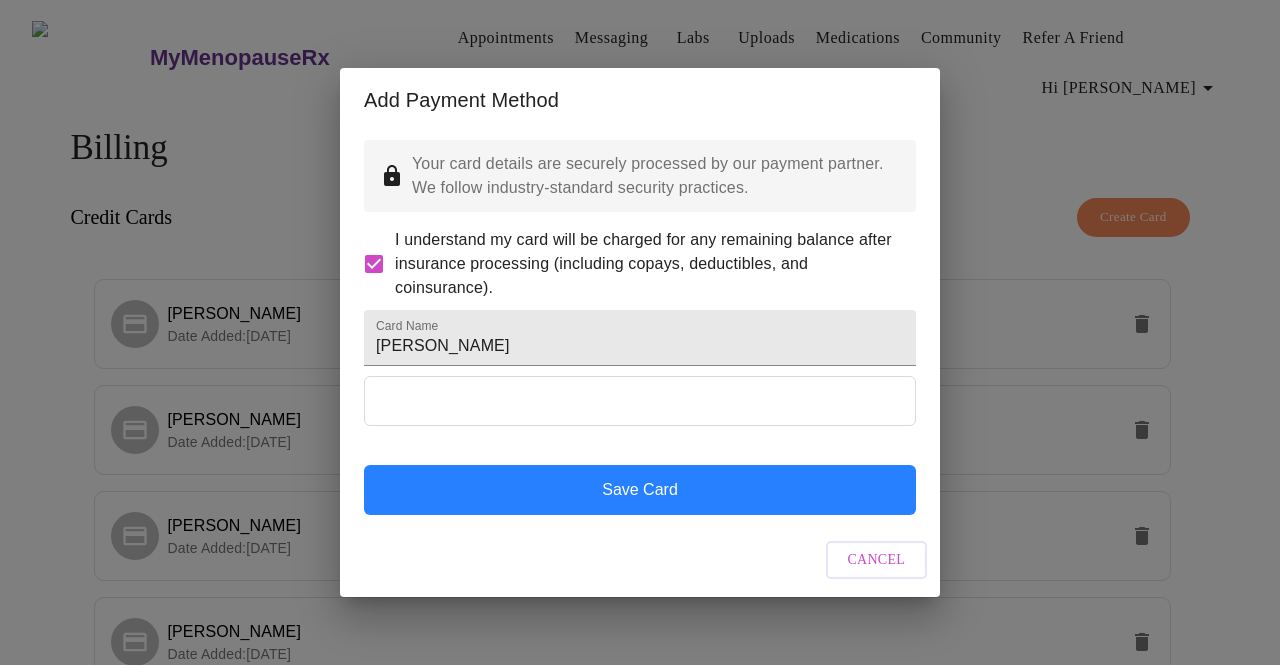 click on "Save Card" at bounding box center [640, 490] 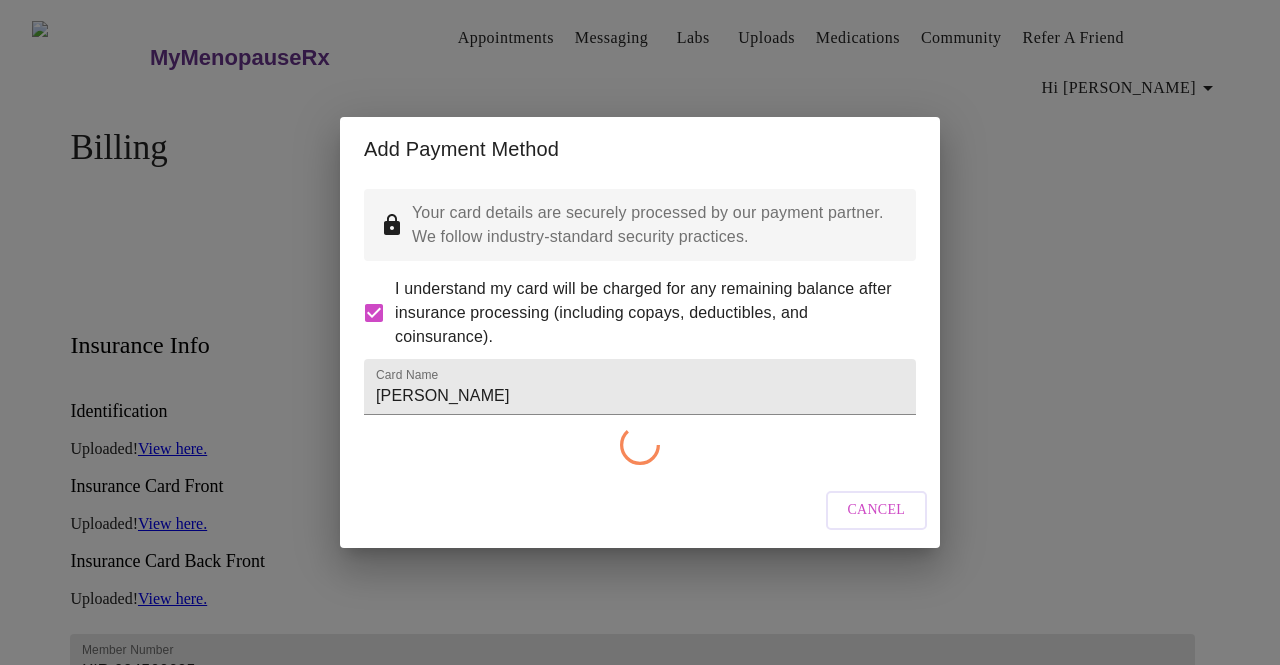 checkbox on "false" 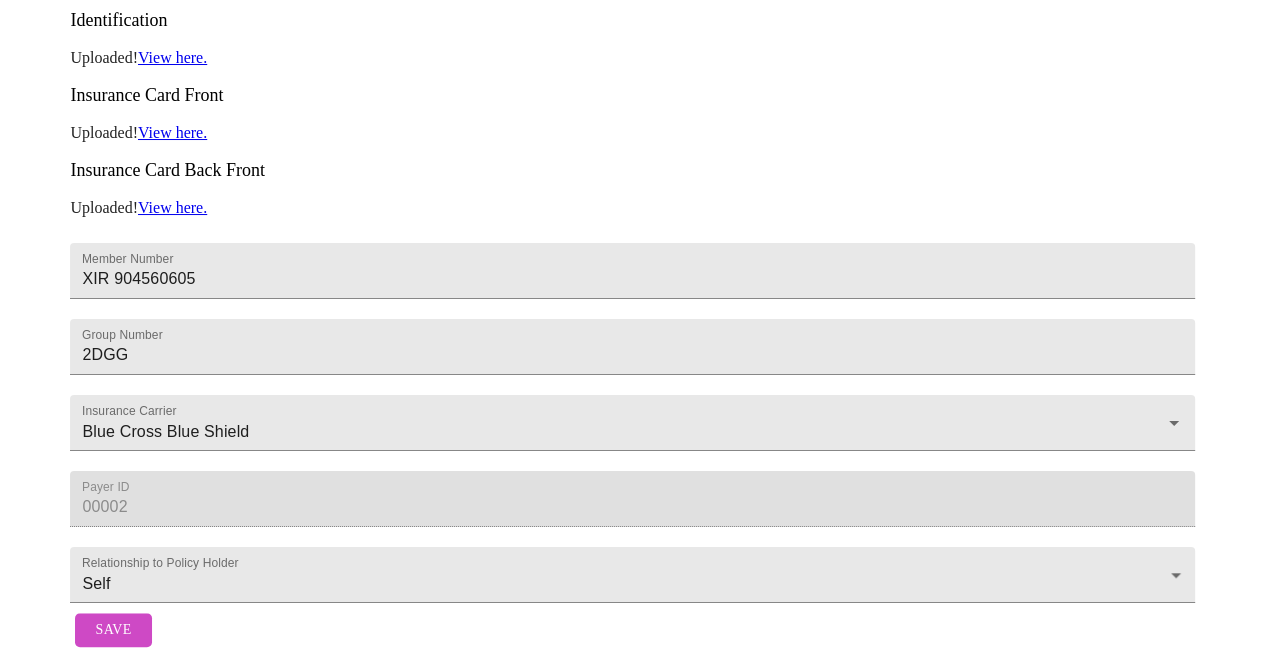 scroll, scrollTop: 1352, scrollLeft: 0, axis: vertical 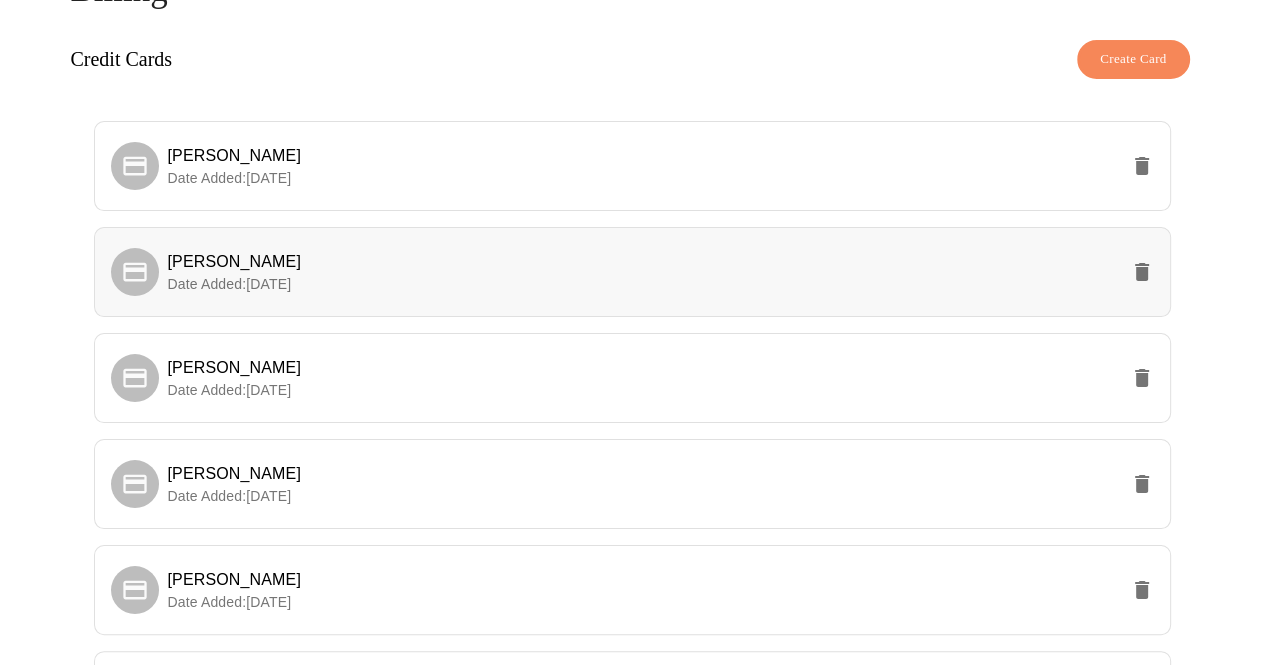 click on "[PERSON_NAME]" at bounding box center (642, 262) 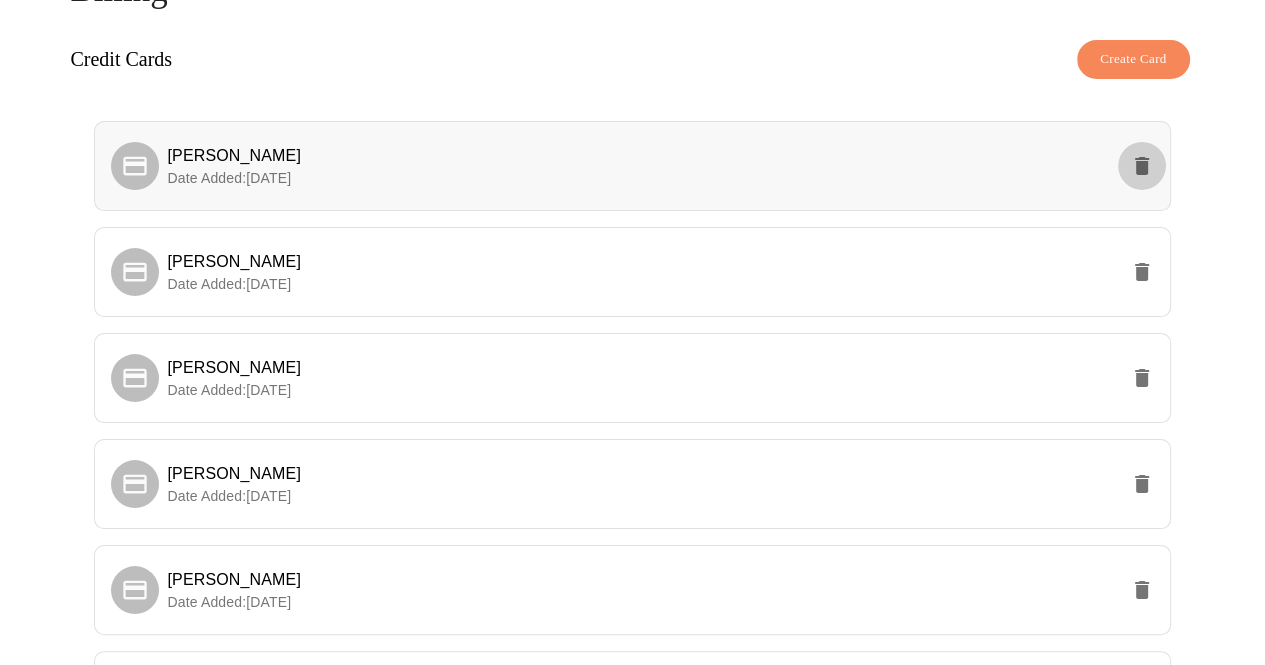 click 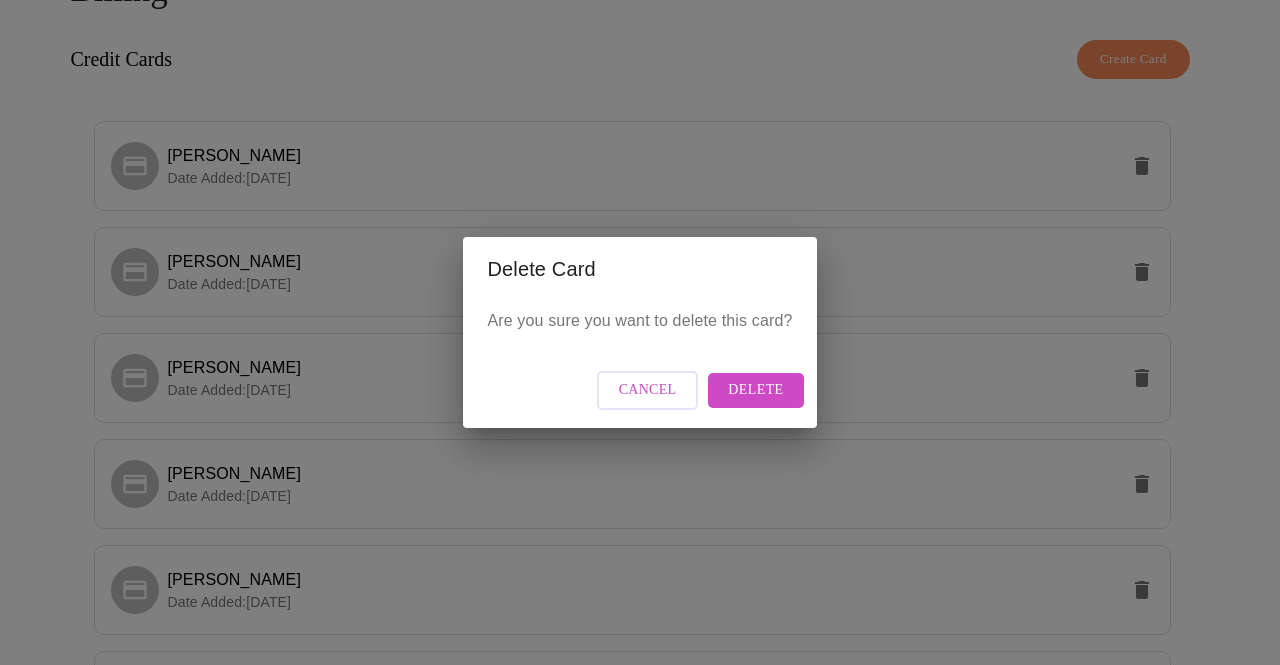 click on "Delete" at bounding box center (755, 390) 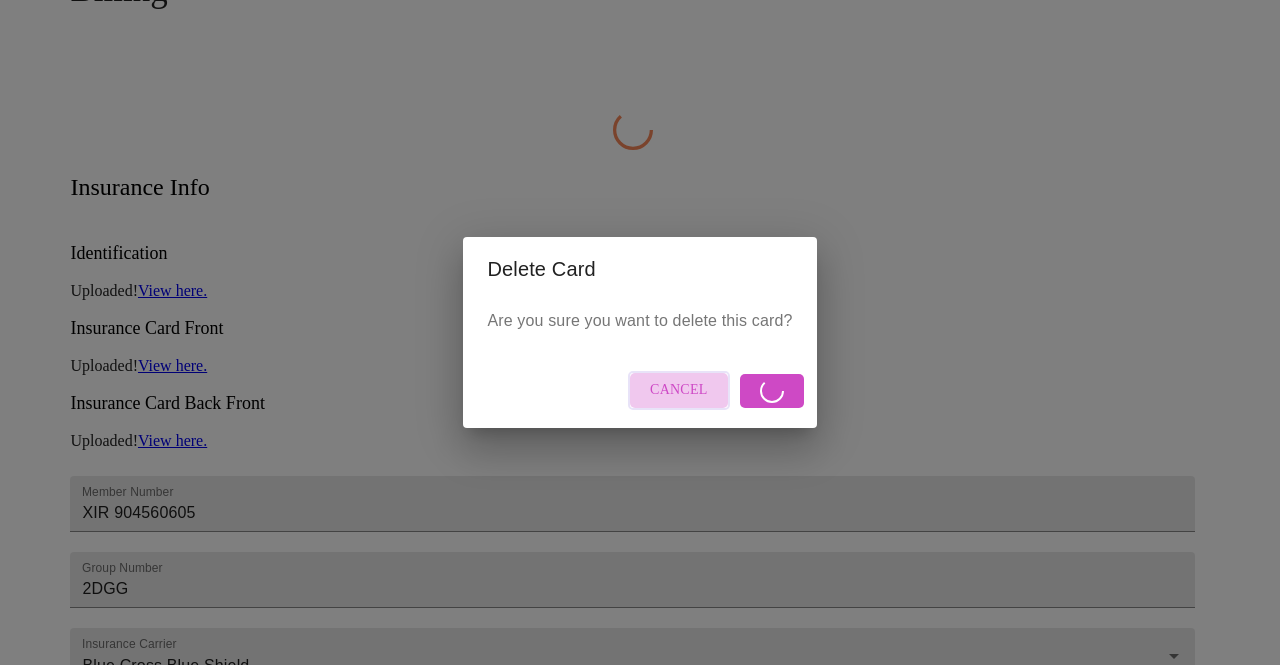 click on "Cancel" at bounding box center (679, 390) 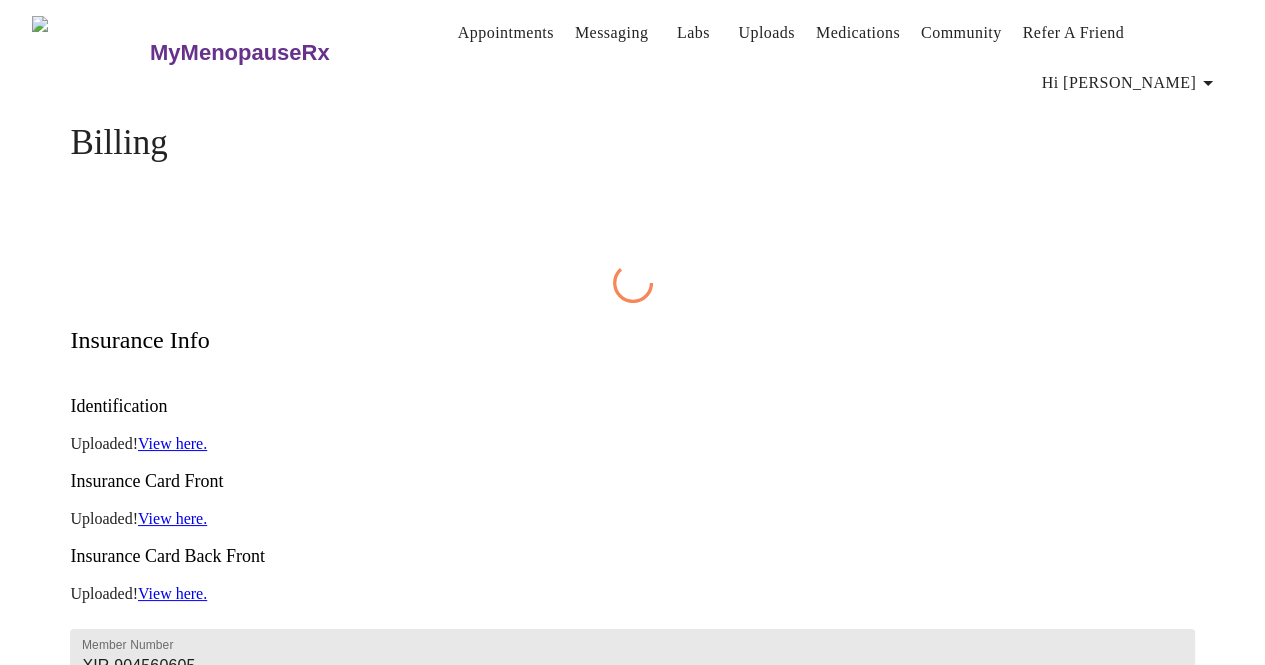 scroll, scrollTop: 0, scrollLeft: 0, axis: both 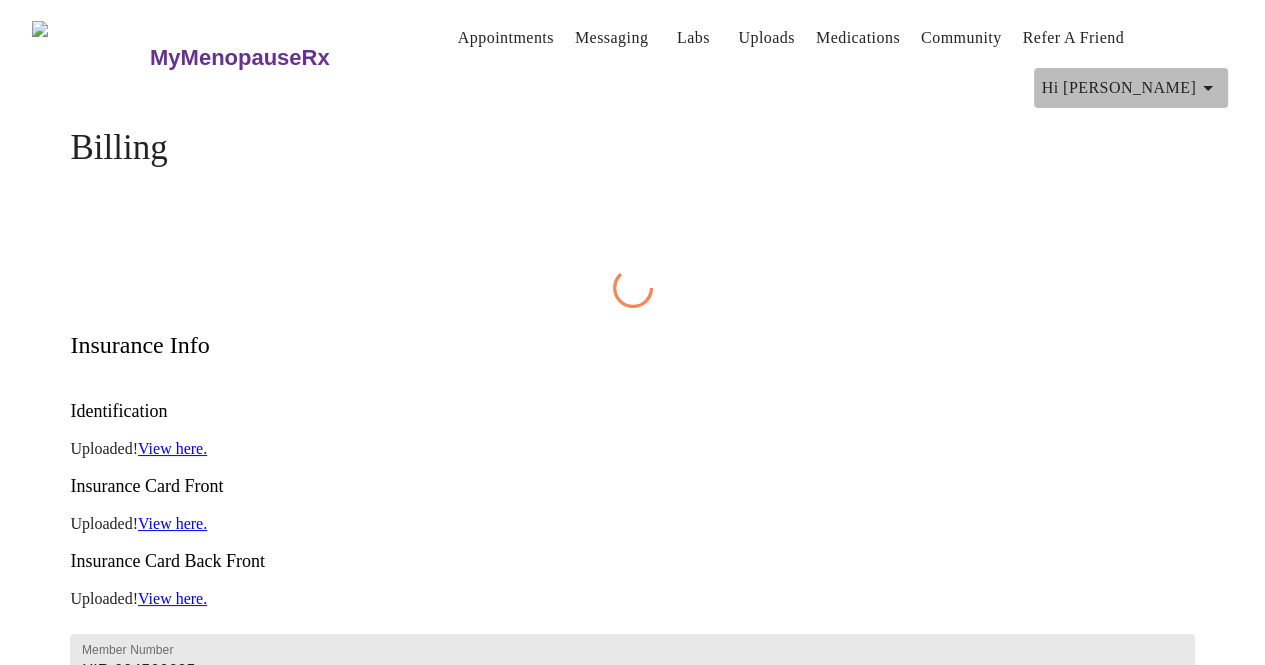 click 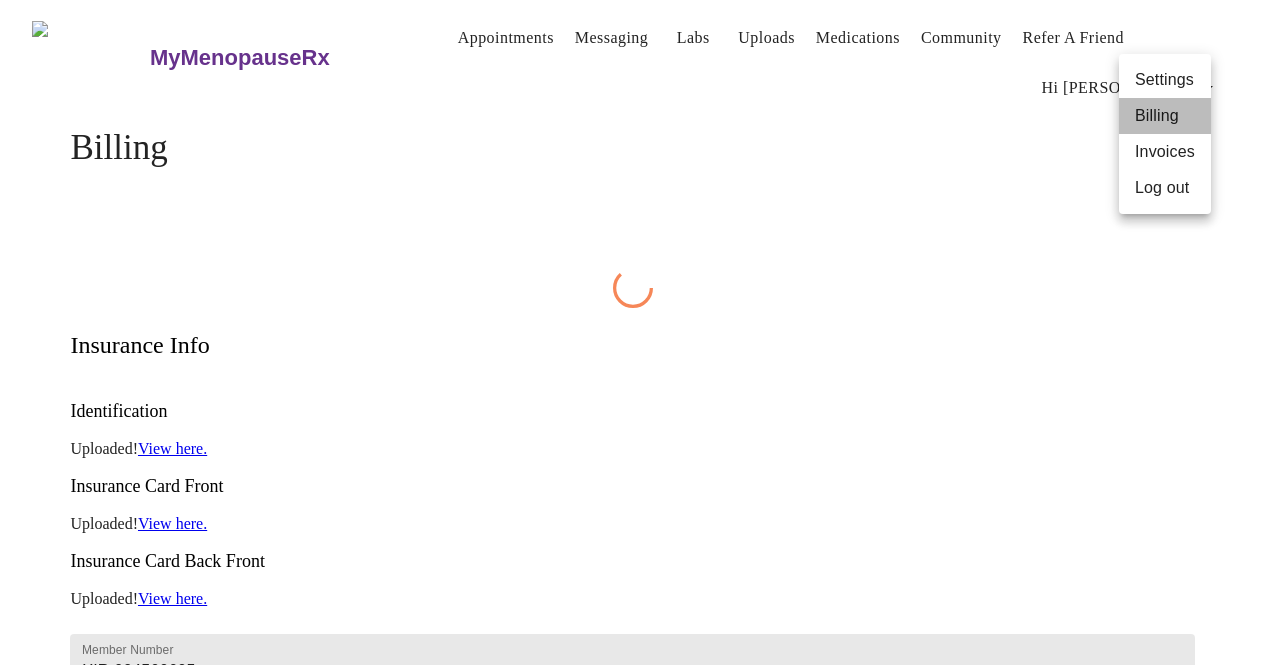 click on "Billing" at bounding box center [1165, 116] 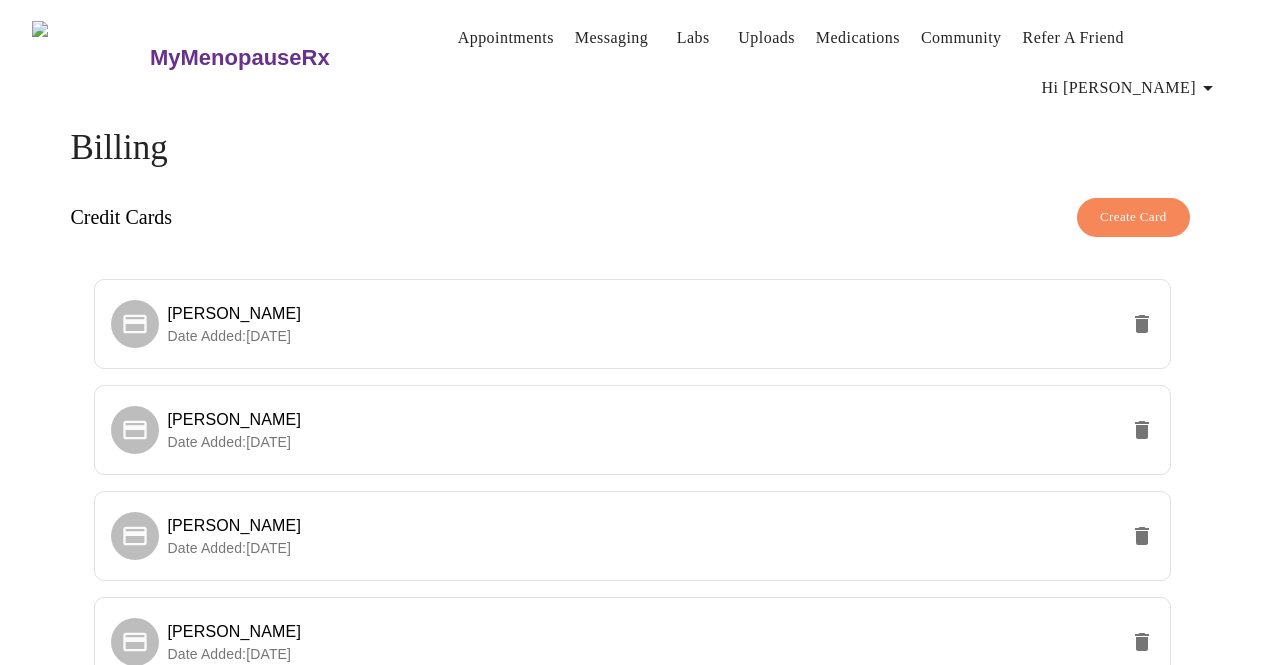 scroll, scrollTop: 0, scrollLeft: 0, axis: both 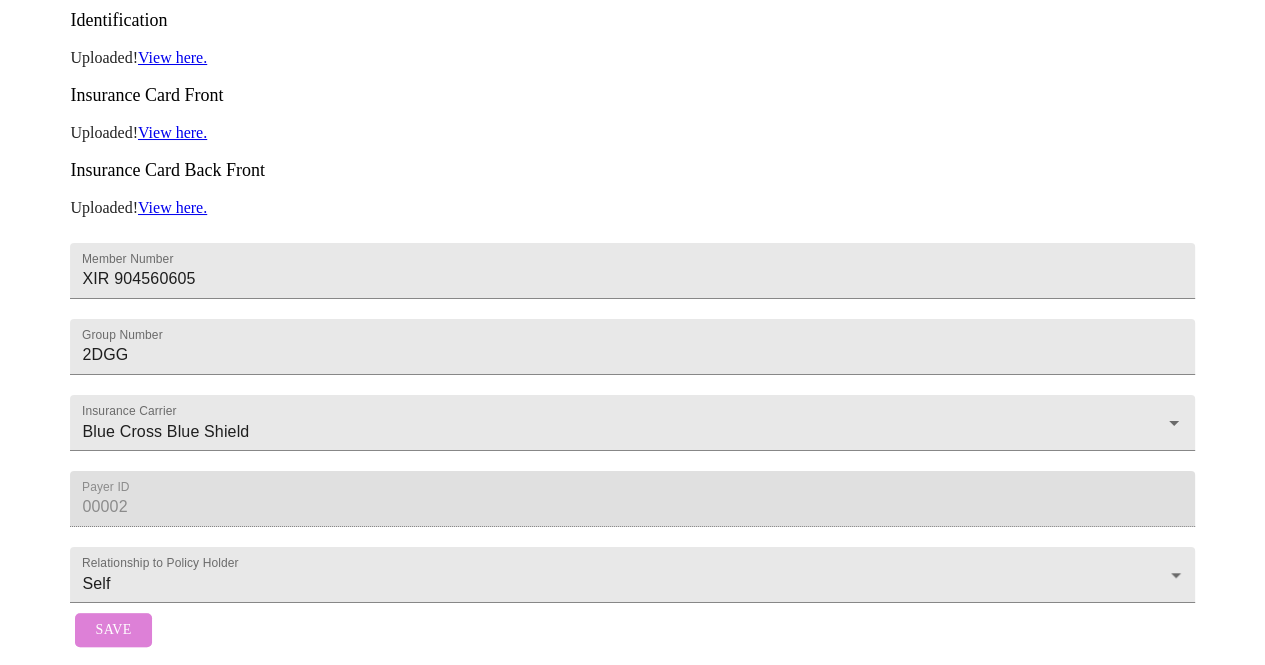 click on "Save" at bounding box center [113, 630] 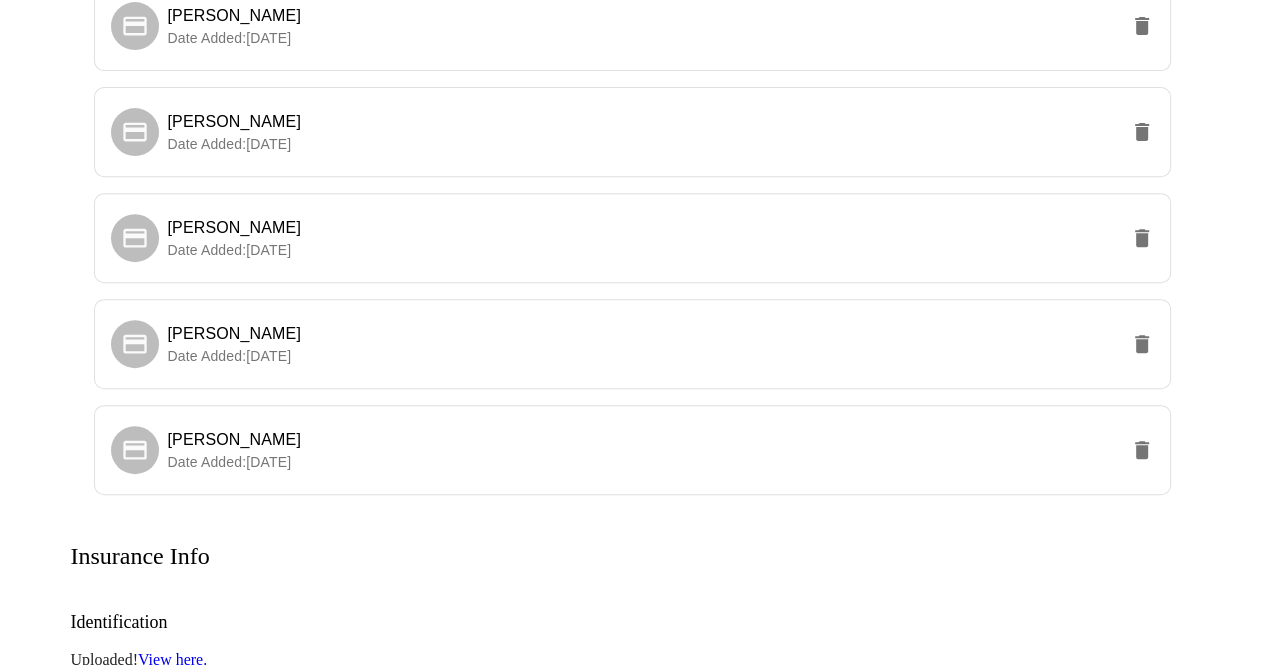 scroll, scrollTop: 1246, scrollLeft: 0, axis: vertical 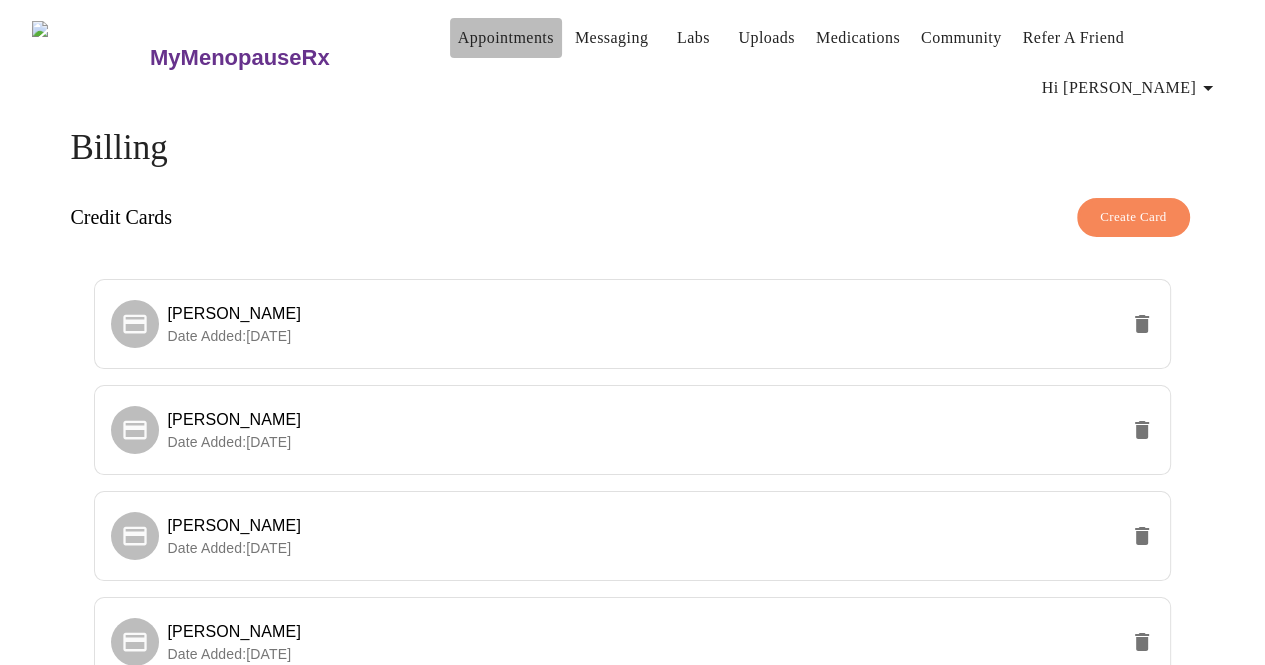 click on "Appointments" at bounding box center (506, 38) 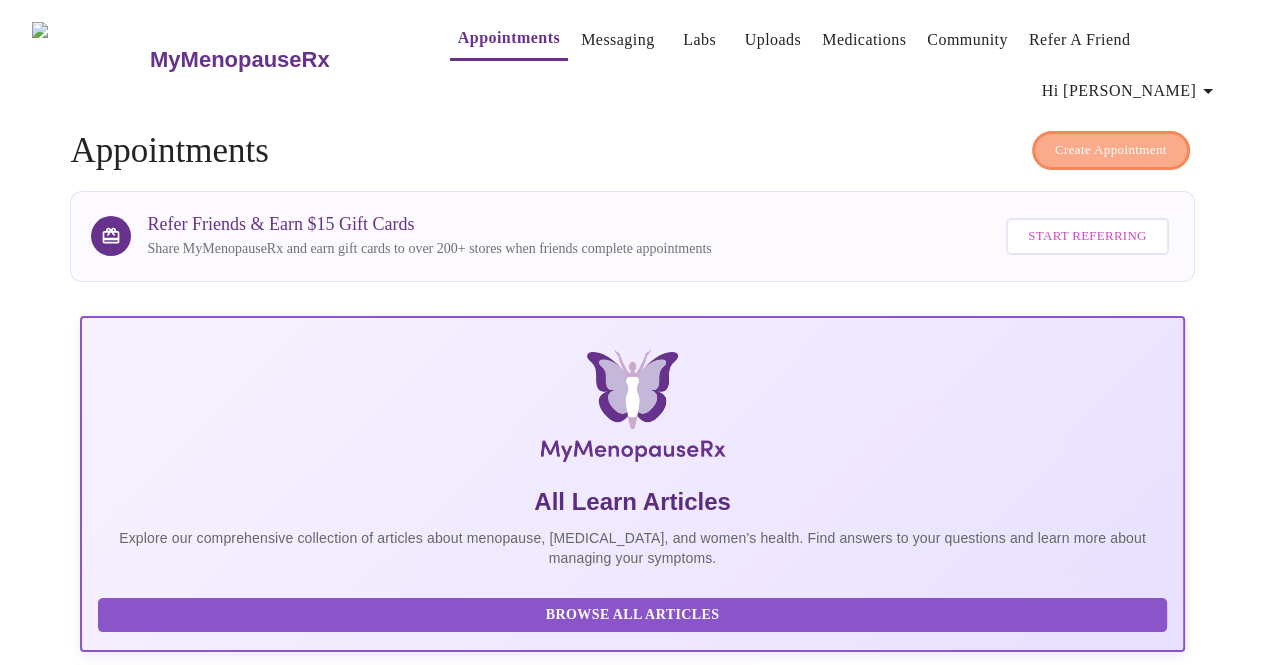 click on "Create Appointment" at bounding box center (1111, 150) 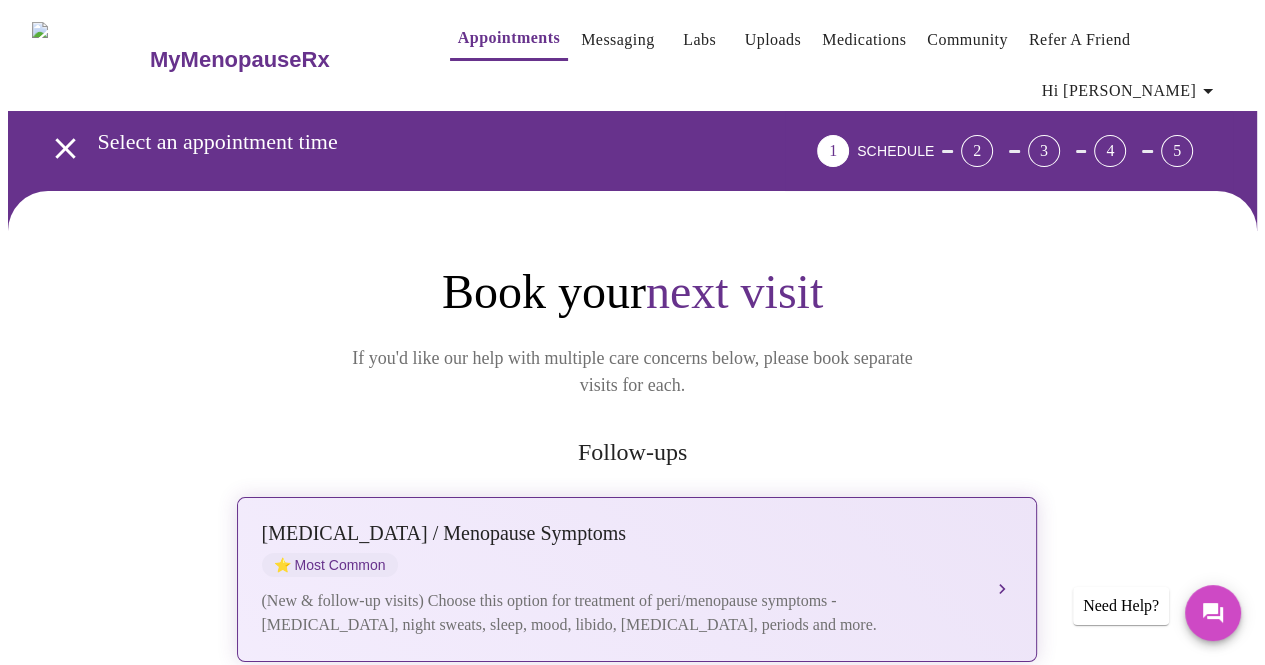 click on "[MEDICAL_DATA] / Menopause Symptoms  ⭐  Most Common (New & follow-up visits) Choose this option for treatment of peri/menopause symptoms - [MEDICAL_DATA], night sweats, sleep, mood, libido, [MEDICAL_DATA], periods and more." at bounding box center (637, 579) 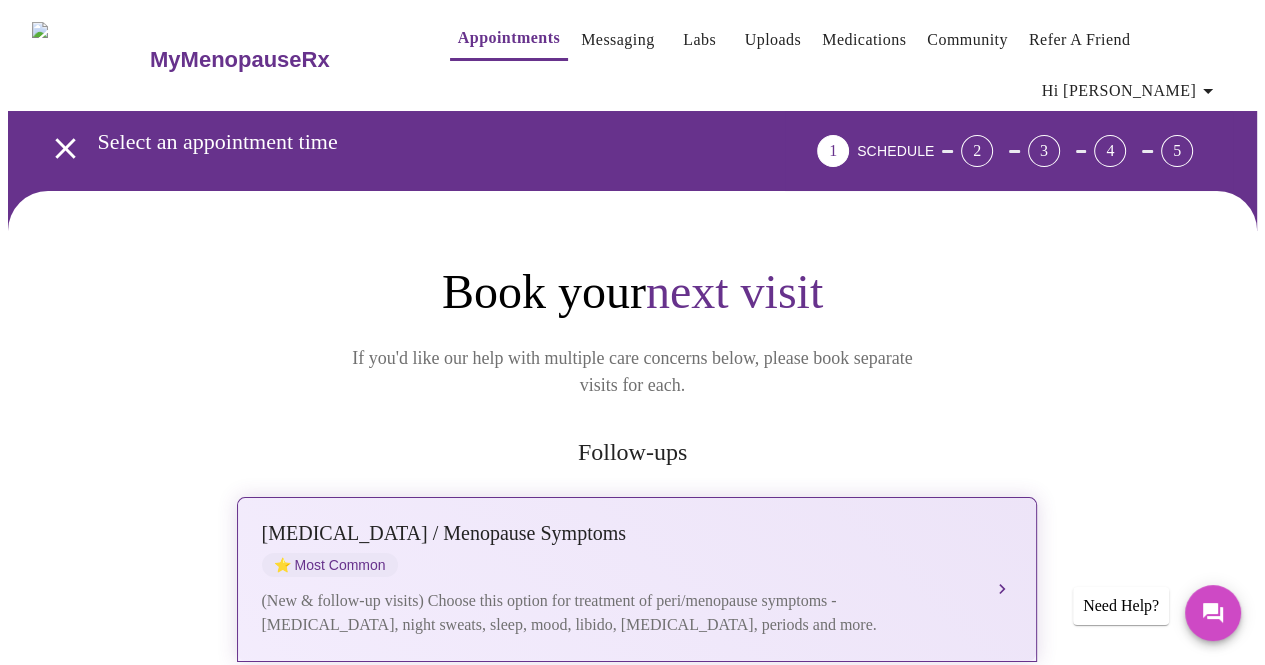 click on "[MEDICAL_DATA] / Menopause Symptoms  ⭐  Most Common (New & follow-up visits) Choose this option for treatment of peri/menopause symptoms - [MEDICAL_DATA], night sweats, sleep, mood, libido, [MEDICAL_DATA], periods and more." at bounding box center (637, 579) 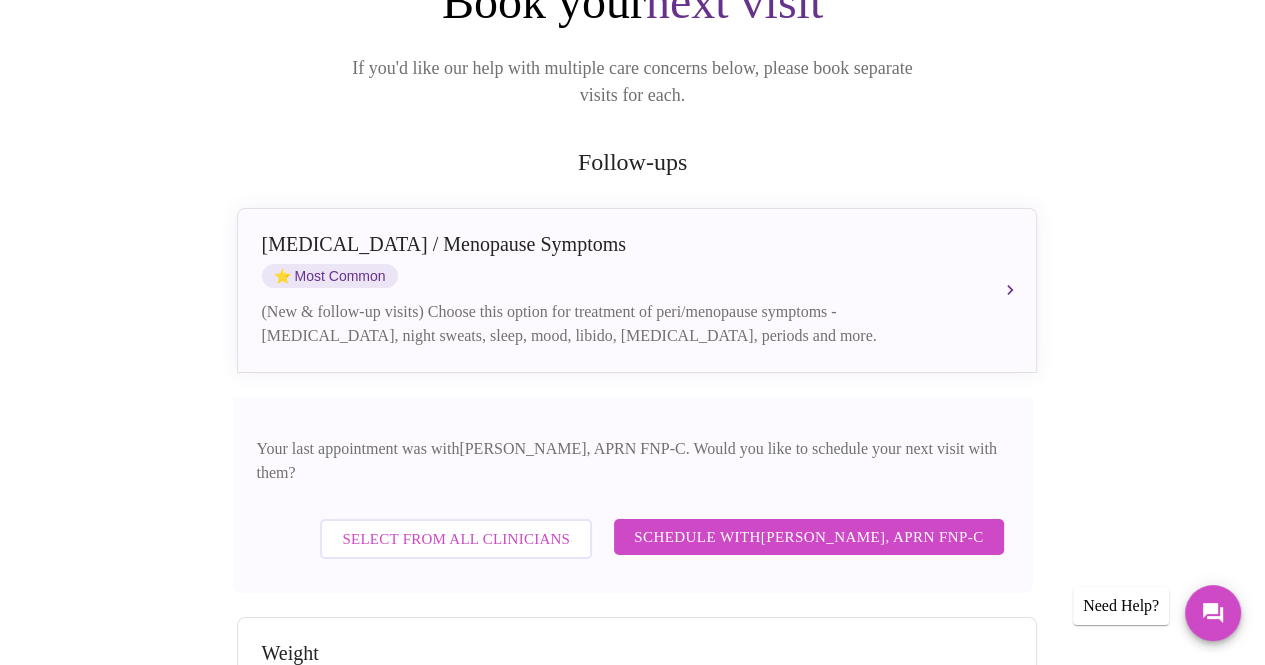 scroll, scrollTop: 324, scrollLeft: 0, axis: vertical 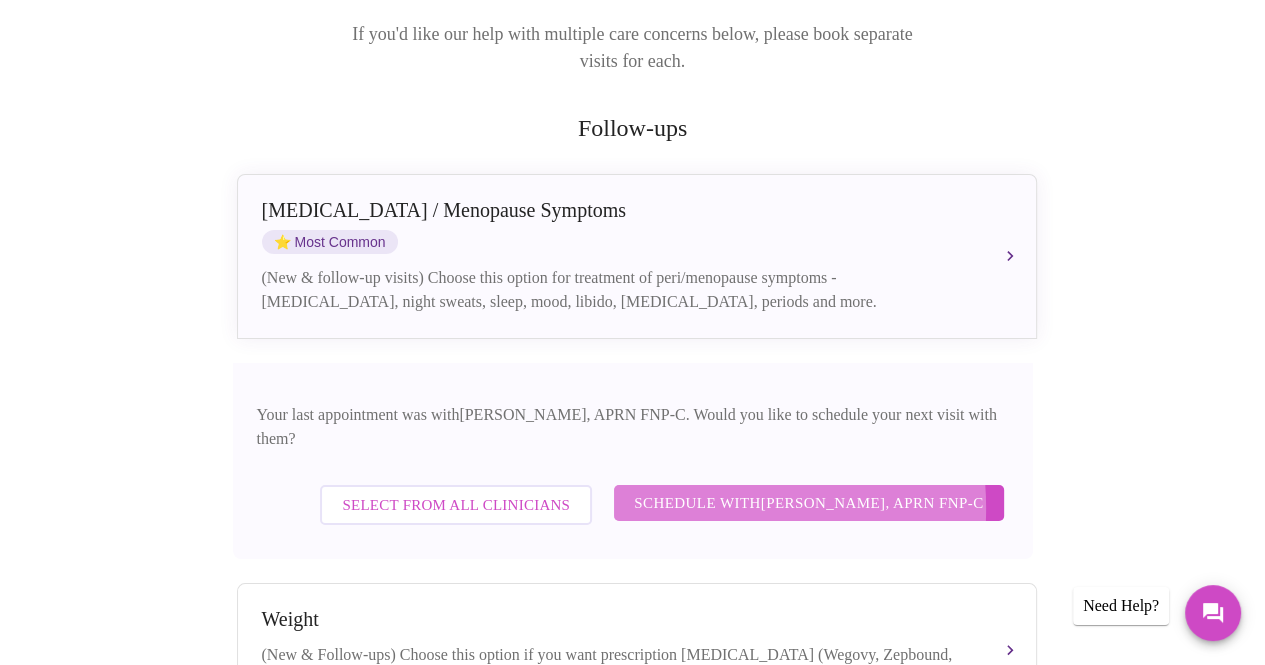 click on "Schedule with  [PERSON_NAME], APRN FNP-C" at bounding box center (808, 503) 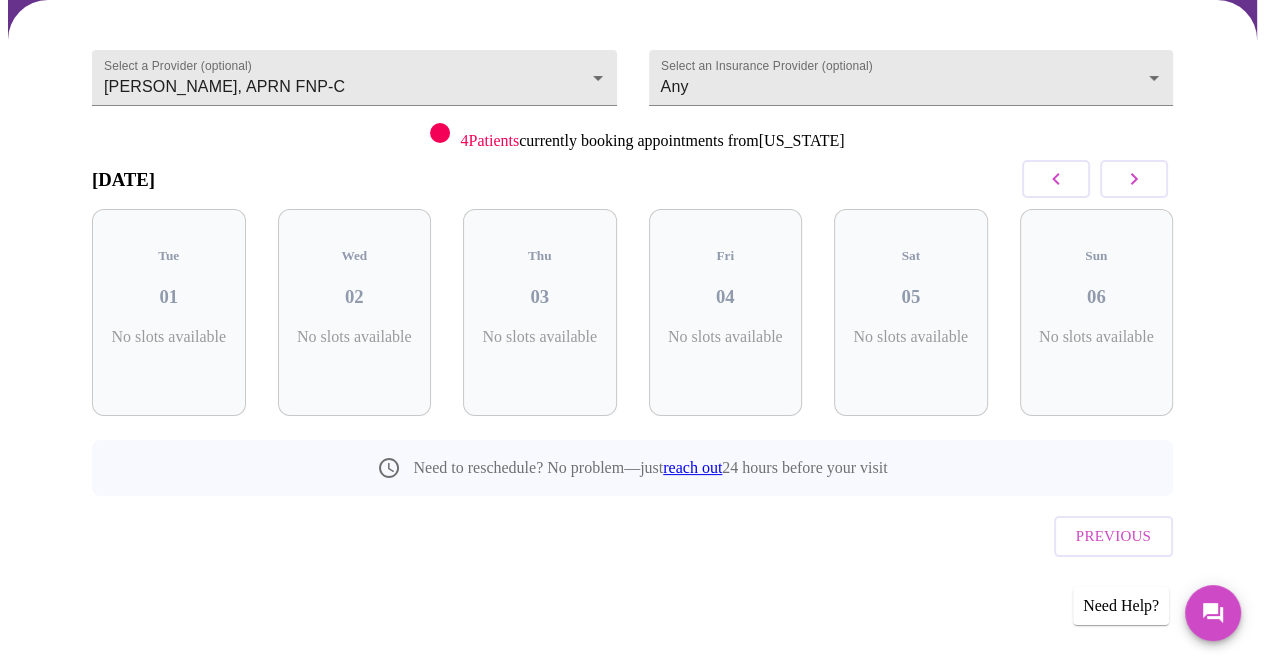 scroll, scrollTop: 148, scrollLeft: 0, axis: vertical 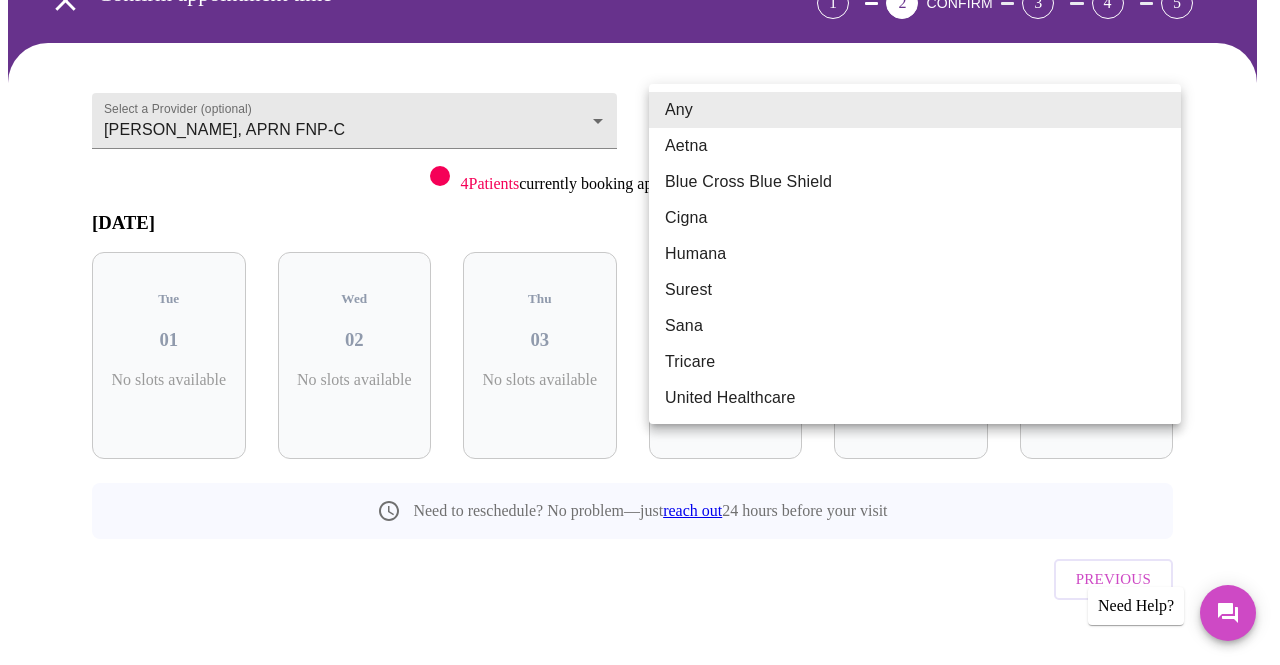 click on "MyMenopauseRx Appointments Messaging Labs Uploads Medications Community Refer a Friend Hi Jacqueline   Confirm appointment time 1 2 CONFIRM 3 4 5 Select a Provider (optional) Kelly Perisin, APRN FNP-C Kelly Perisin, APRN FNP-C Select an Insurance Provider (optional) Any Any 4  Patients  currently booking appointments from  Delaware July 2025 Tue 01 No slots available Wed 02 No slots available Thu 03 No slots available Fri 04 No slots available Sat 05 No slots available Sun 06 No slots available Need to reschedule? No problem—just  reach out  24 hours before your visit Previous Need Help? Settings Billing Invoices Log out Any Aetna Blue Cross Blue Shield Cigna Humana Surest Sana Tricare United Healthcare" at bounding box center (640, 280) 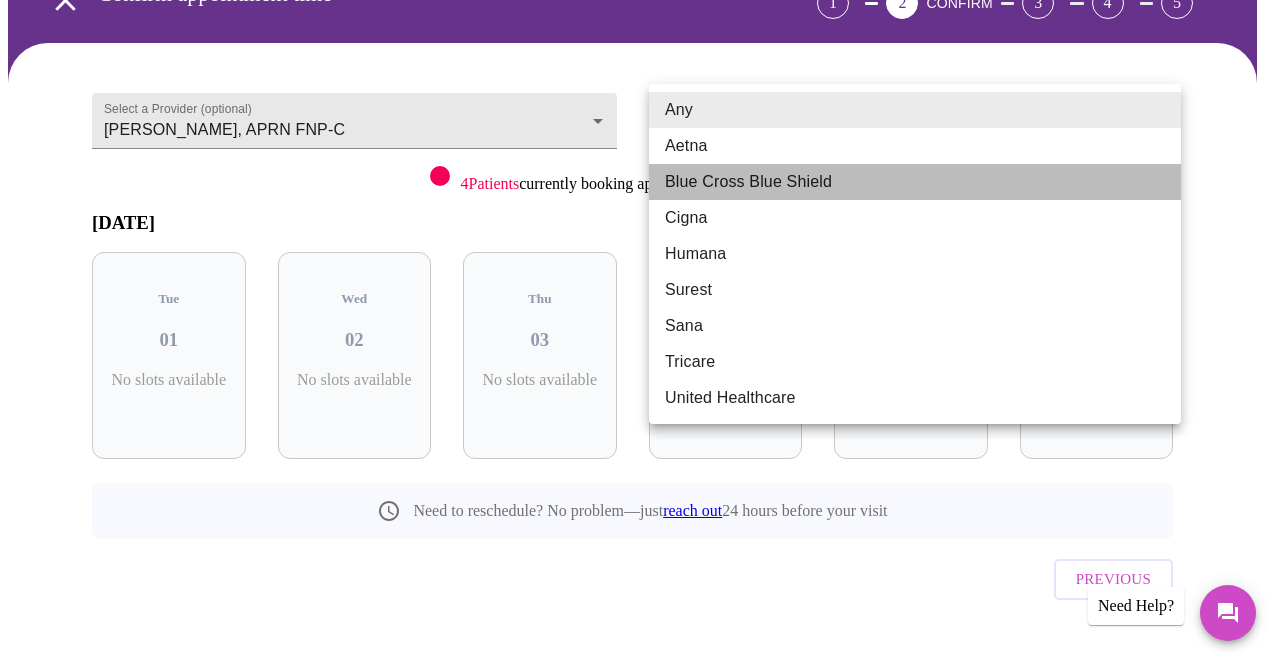 click on "Blue Cross Blue Shield" at bounding box center [915, 182] 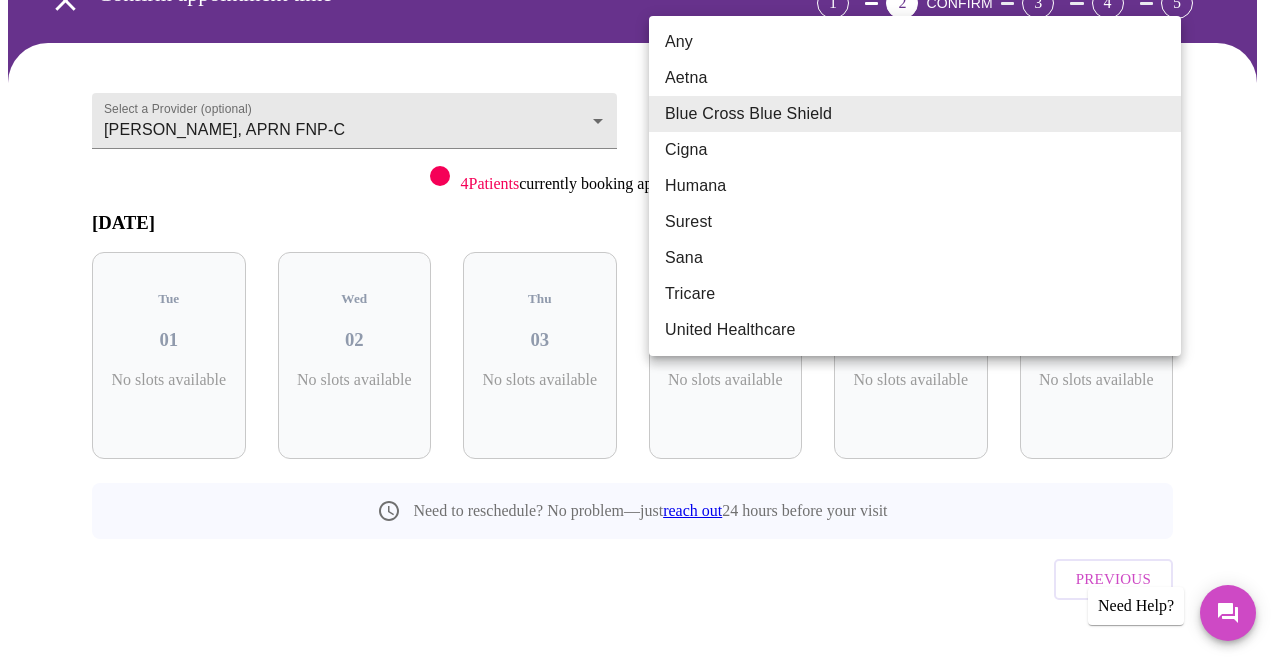 click on "MyMenopauseRx Appointments Messaging Labs Uploads Medications Community Refer a Friend Hi Jacqueline   Confirm appointment time 1 2 CONFIRM 3 4 5 Select a Provider (optional) Kelly Perisin, APRN FNP-C Kelly Perisin, APRN FNP-C Select an Insurance Provider (optional) Blue Cross Blue Shield Blue Cross Blue Shield 4  Patients  currently booking appointments from  Delaware July 2025 Tue 01 No slots available Wed 02 No slots available Thu 03 No slots available Fri 04 No slots available Sat 05 No slots available Sun 06 No slots available Need to reschedule? No problem—just  reach out  24 hours before your visit Previous Need Help? Settings Billing Invoices Log out Any Aetna Blue Cross Blue Shield Cigna Humana Surest Sana Tricare United Healthcare" at bounding box center [640, 280] 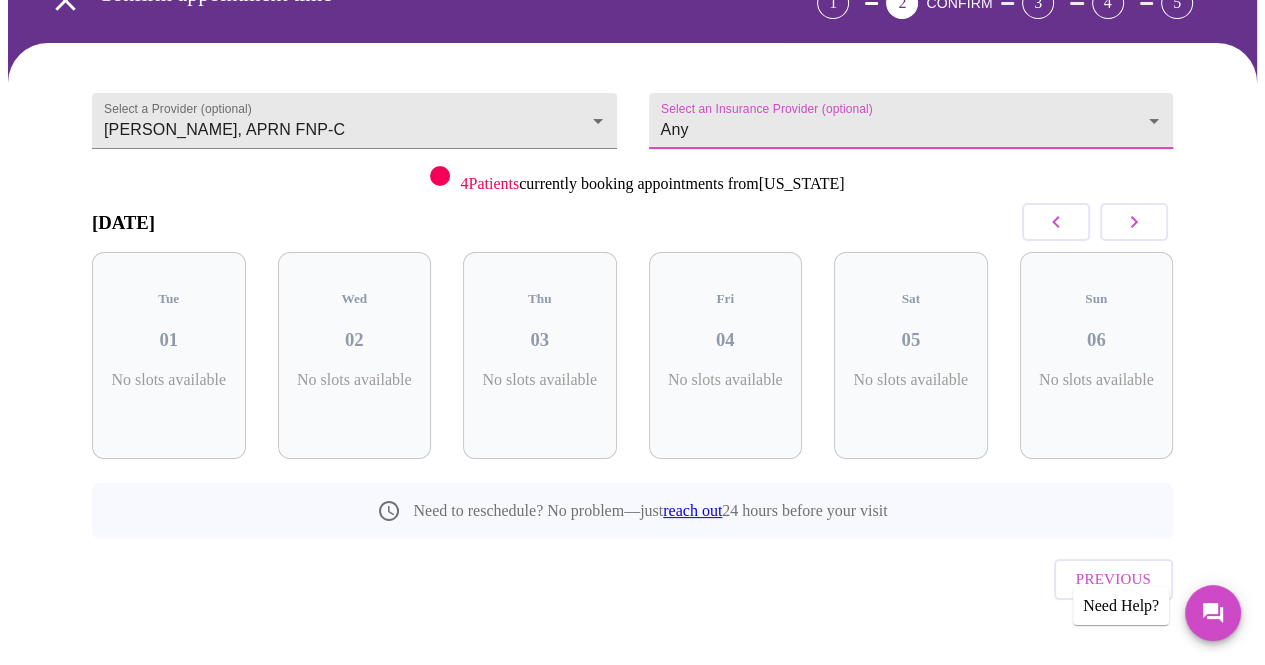 click 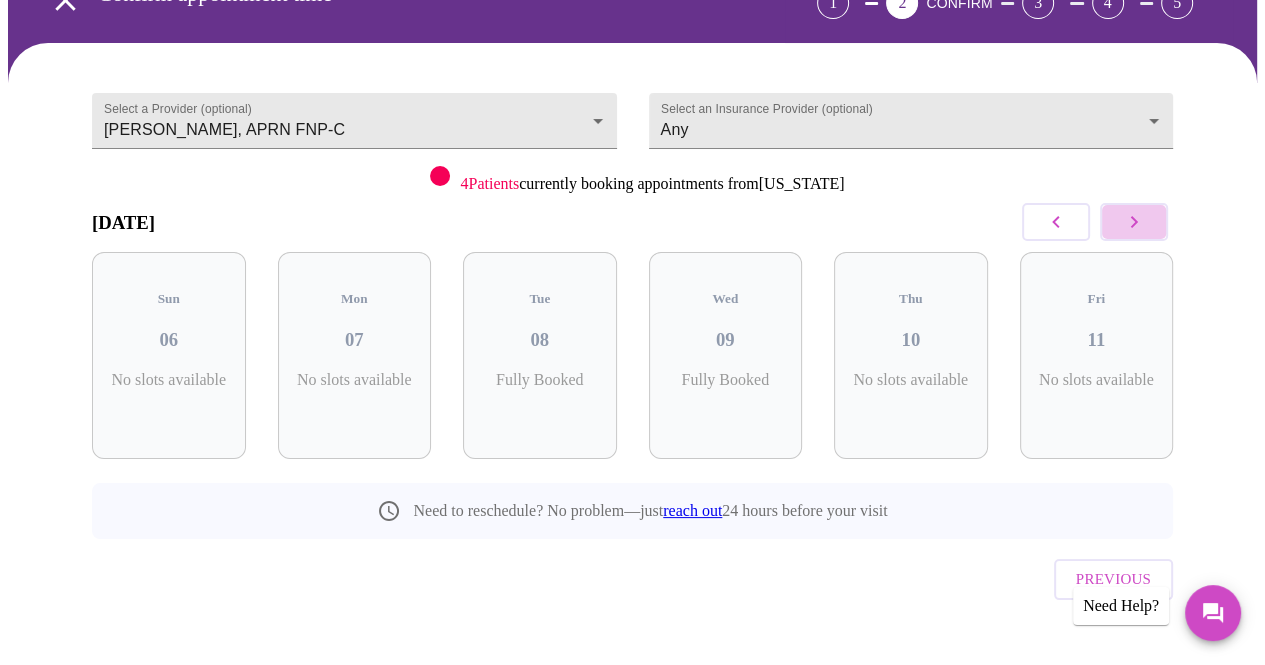 click 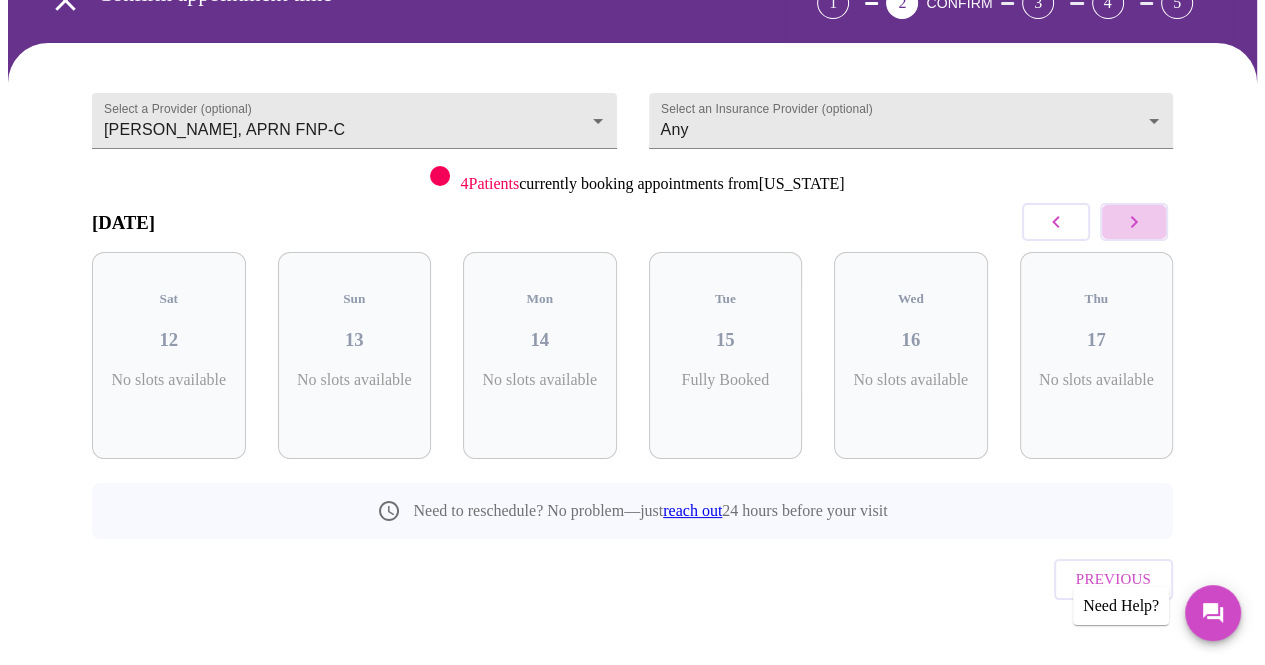click 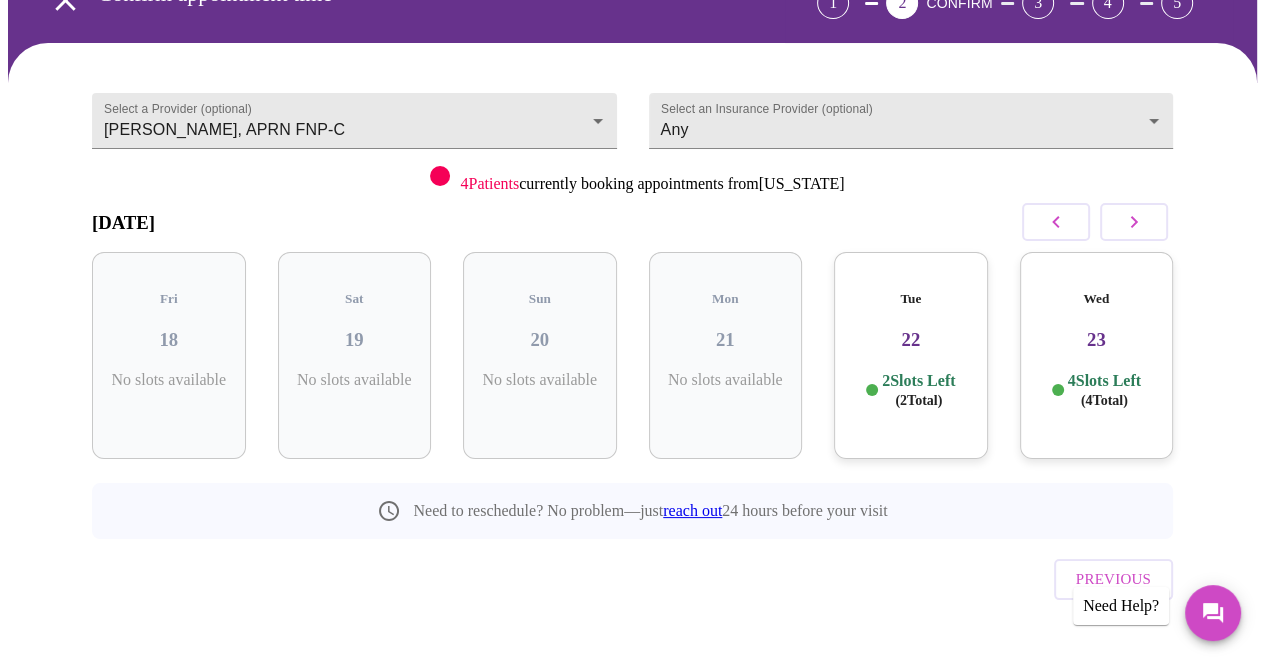 click on "Tue 22 2  Slots Left ( 2  Total)" at bounding box center [911, 355] 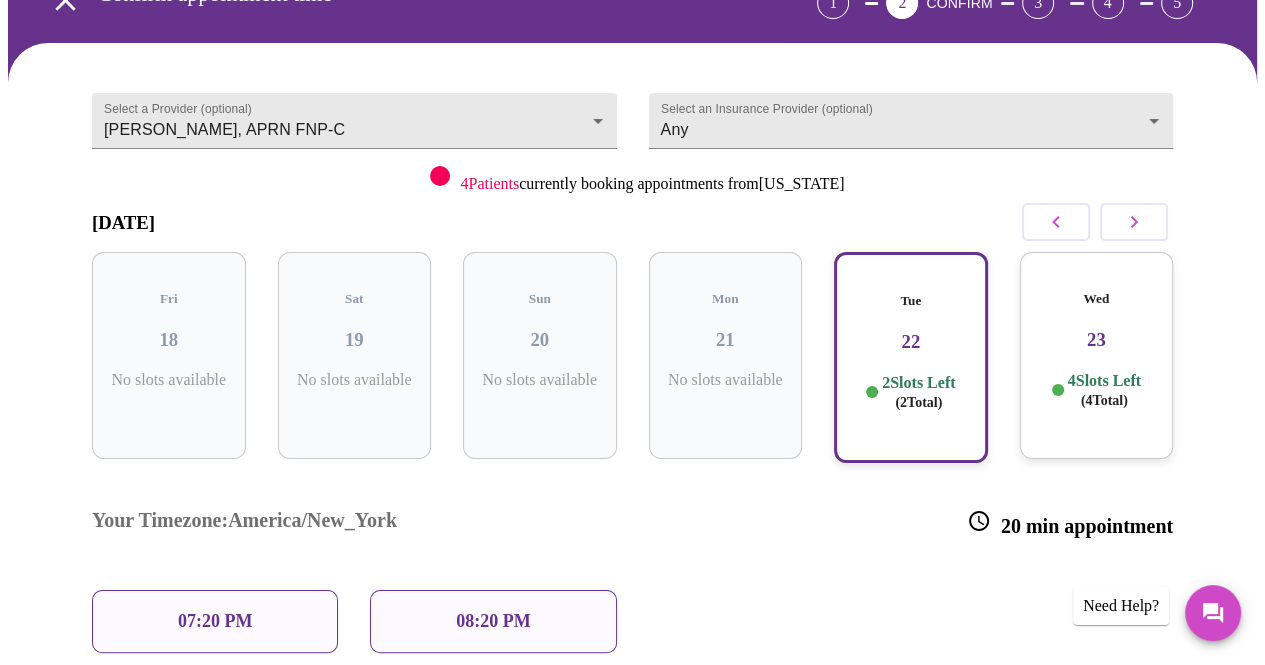 click on "Wed 23 4  Slots Left ( 4  Total)" at bounding box center (1097, 355) 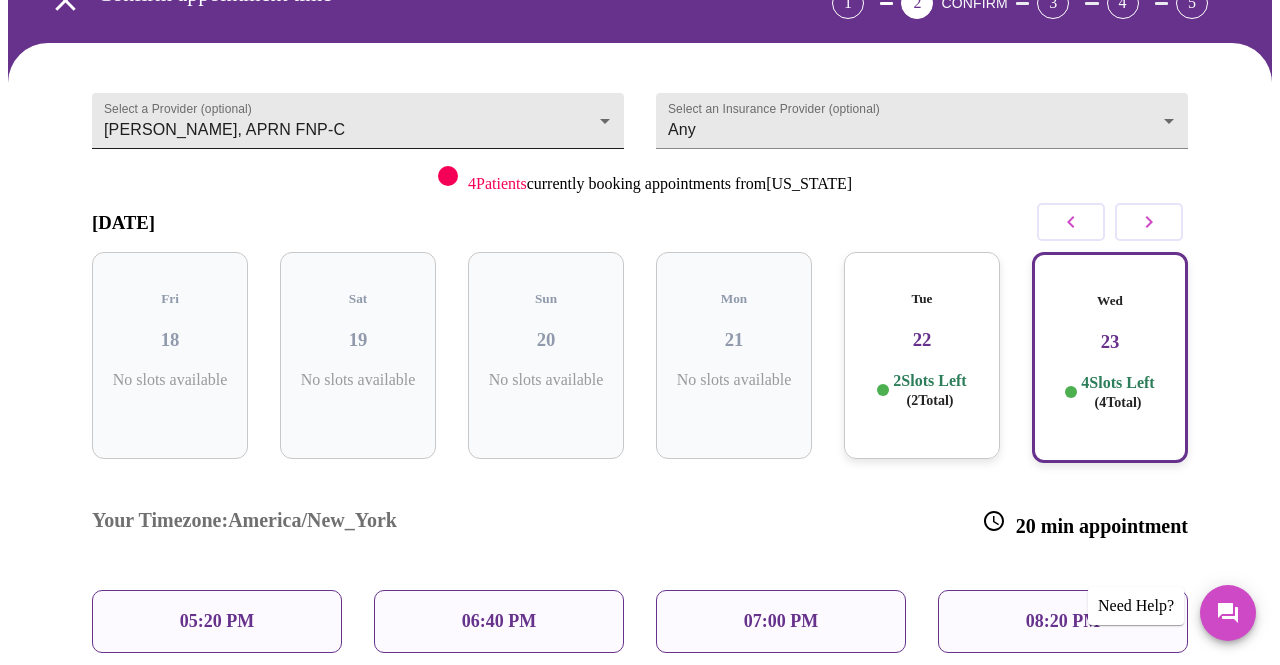 click on "MyMenopauseRx Appointments Messaging Labs Uploads Medications Community Refer a Friend Hi Jacqueline   Confirm appointment time 1 2 CONFIRM 3 4 5 Select a Provider (optional) Kelly Perisin, APRN FNP-C Kelly Perisin, APRN FNP-C Select an Insurance Provider (optional) Any Any 4  Patients  currently booking appointments from  Delaware July 2025 Fri 18 No slots available Sat 19 No slots available Sun 20 No slots available Mon 21 No slots available Tue 22 2  Slots Left ( 2  Total) Wed 23 4  Slots Left ( 4  Total) Your Timezone:  America/New_York 20 min appointment 05:20 PM 06:40 PM 07:00 PM 08:20 PM Need to reschedule? No problem—just  reach out  24 hours before your visit Previous Need Help? Settings Billing Invoices Log out" at bounding box center [640, 377] 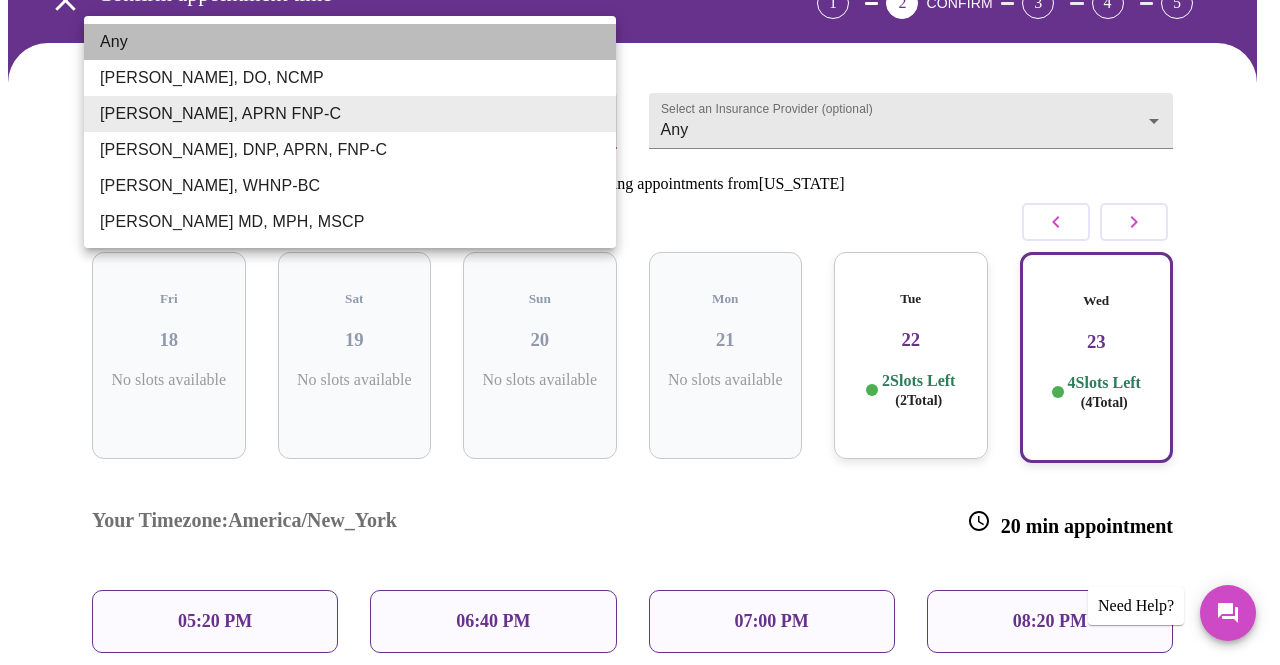 click on "Any" at bounding box center [350, 42] 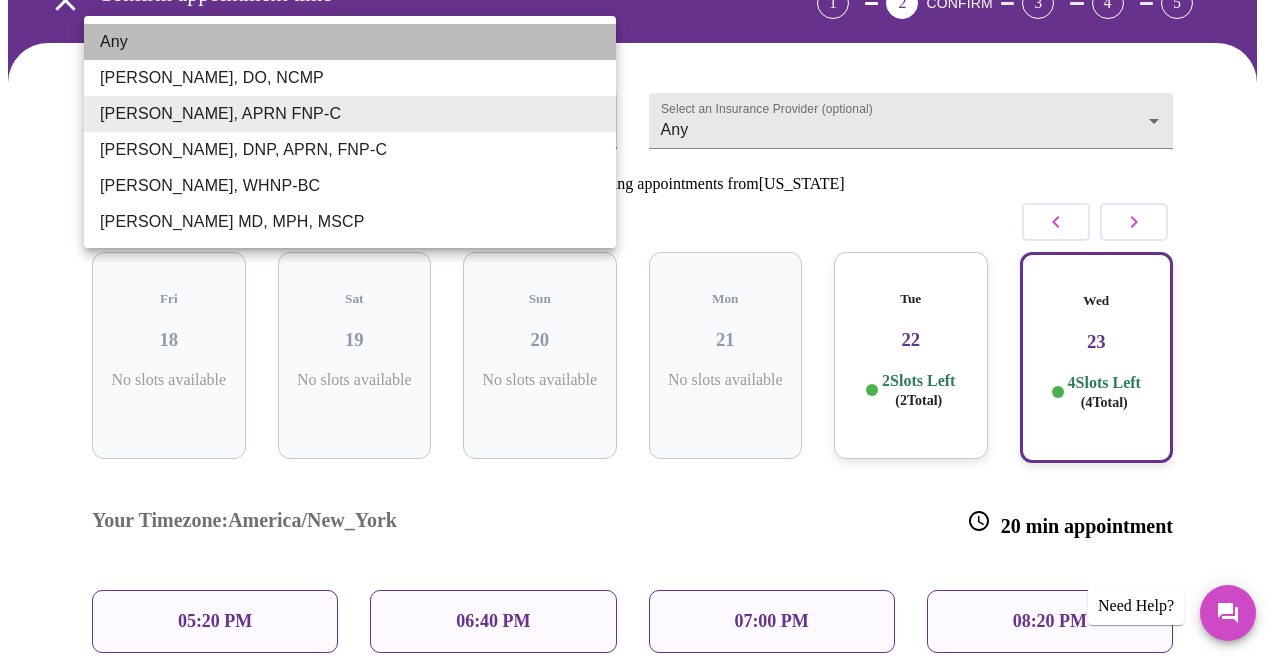 type on "Any" 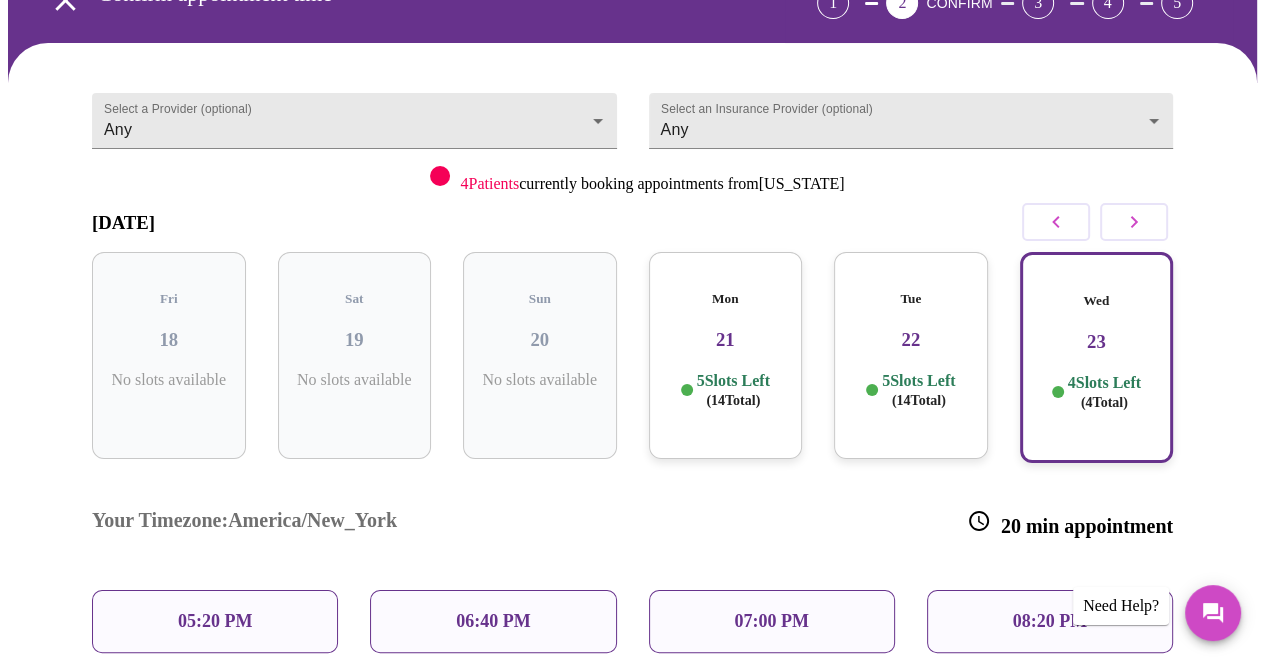 click on "21" at bounding box center (726, 340) 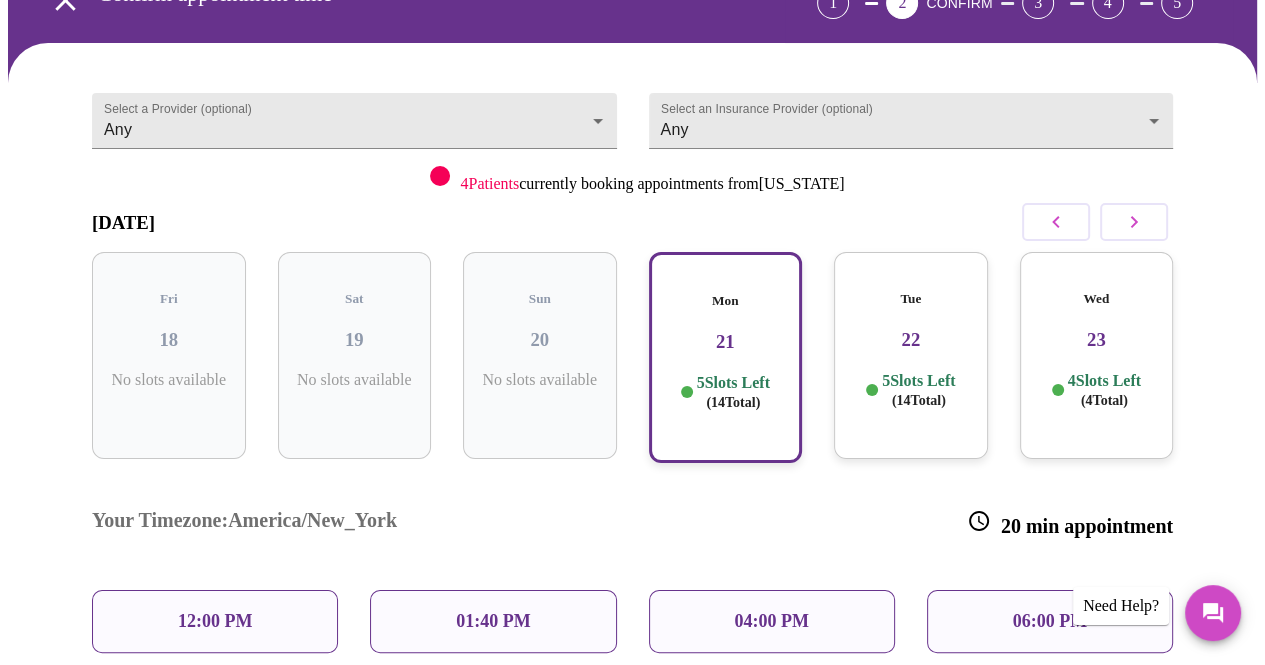 click on "12:00 PM" at bounding box center [215, 621] 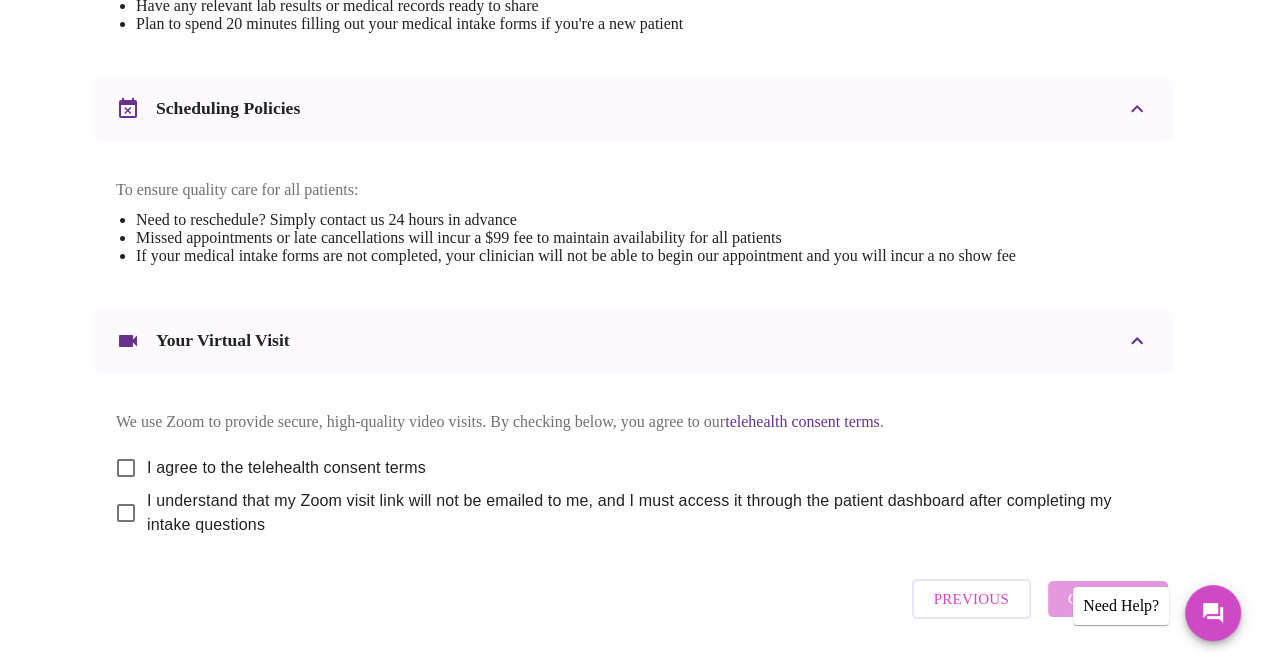 scroll, scrollTop: 718, scrollLeft: 0, axis: vertical 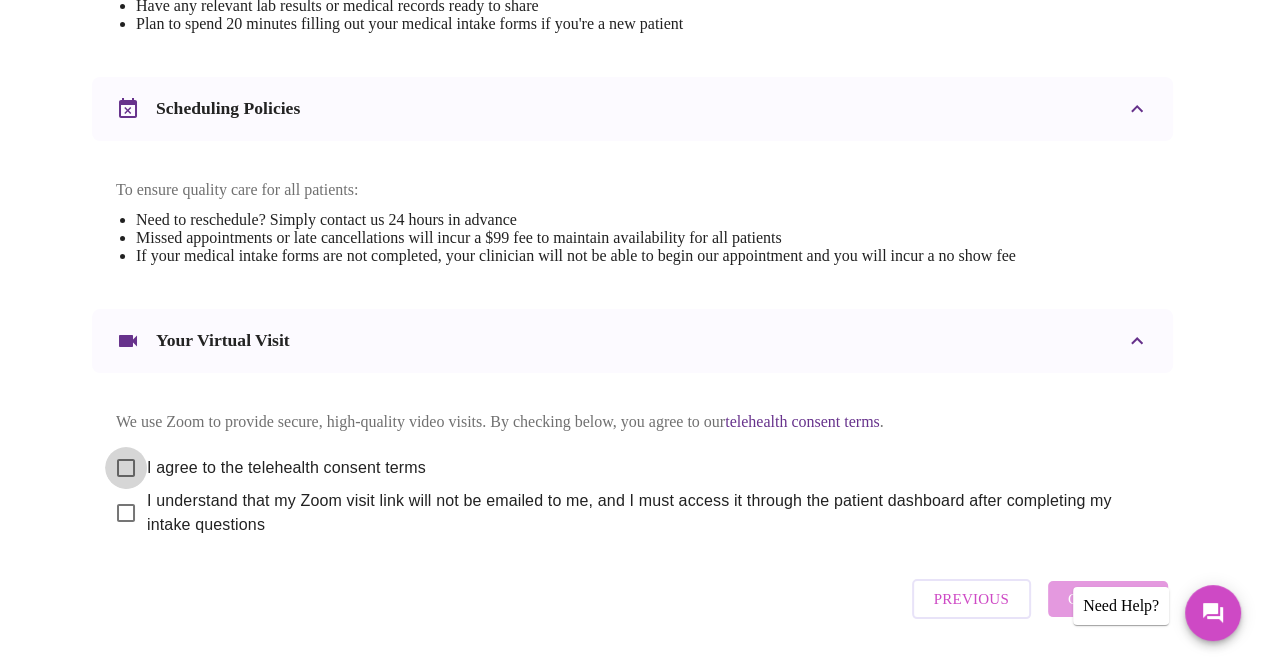 click on "I agree to the telehealth consent terms" at bounding box center [126, 468] 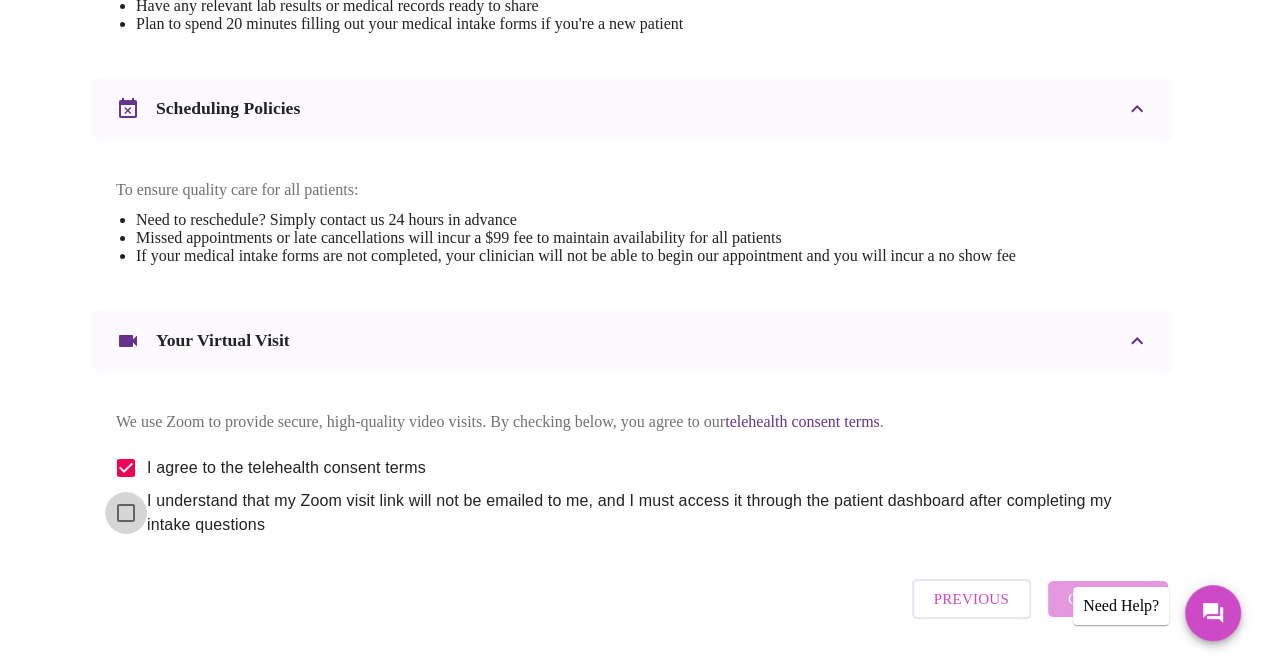 click on "I understand that my Zoom visit link will not be emailed to me, and I must access it through the patient dashboard after completing my intake questions" at bounding box center (126, 513) 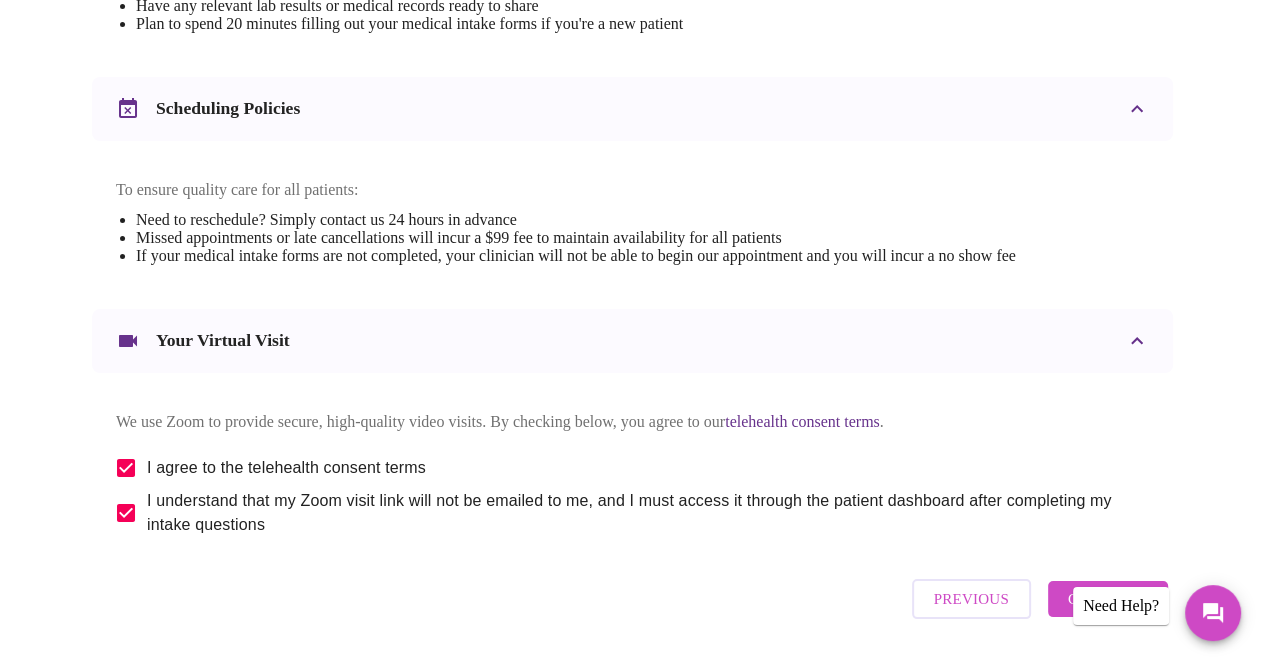 click on "Continue" at bounding box center (1108, 599) 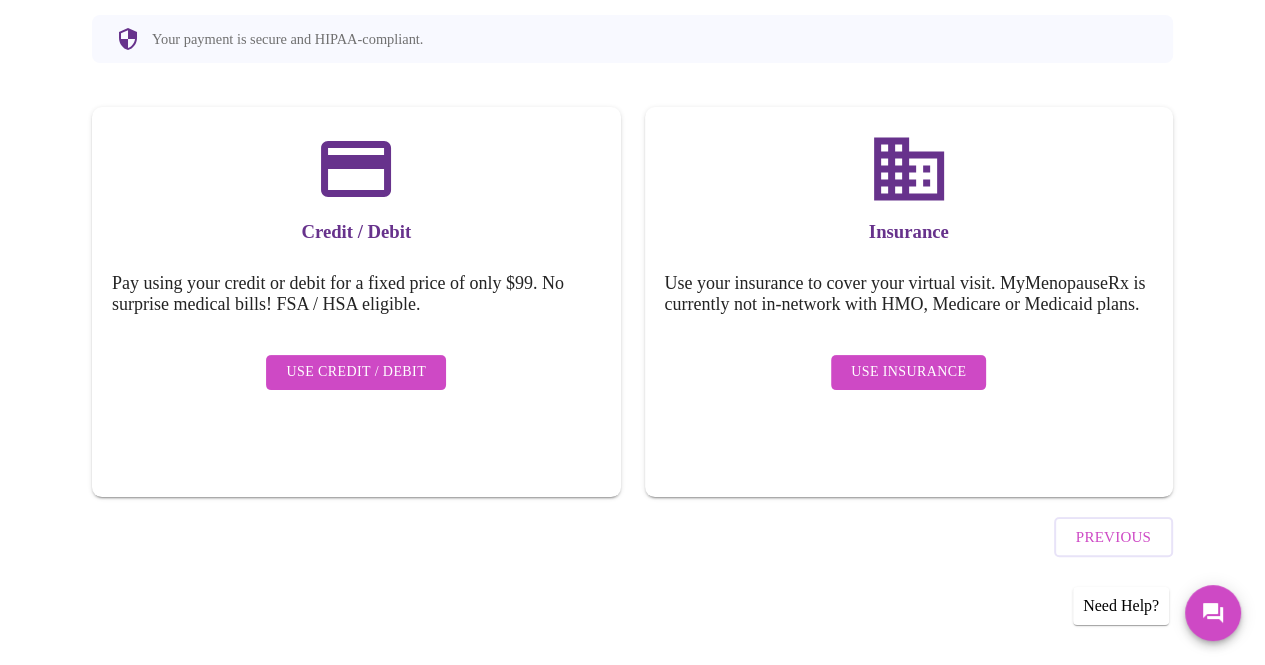 scroll, scrollTop: 214, scrollLeft: 0, axis: vertical 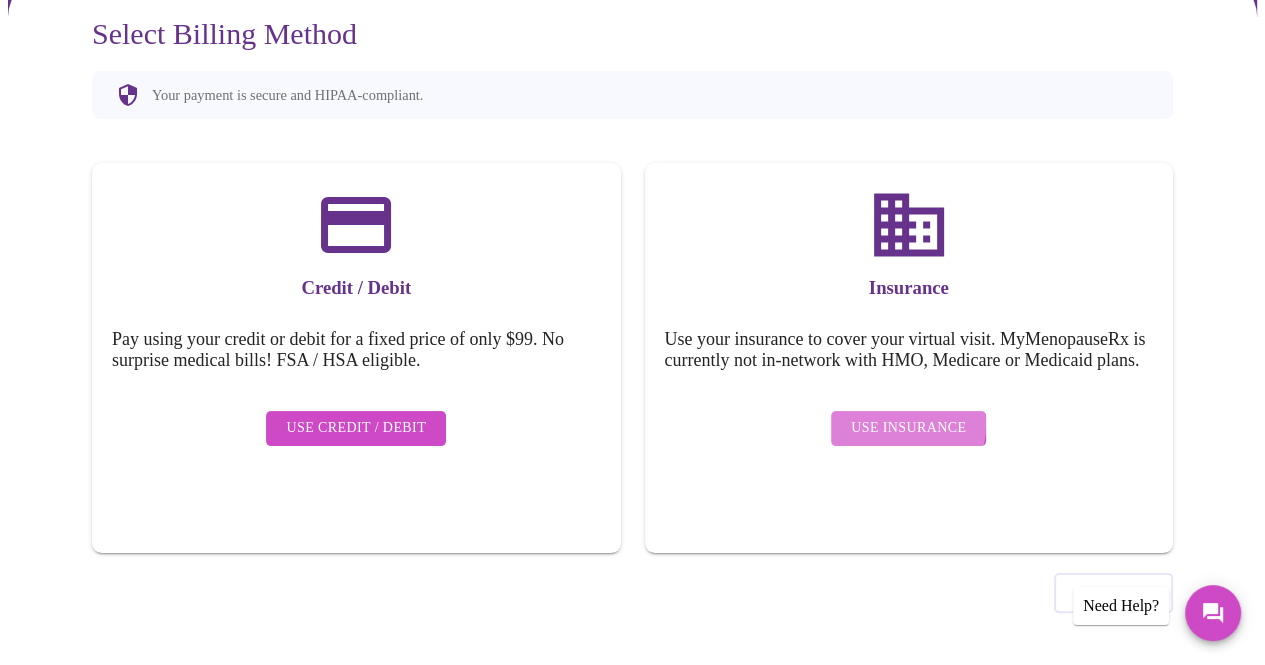 click on "Use Insurance" at bounding box center [908, 428] 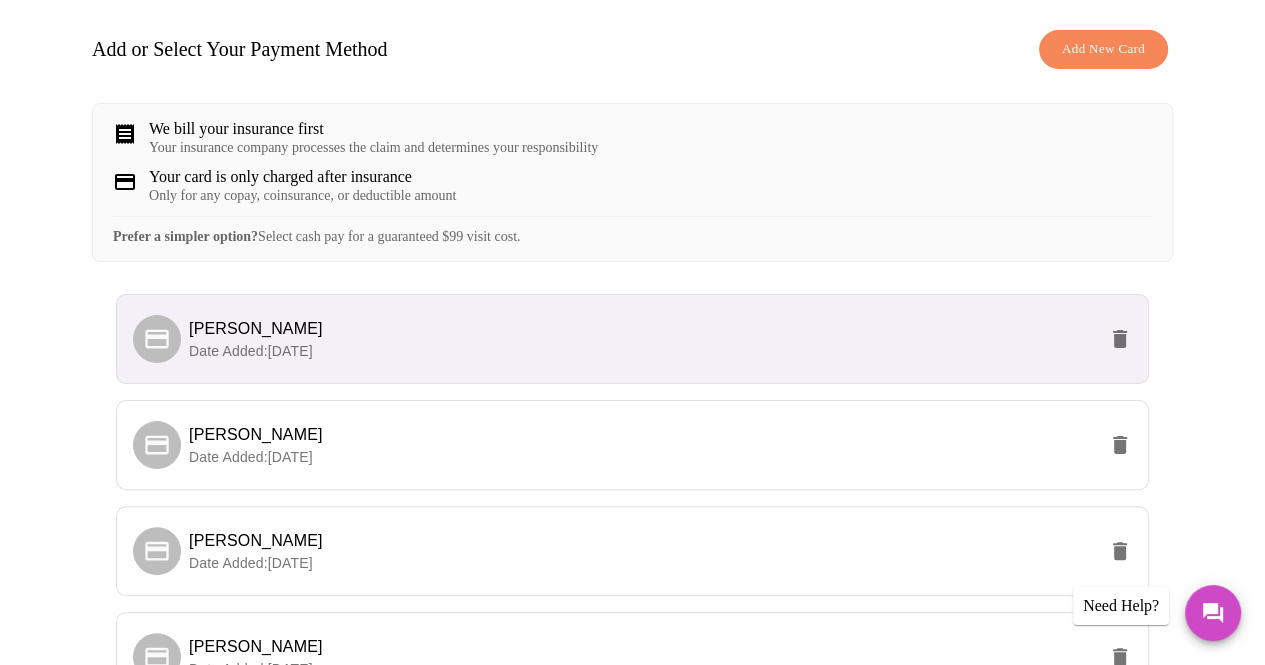 scroll, scrollTop: 302, scrollLeft: 0, axis: vertical 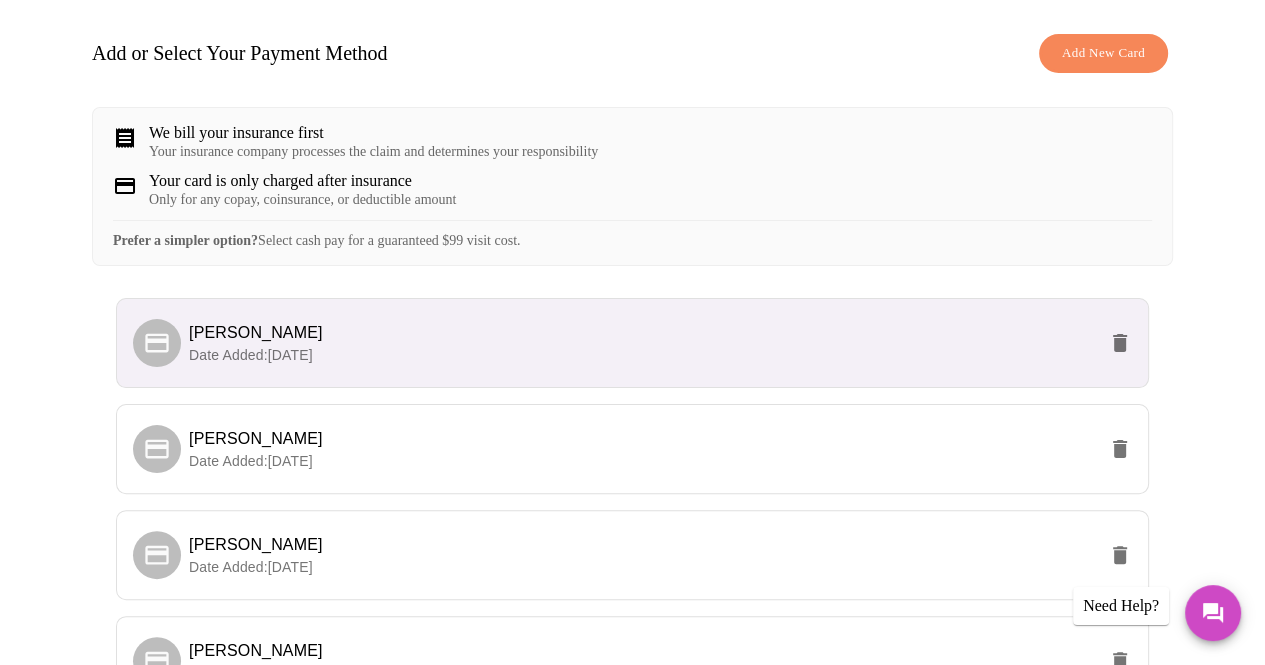 drag, startPoint x: 398, startPoint y: 223, endPoint x: 332, endPoint y: 253, distance: 72.498276 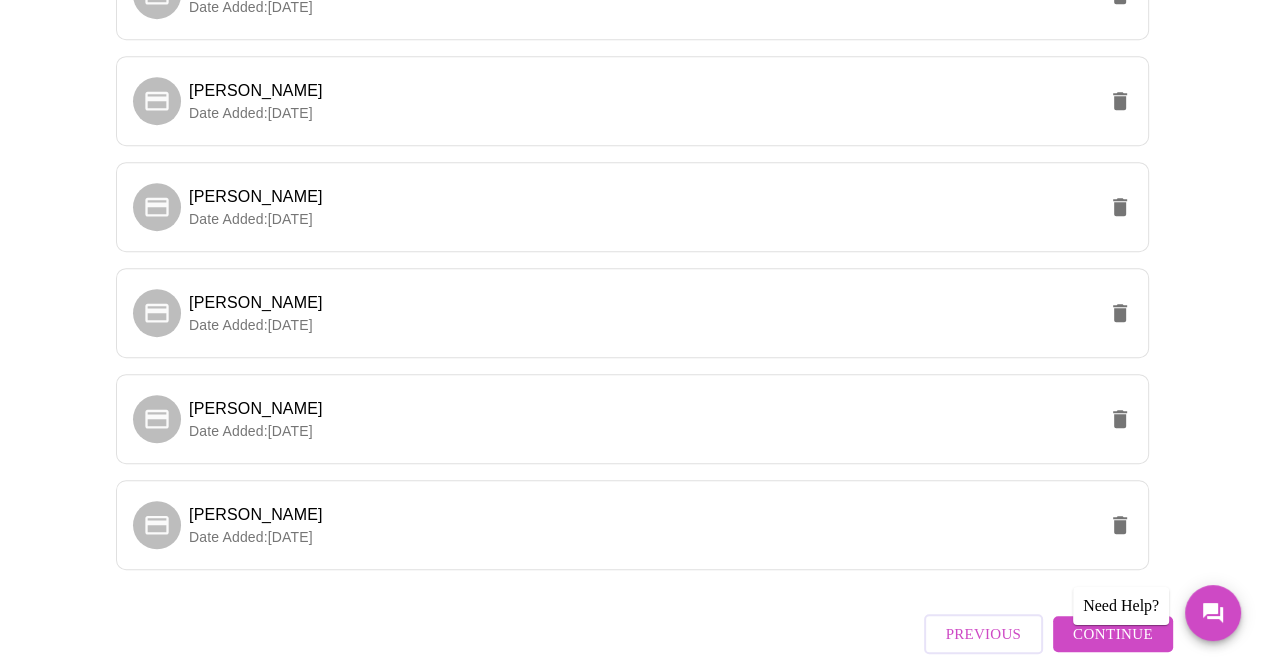 scroll, scrollTop: 854, scrollLeft: 0, axis: vertical 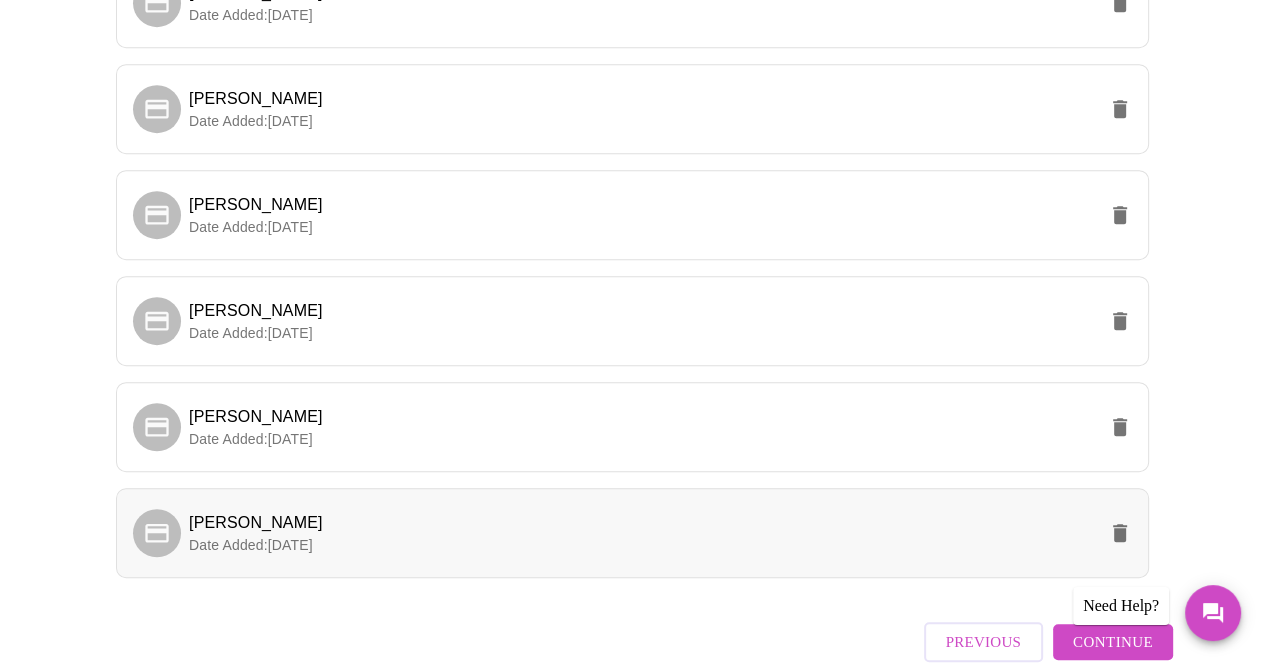 click on "Date Added:  07-01-2025" at bounding box center (642, 545) 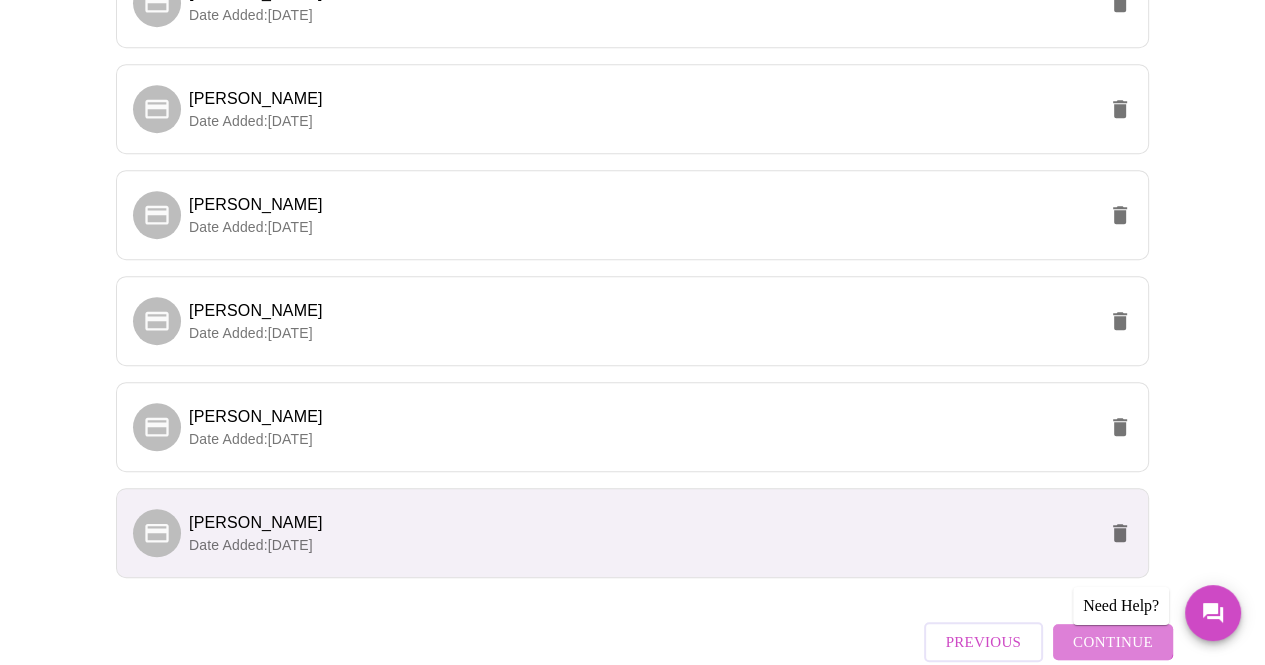 click on "Continue" at bounding box center [1113, 642] 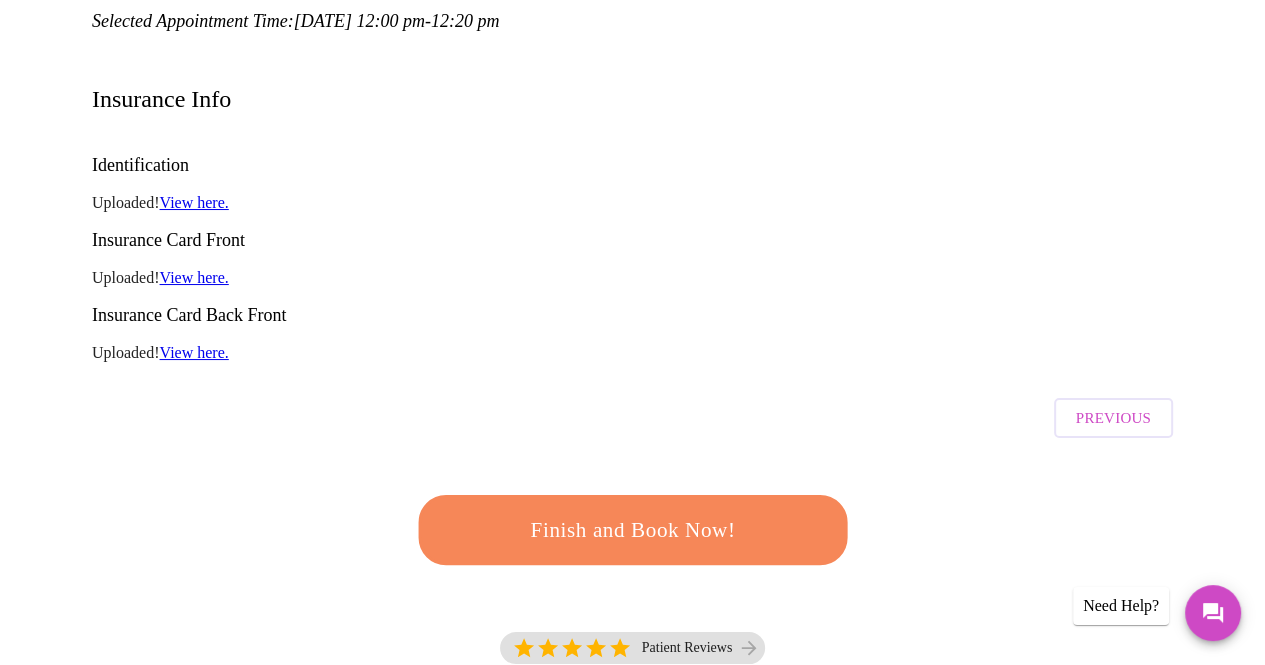 scroll, scrollTop: 269, scrollLeft: 0, axis: vertical 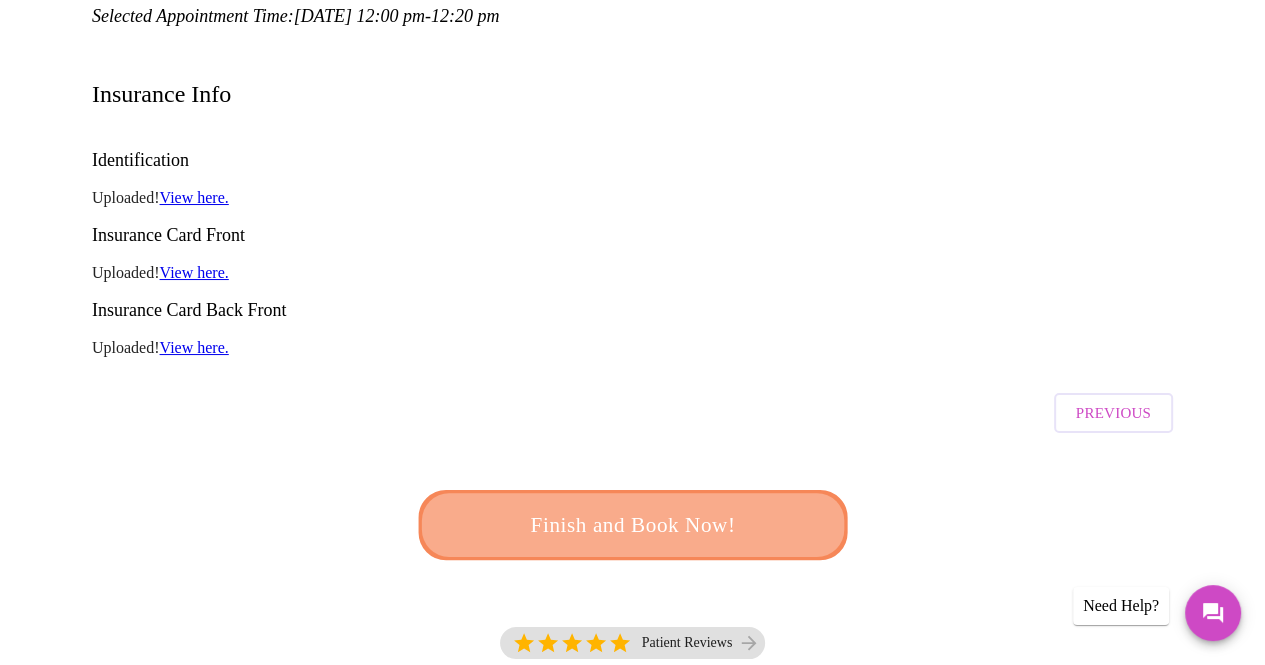click on "Finish and Book Now!" at bounding box center [632, 524] 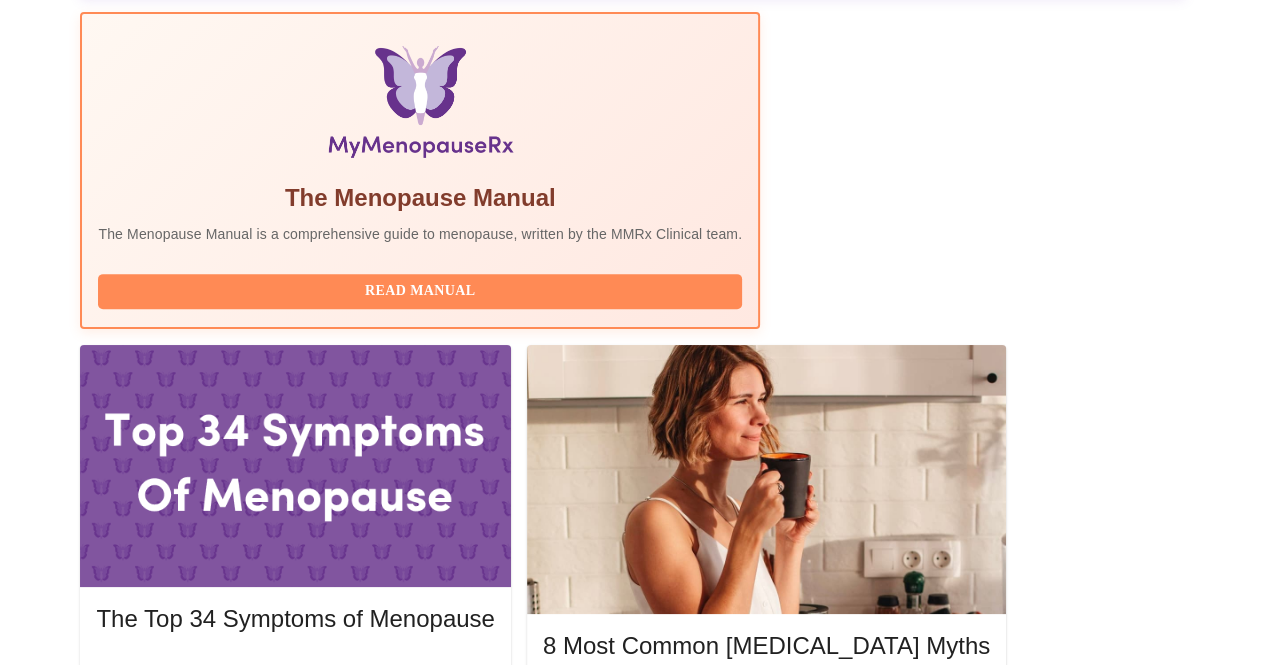 scroll, scrollTop: 660, scrollLeft: 0, axis: vertical 